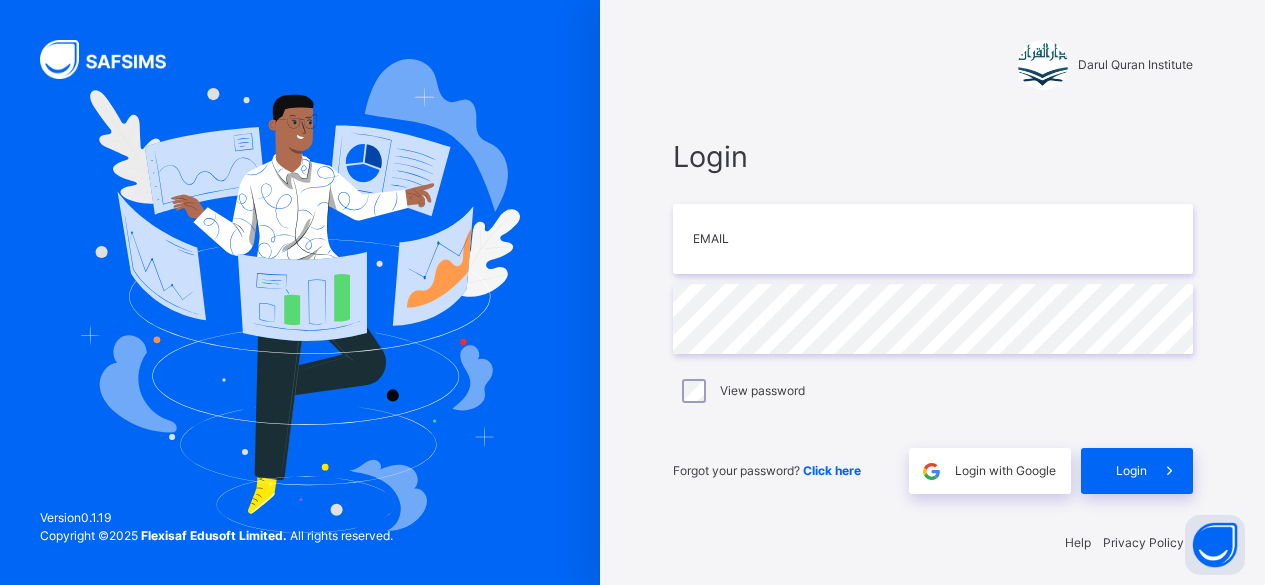 scroll, scrollTop: 6, scrollLeft: 0, axis: vertical 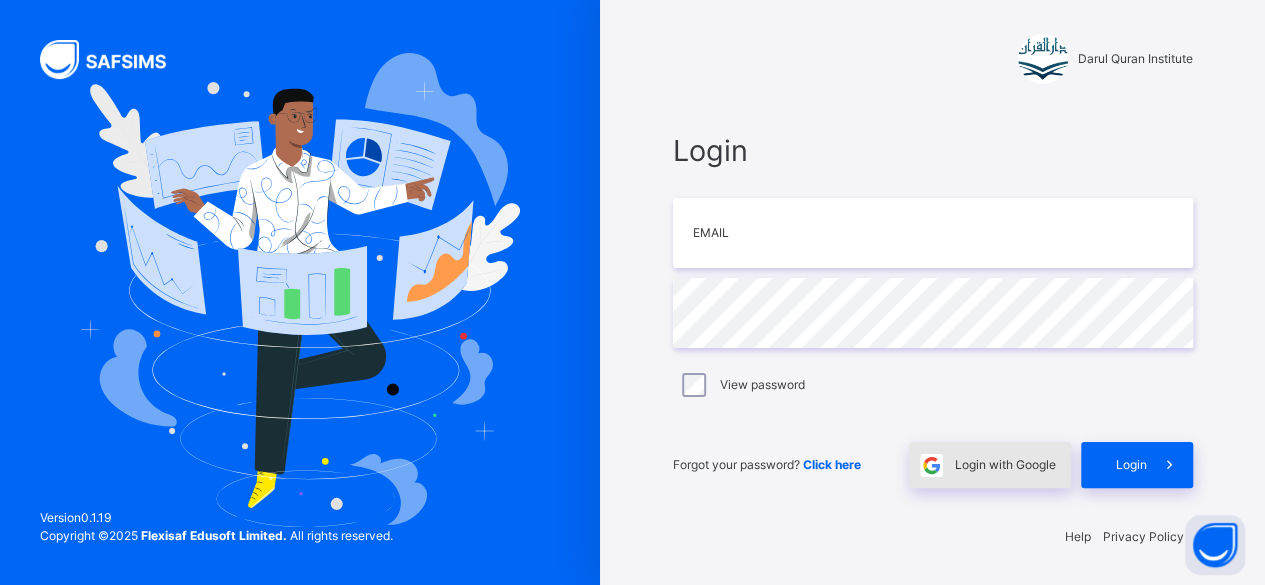 click on "Login with Google" at bounding box center [1005, 465] 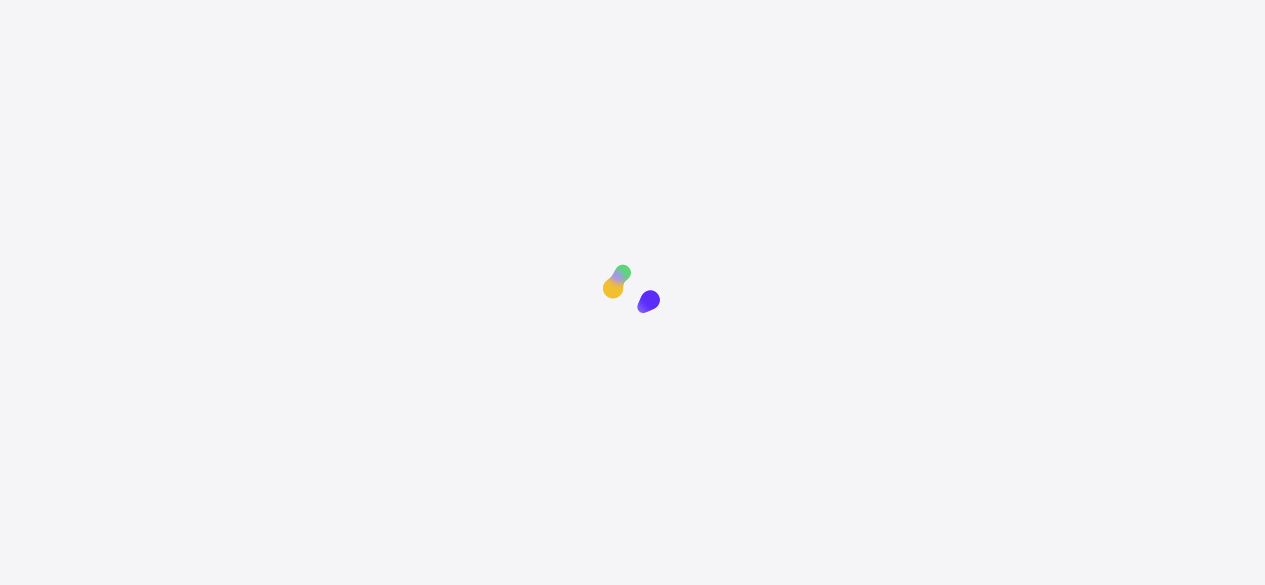 scroll, scrollTop: 0, scrollLeft: 0, axis: both 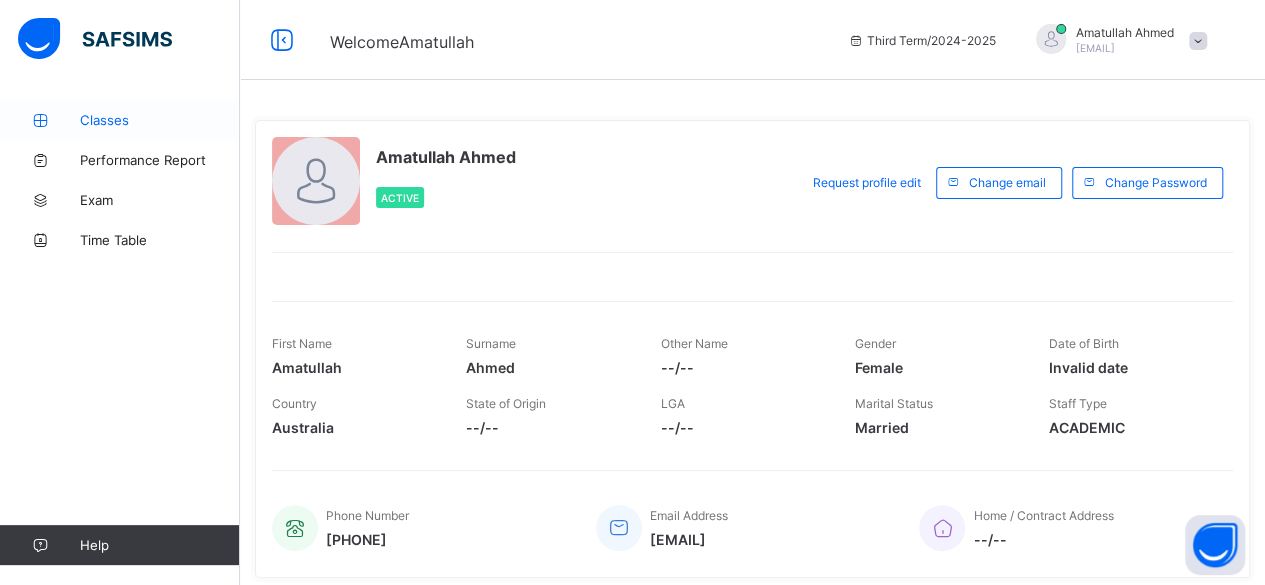 click on "Classes" at bounding box center (160, 120) 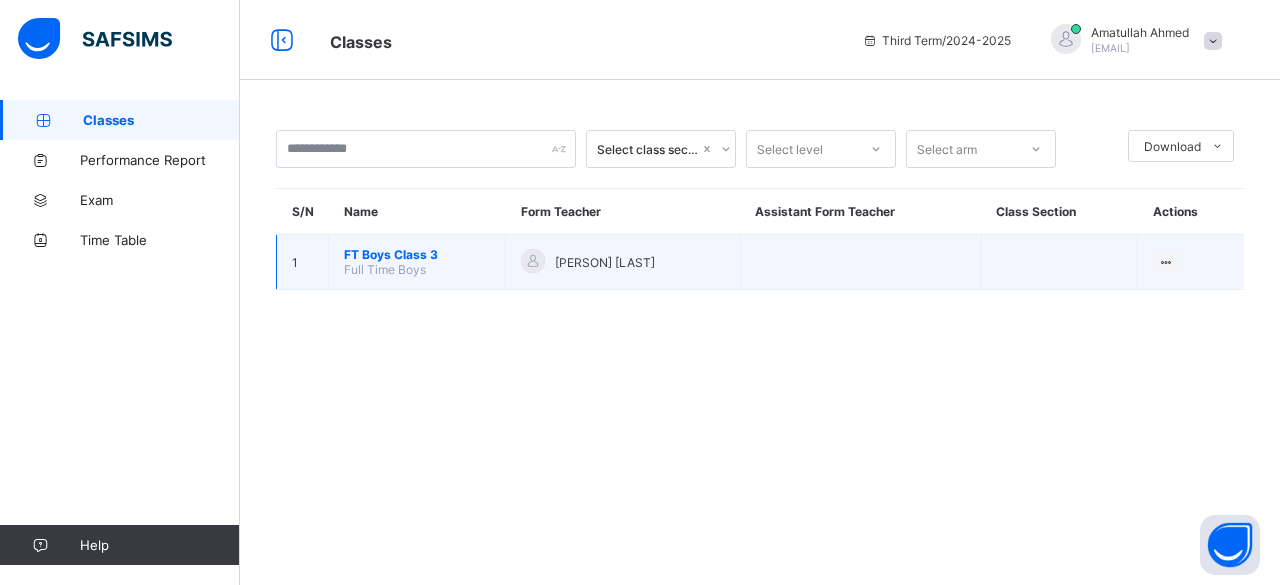 click on "FT Boys   Class 3" at bounding box center [417, 254] 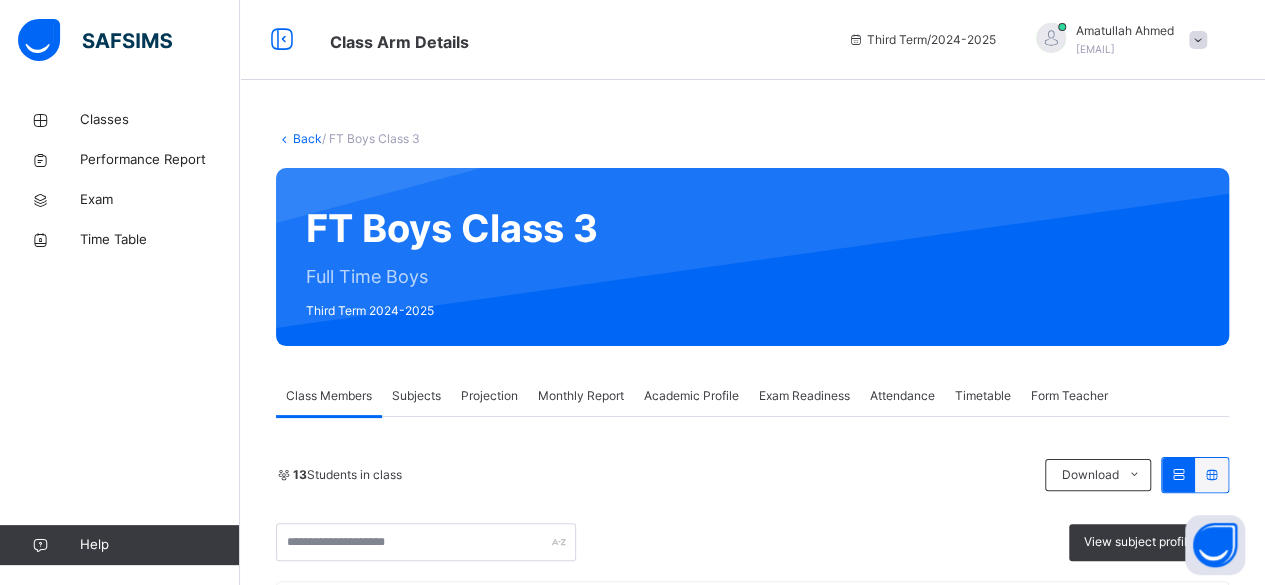 click on "Academic Profile" at bounding box center (691, 396) 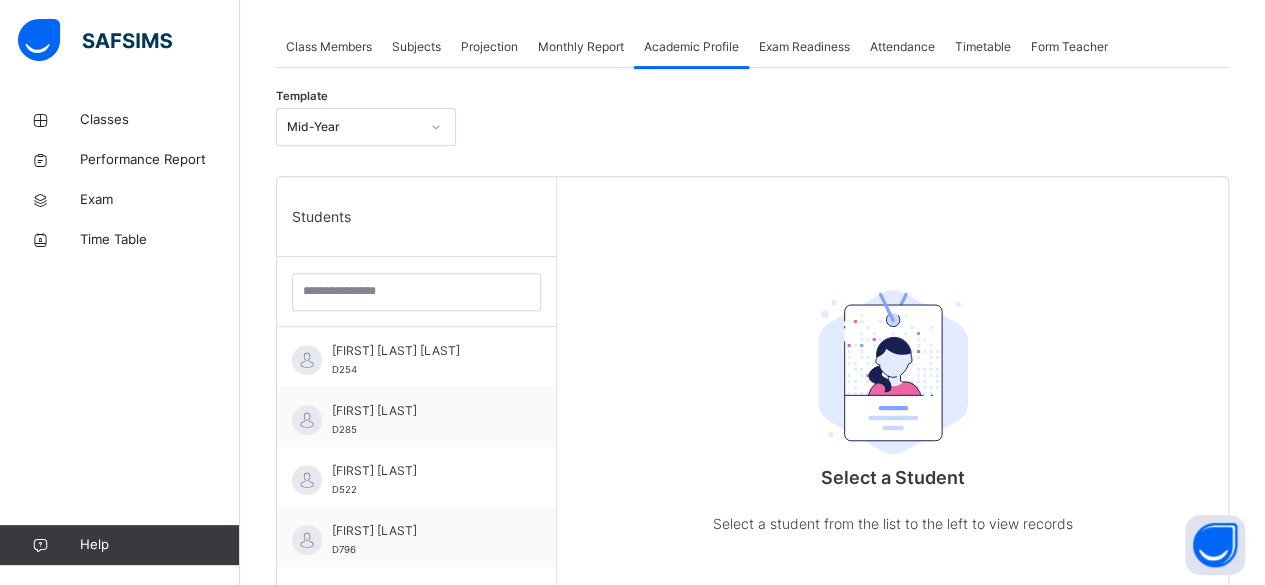 scroll, scrollTop: 350, scrollLeft: 0, axis: vertical 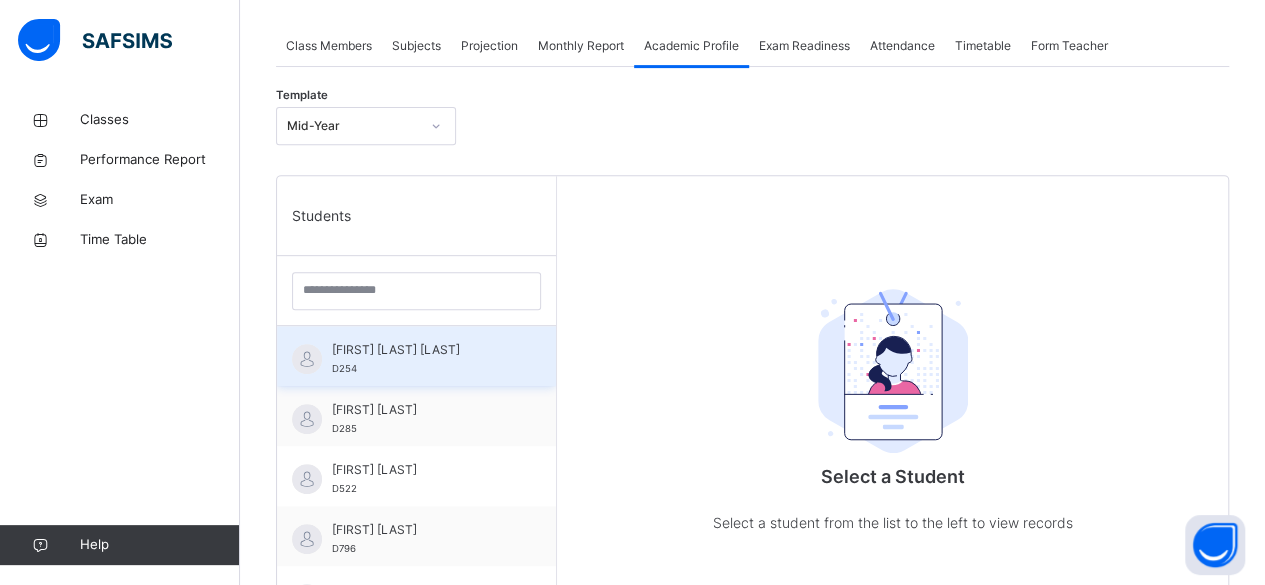 click on "Abubakr Adem  Ali D254" at bounding box center [421, 359] 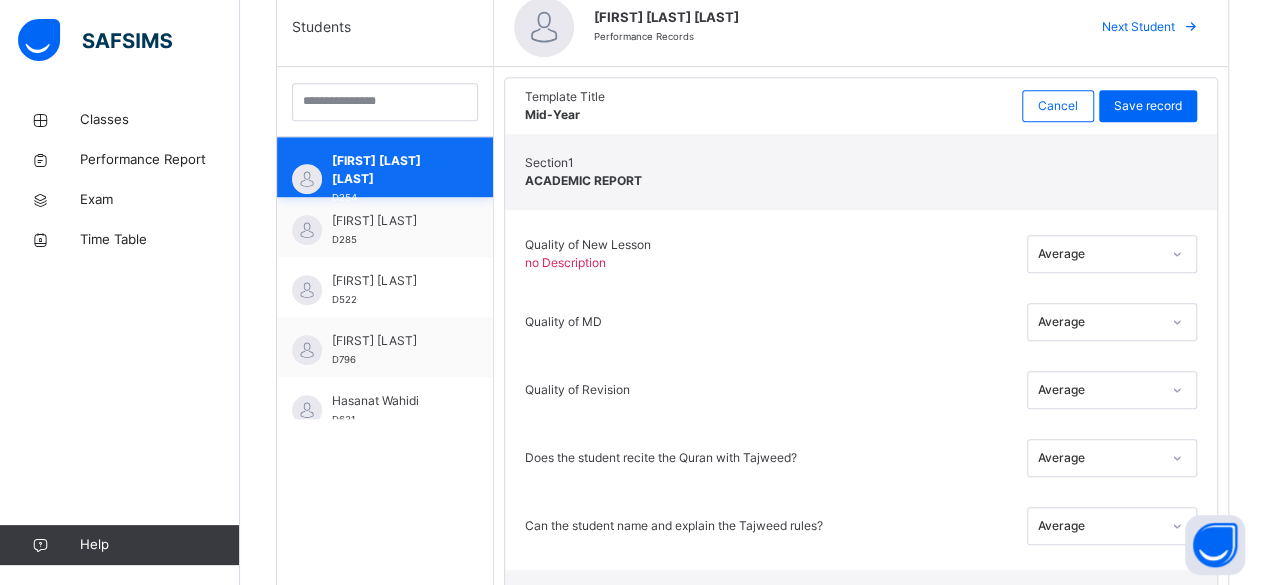 scroll, scrollTop: 530, scrollLeft: 0, axis: vertical 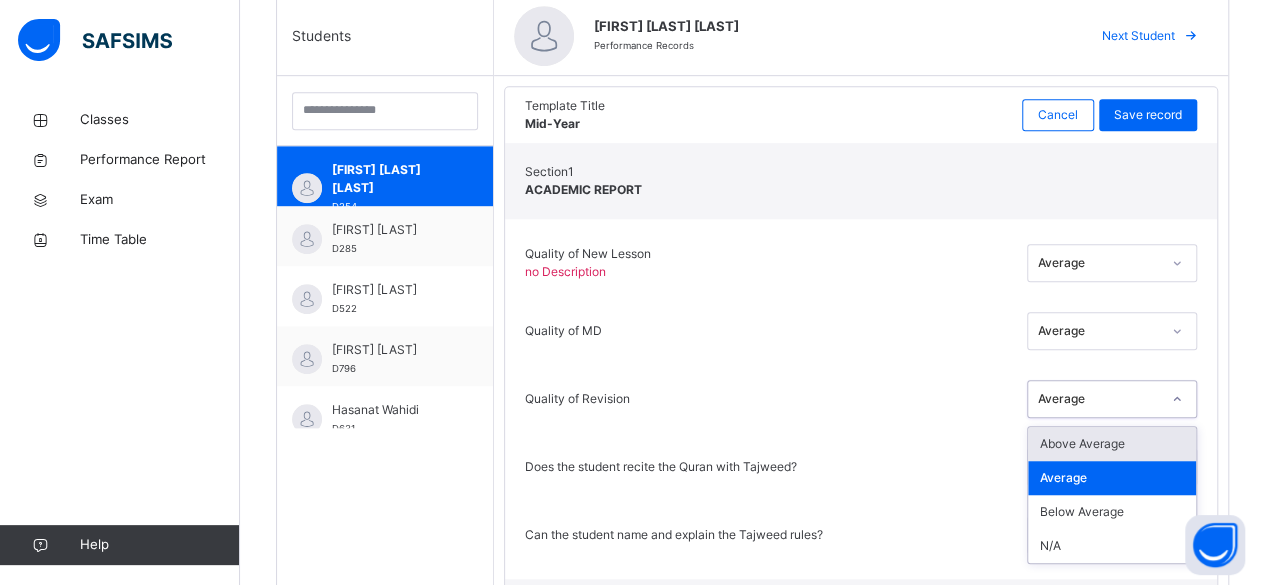 click on "Above Average" at bounding box center [1112, 444] 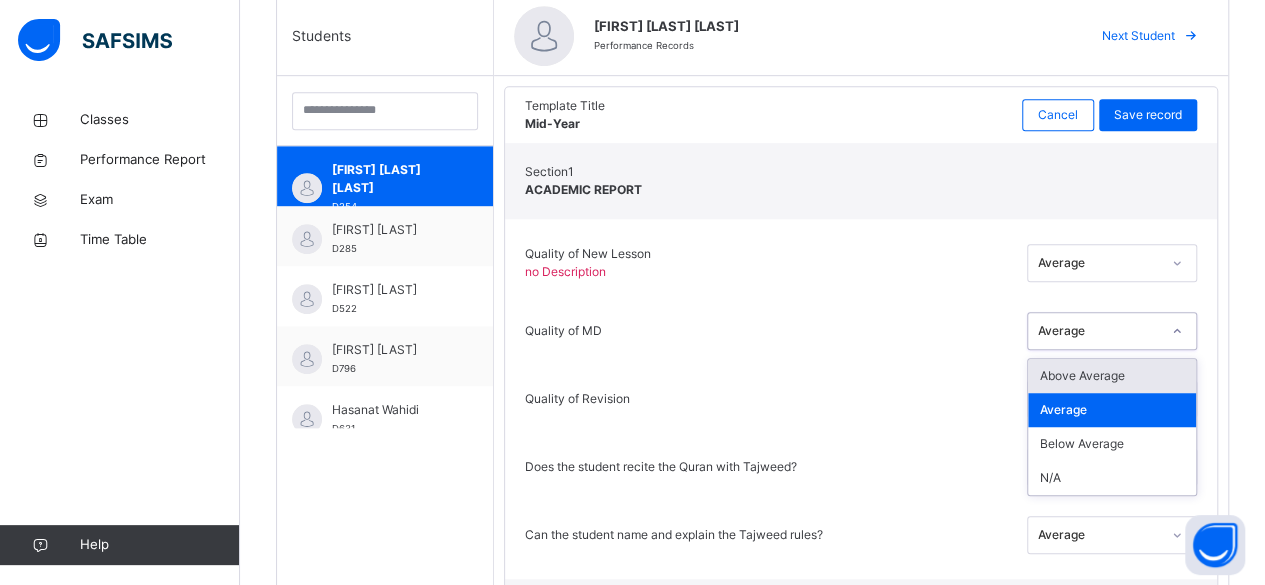 click on "Above Average" at bounding box center (1112, 376) 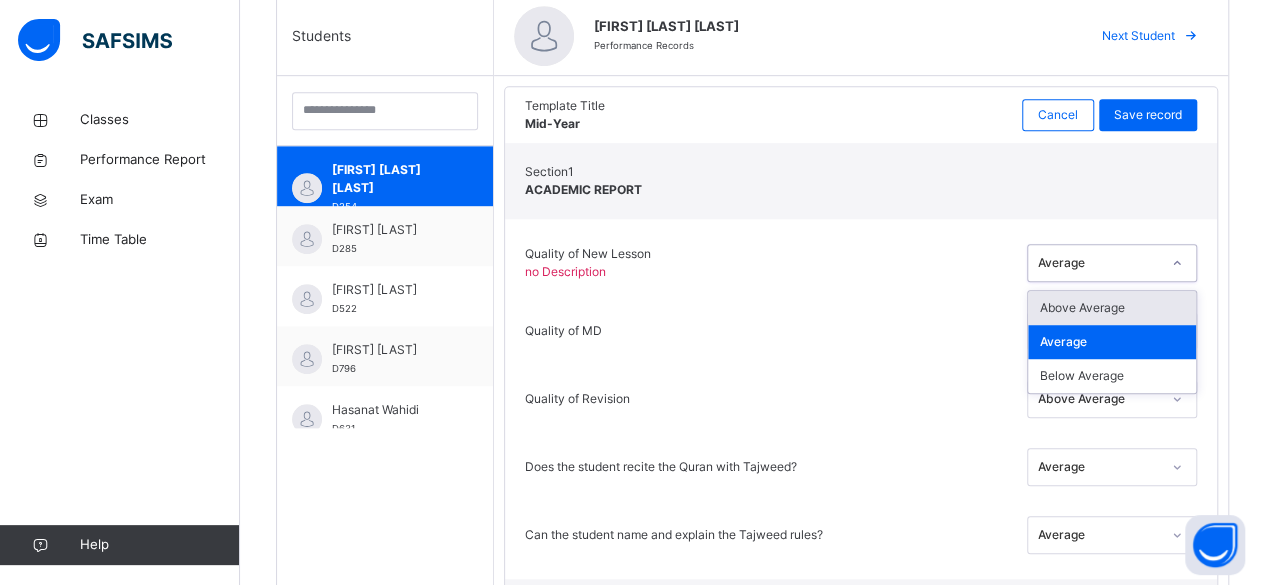 click on "Above Average" at bounding box center (1112, 308) 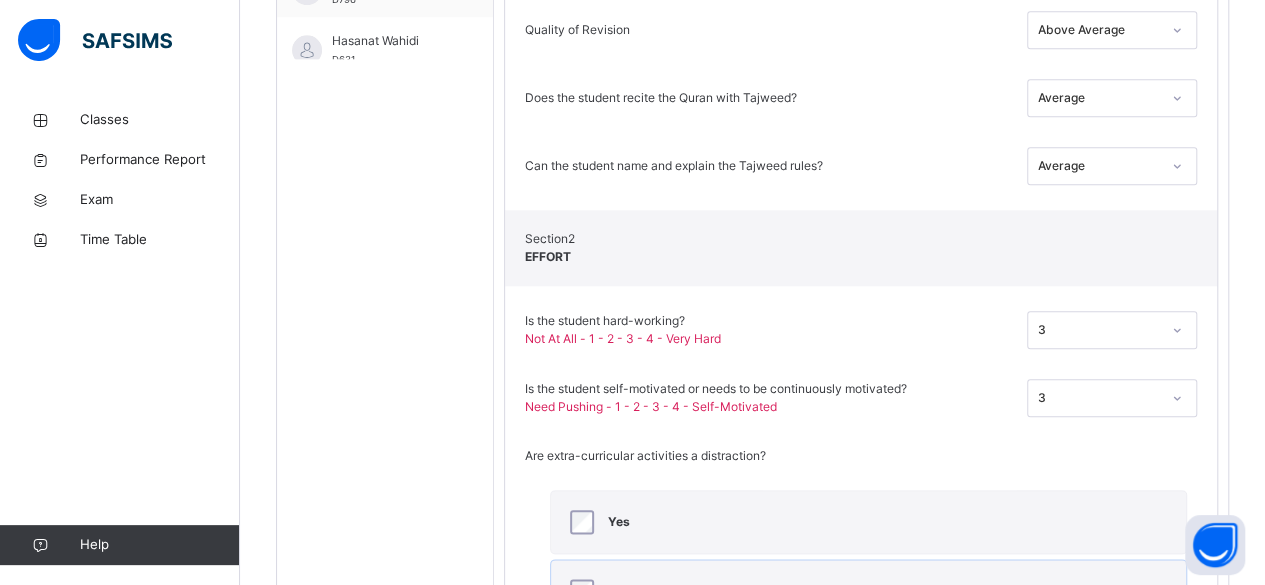 scroll, scrollTop: 906, scrollLeft: 0, axis: vertical 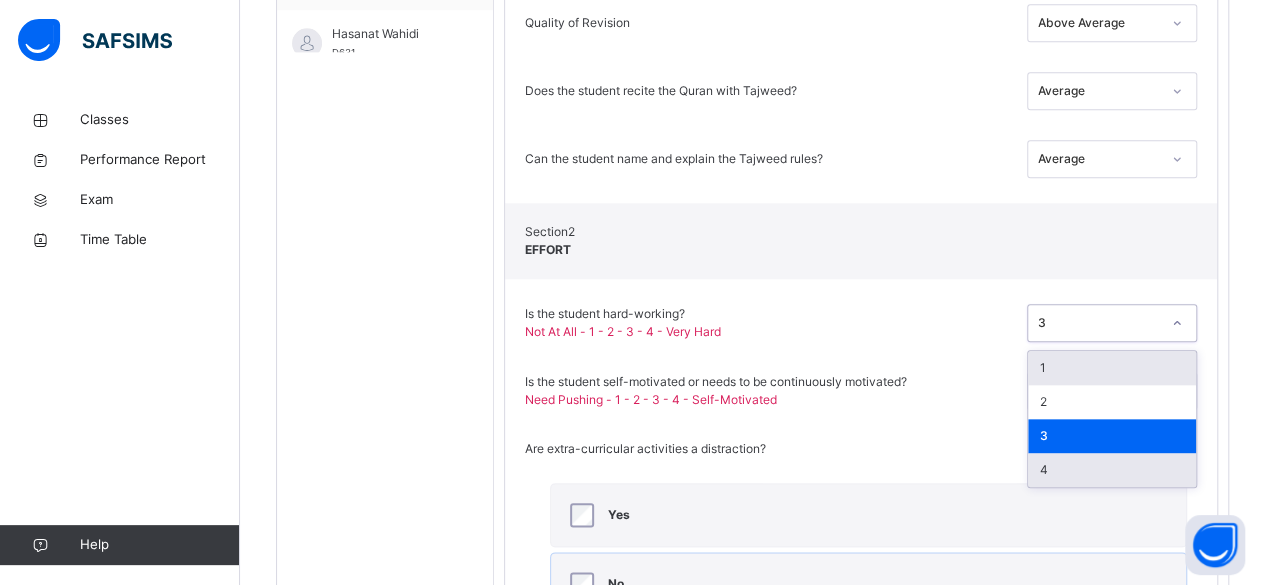 click on "4" at bounding box center (1112, 470) 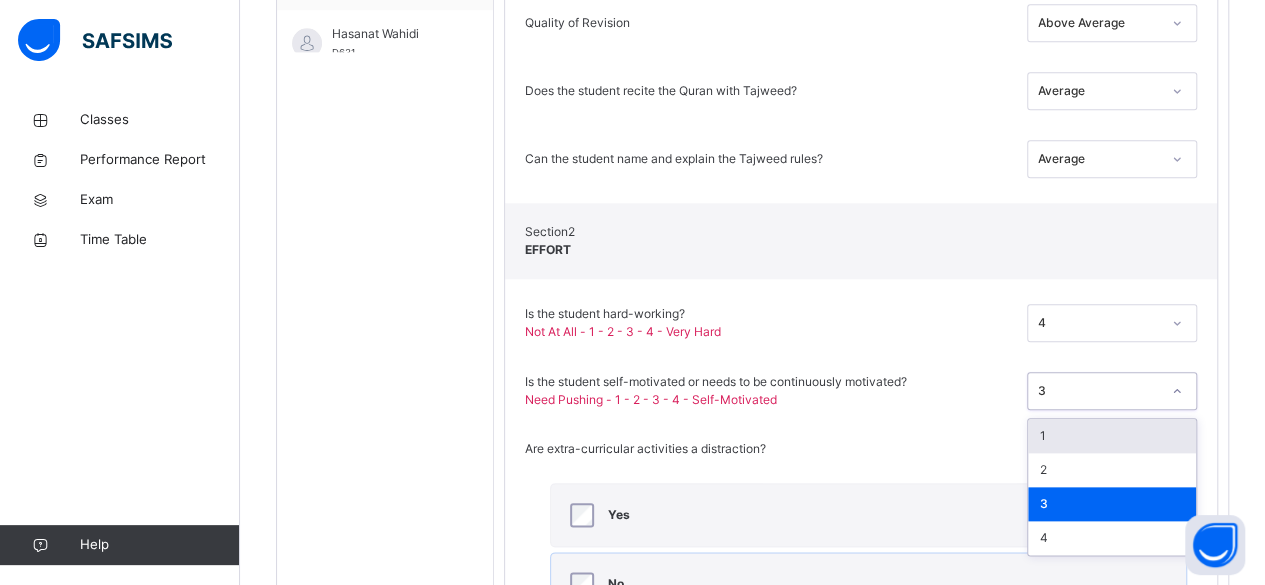 click on "1" at bounding box center [1112, 436] 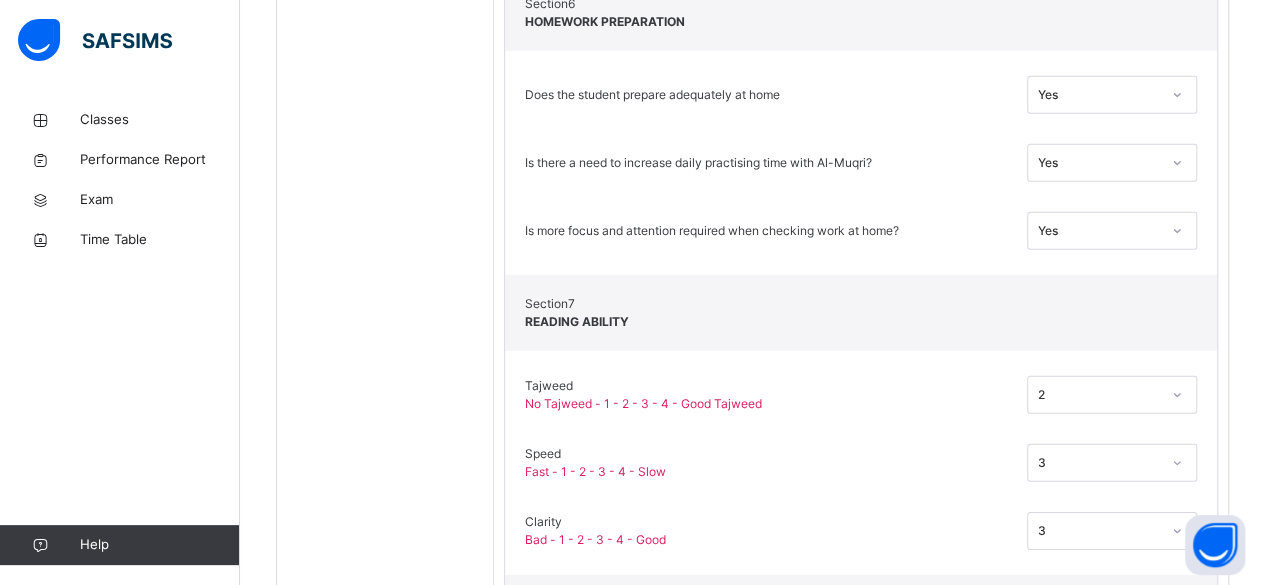 scroll, scrollTop: 2817, scrollLeft: 0, axis: vertical 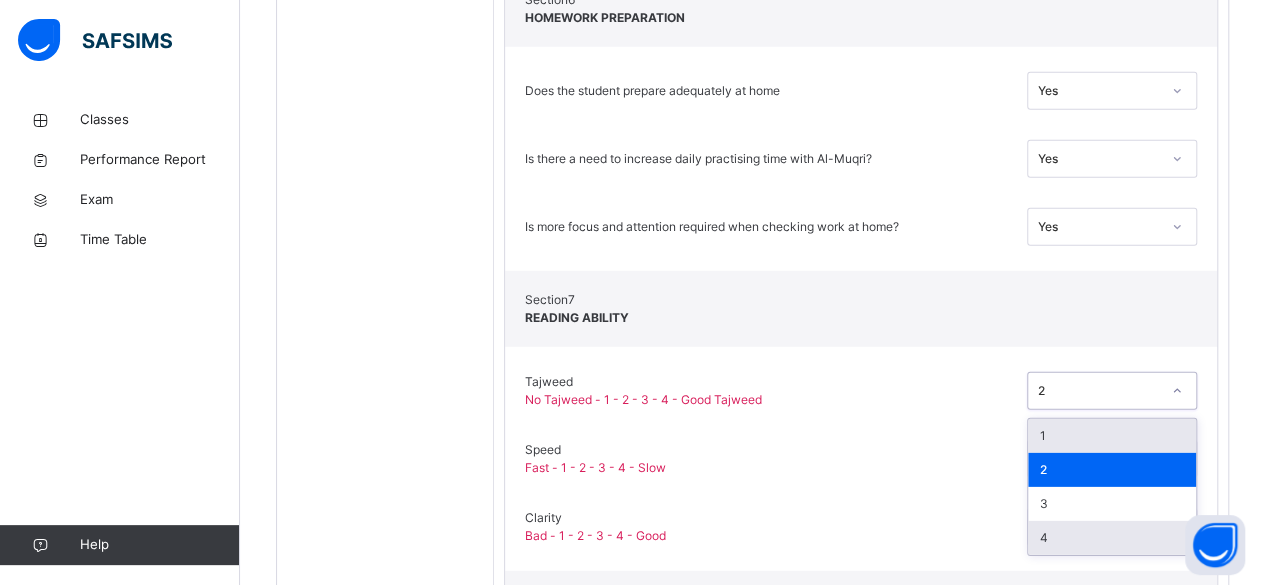 click on "4" at bounding box center (1112, 538) 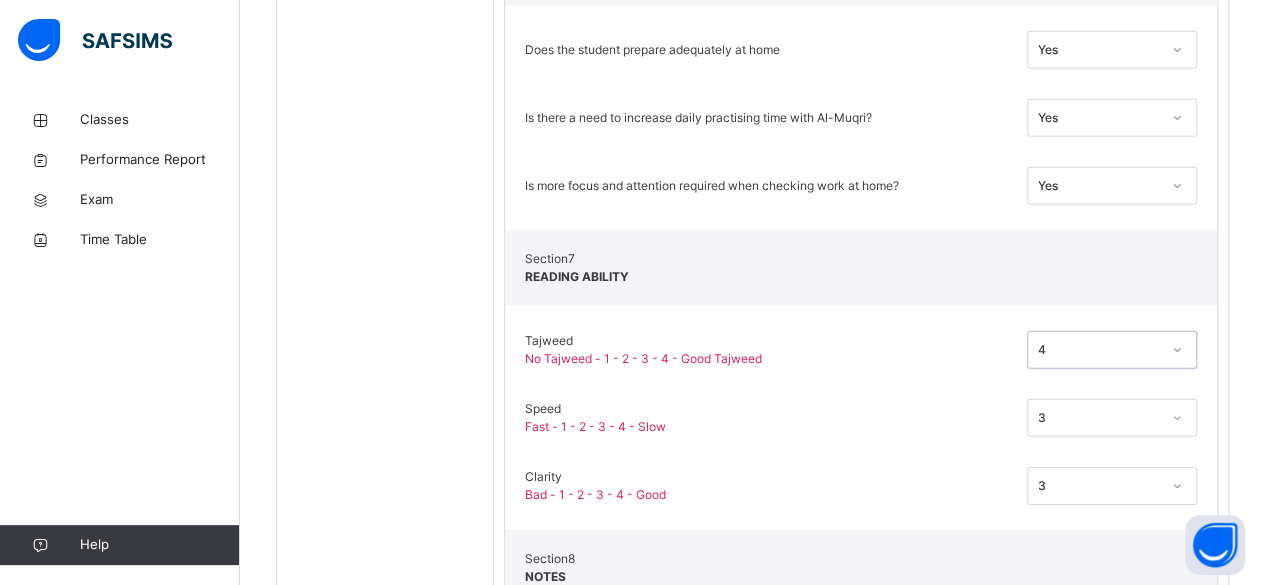 scroll, scrollTop: 2859, scrollLeft: 0, axis: vertical 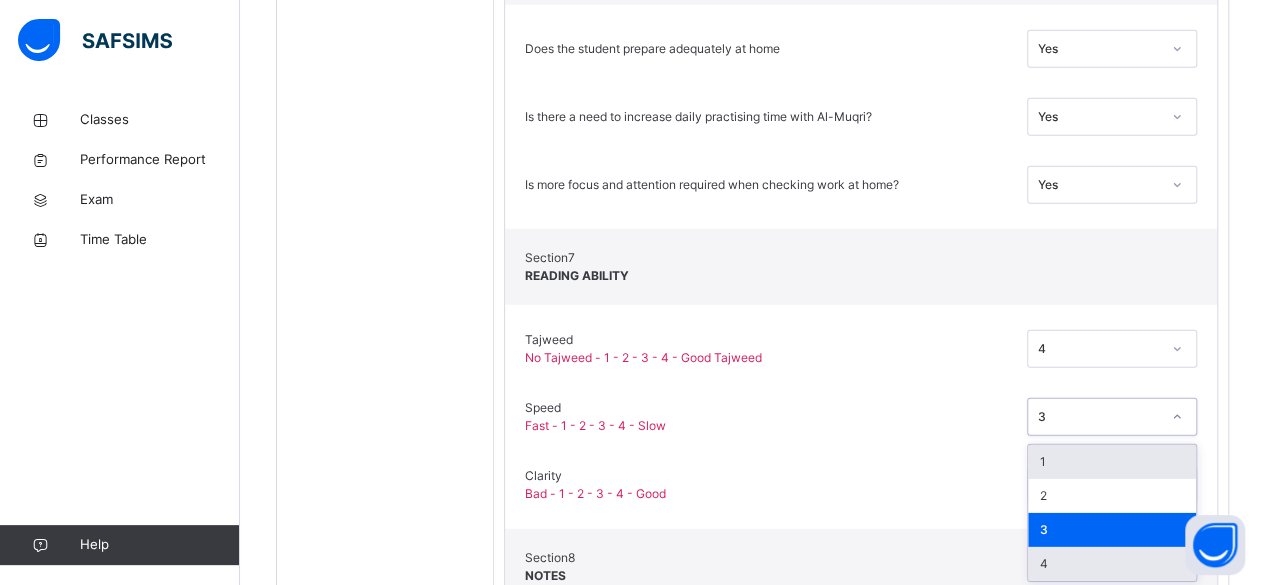 click on "4" at bounding box center [1112, 564] 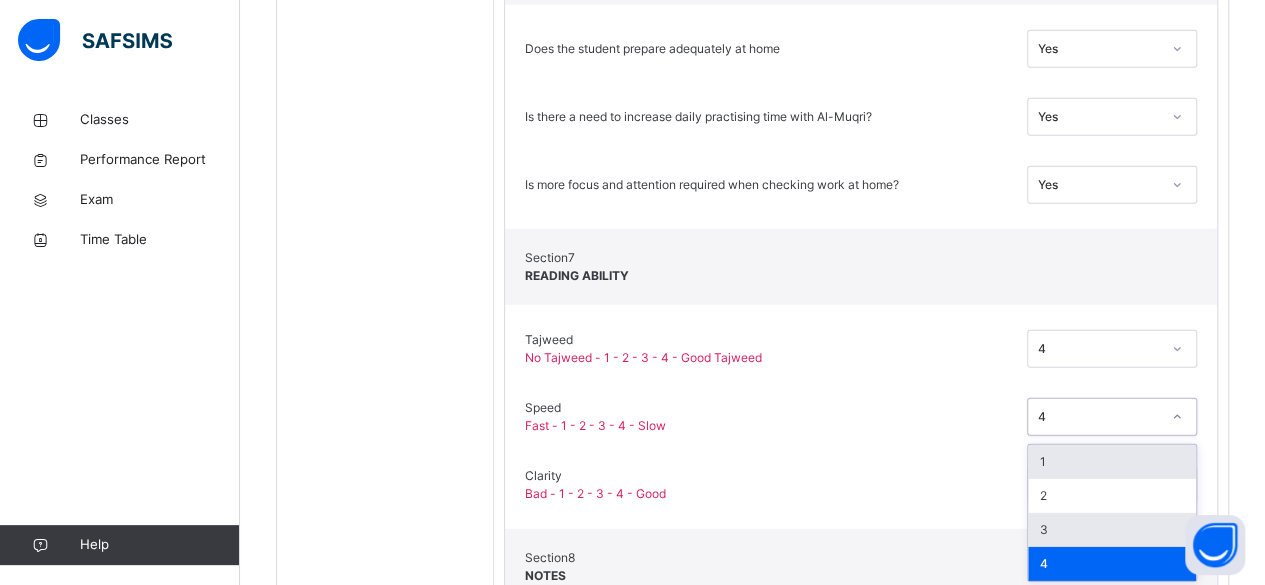 click on "3" at bounding box center (1112, 530) 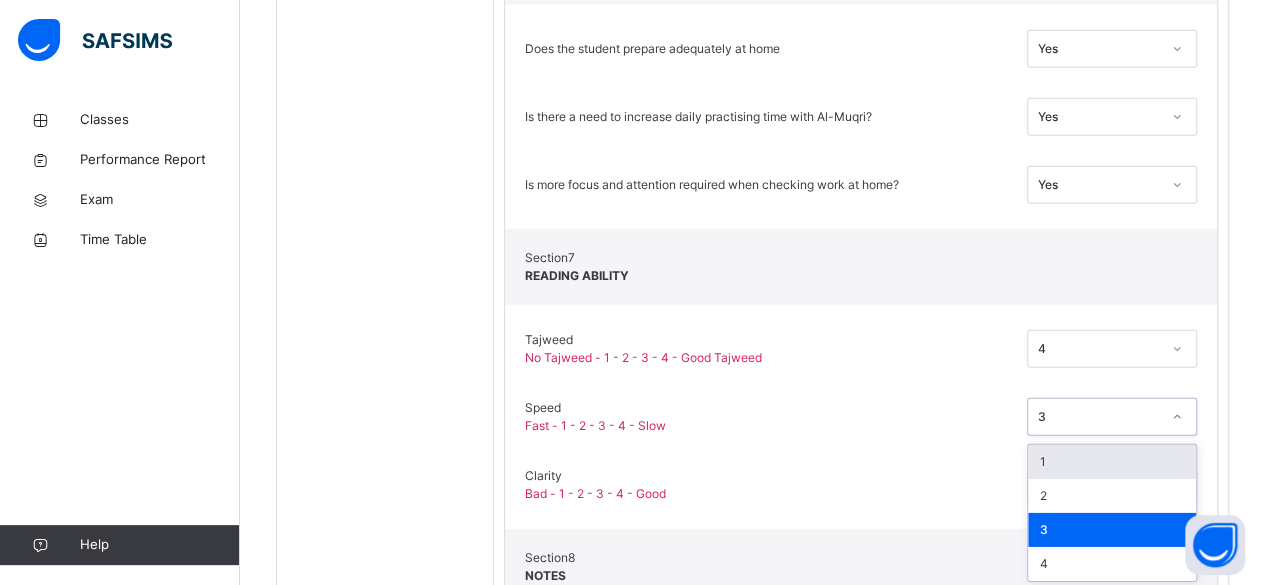 click on "Clarity Bad - 1 - 2 - 3 - 4 - Good 3" at bounding box center (861, 485) 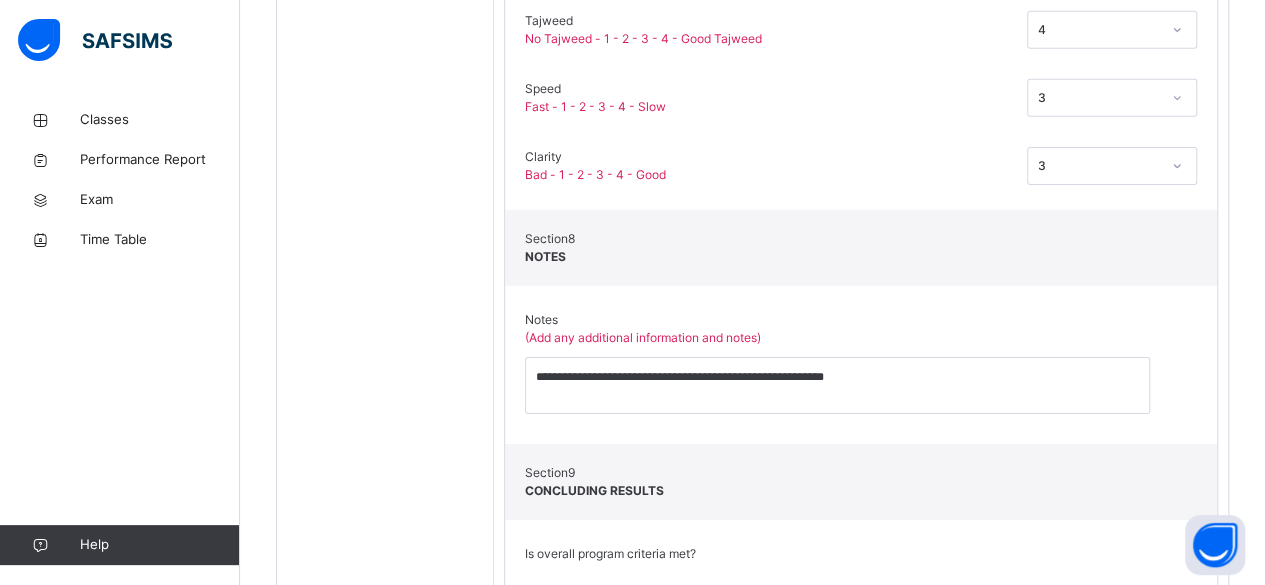 scroll, scrollTop: 3177, scrollLeft: 0, axis: vertical 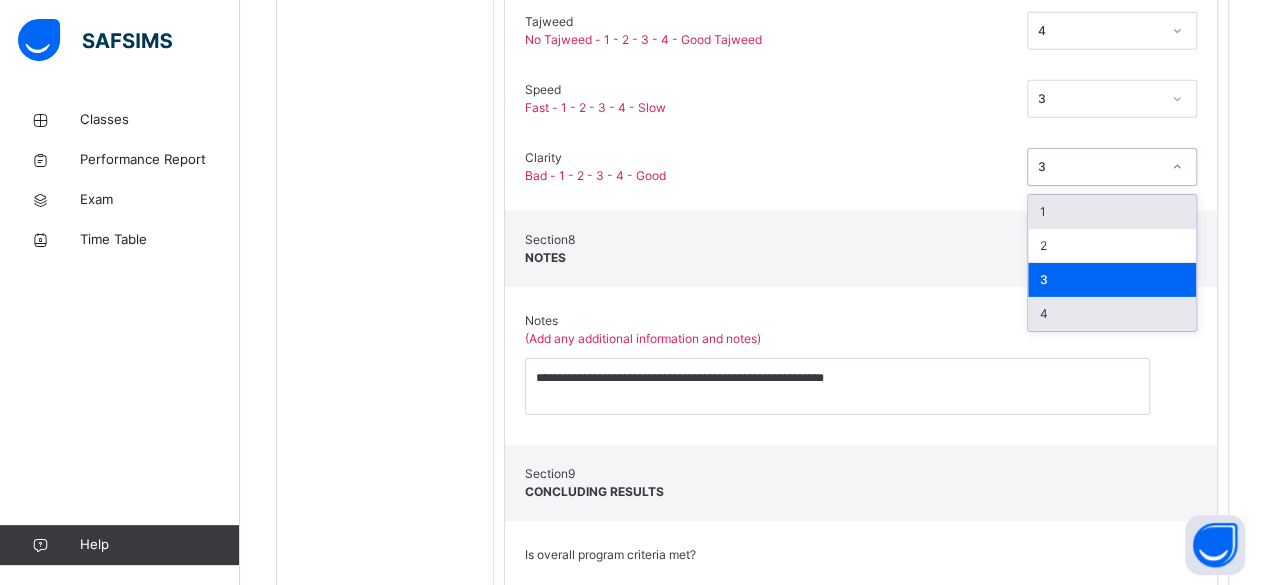 click on "4" at bounding box center (1112, 314) 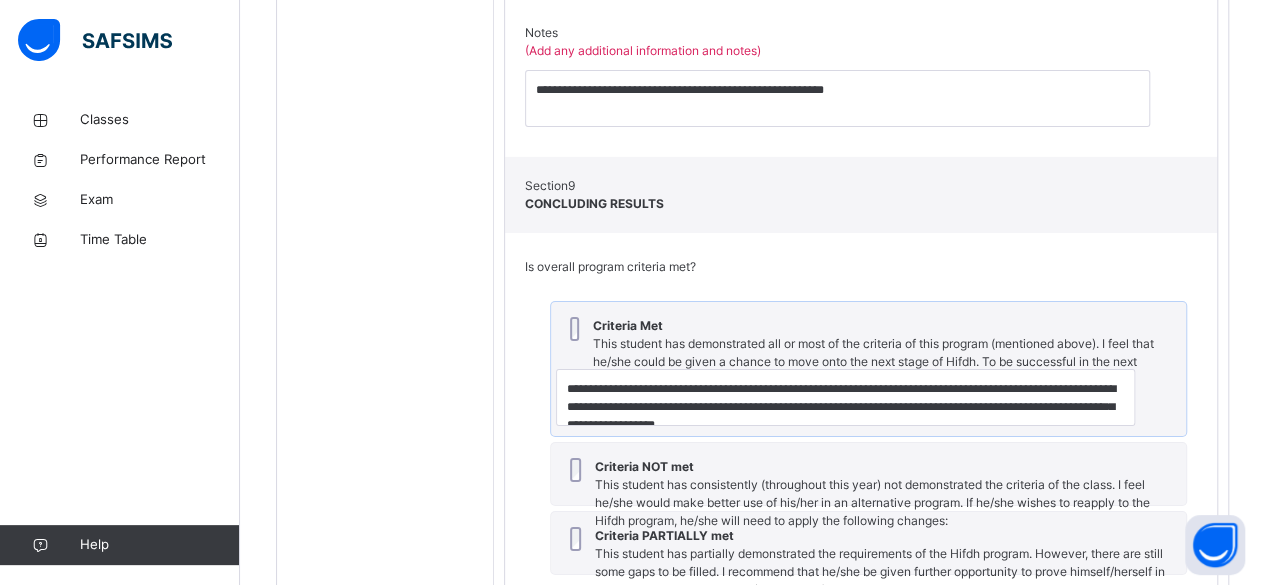scroll, scrollTop: 3440, scrollLeft: 0, axis: vertical 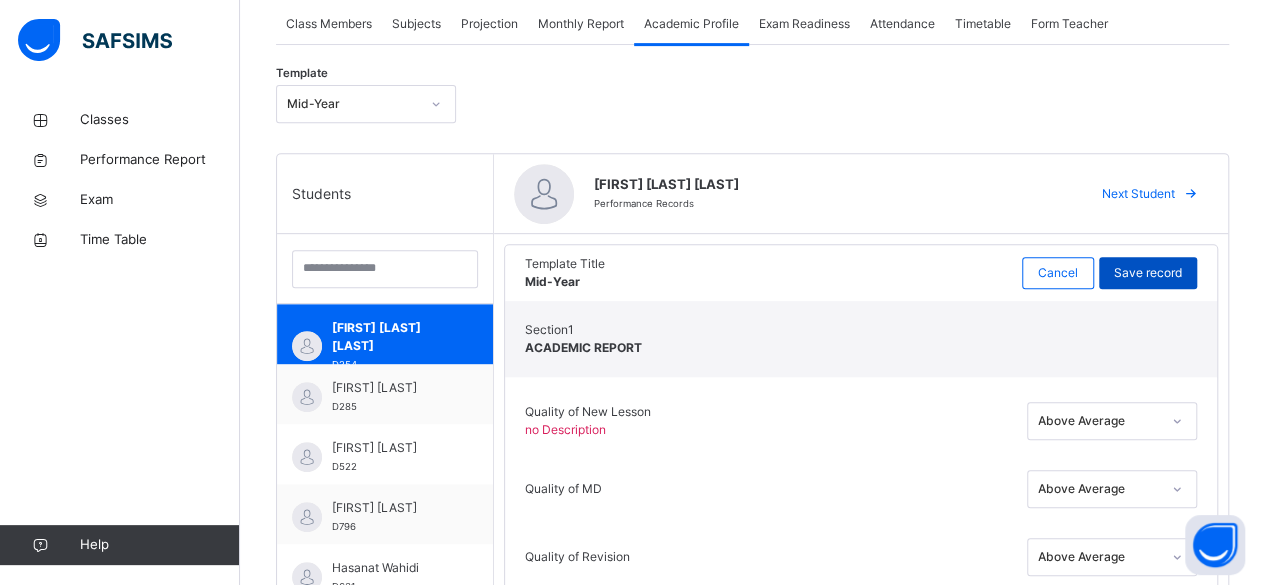 click on "Save record" at bounding box center (1148, 273) 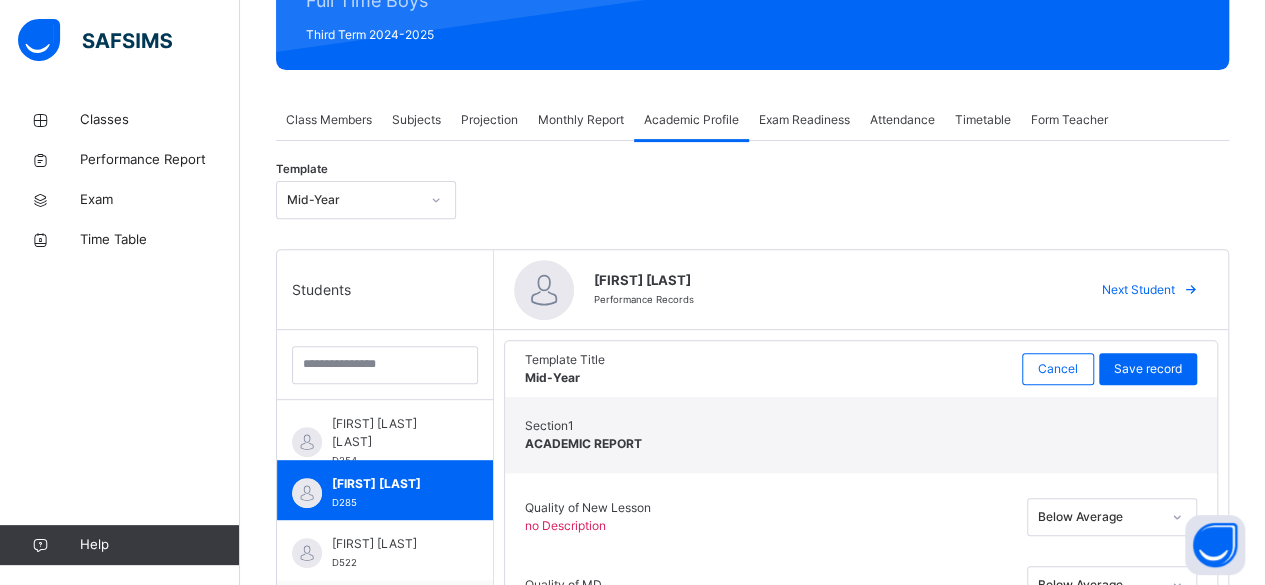scroll, scrollTop: 270, scrollLeft: 0, axis: vertical 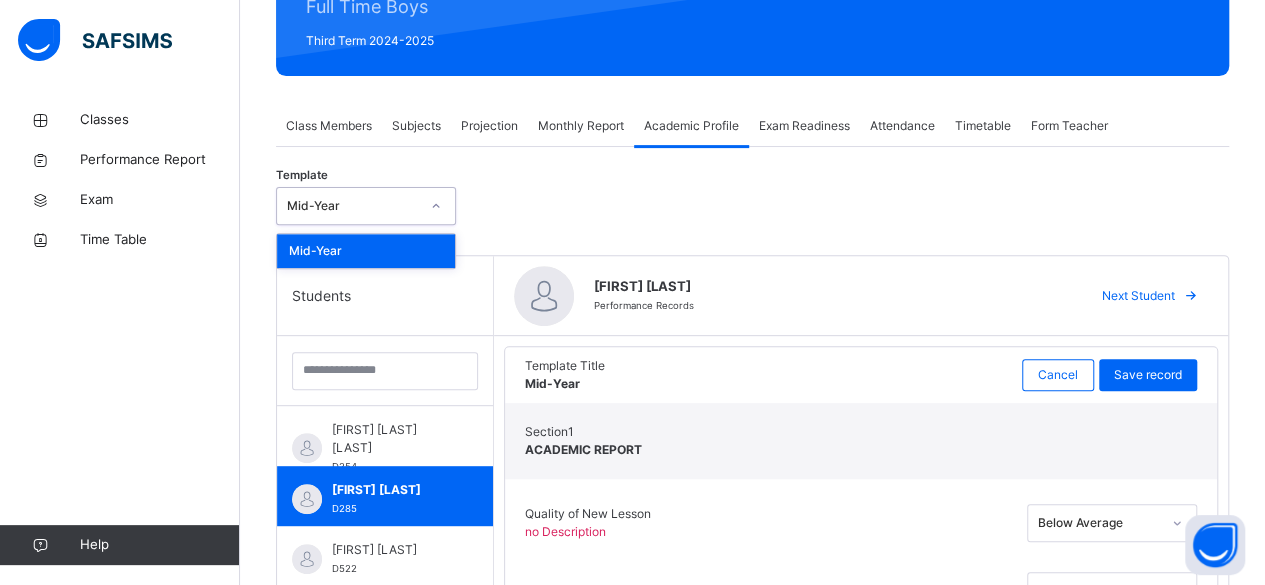 click on "Attendance" at bounding box center [902, 126] 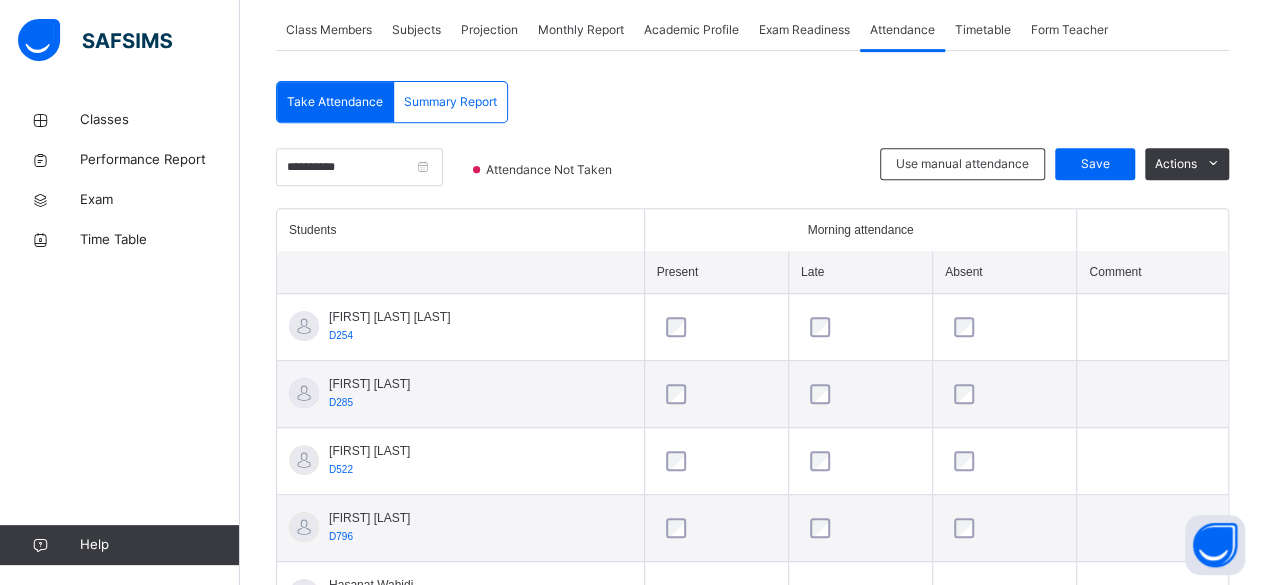 scroll, scrollTop: 367, scrollLeft: 0, axis: vertical 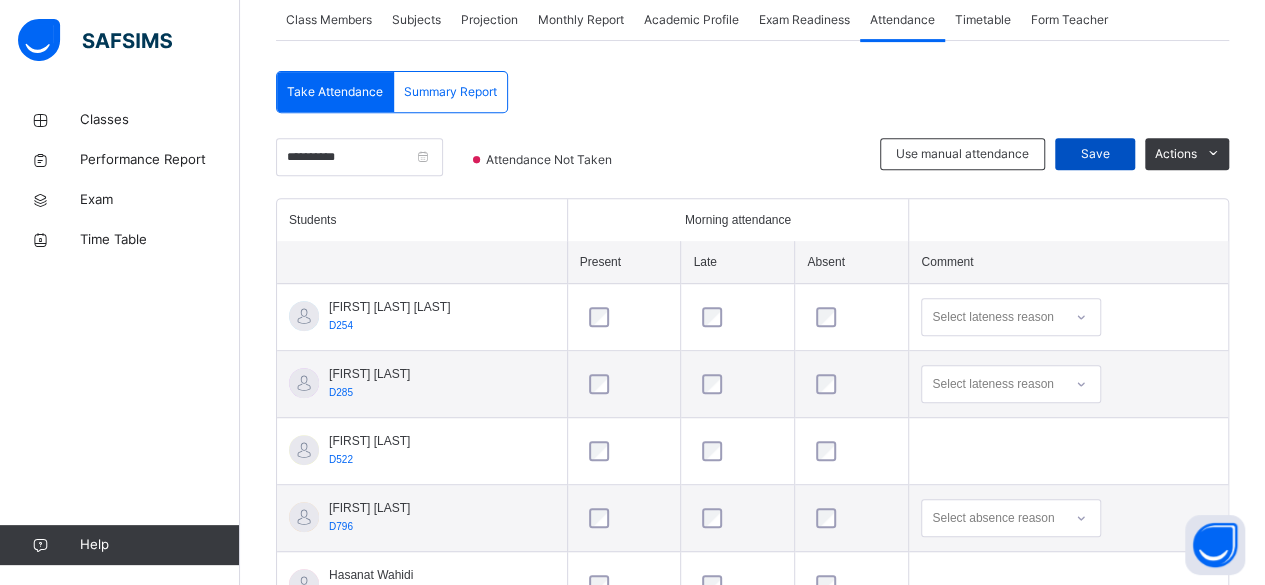 click on "Save" at bounding box center (1095, 154) 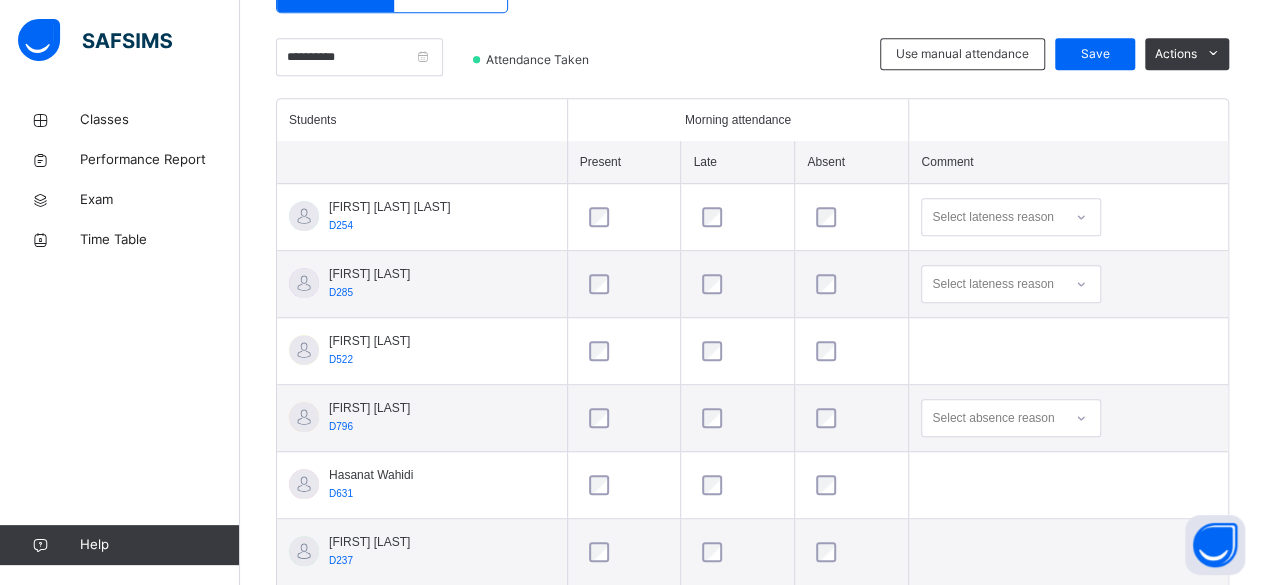 scroll, scrollTop: 462, scrollLeft: 0, axis: vertical 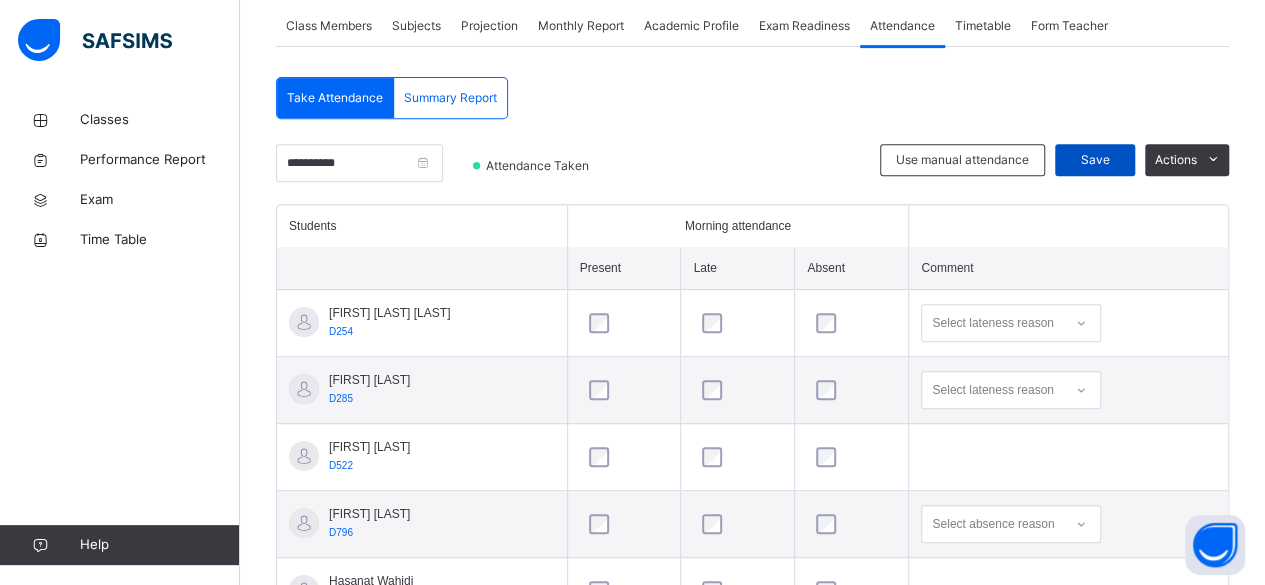 click on "Save" at bounding box center [1095, 160] 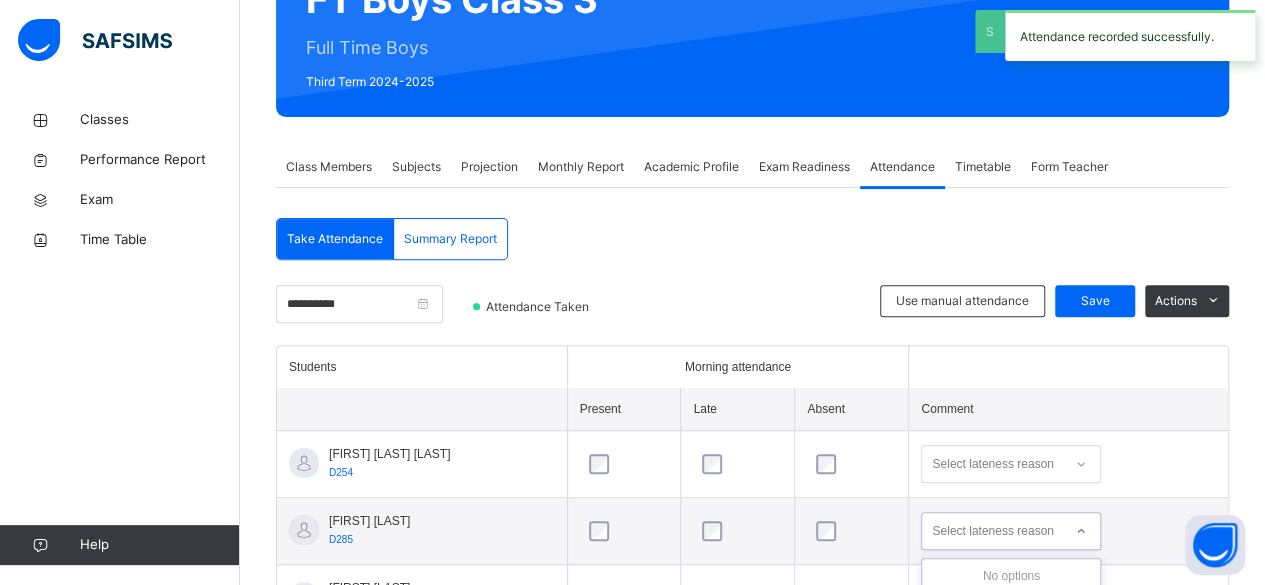scroll, scrollTop: 243, scrollLeft: 0, axis: vertical 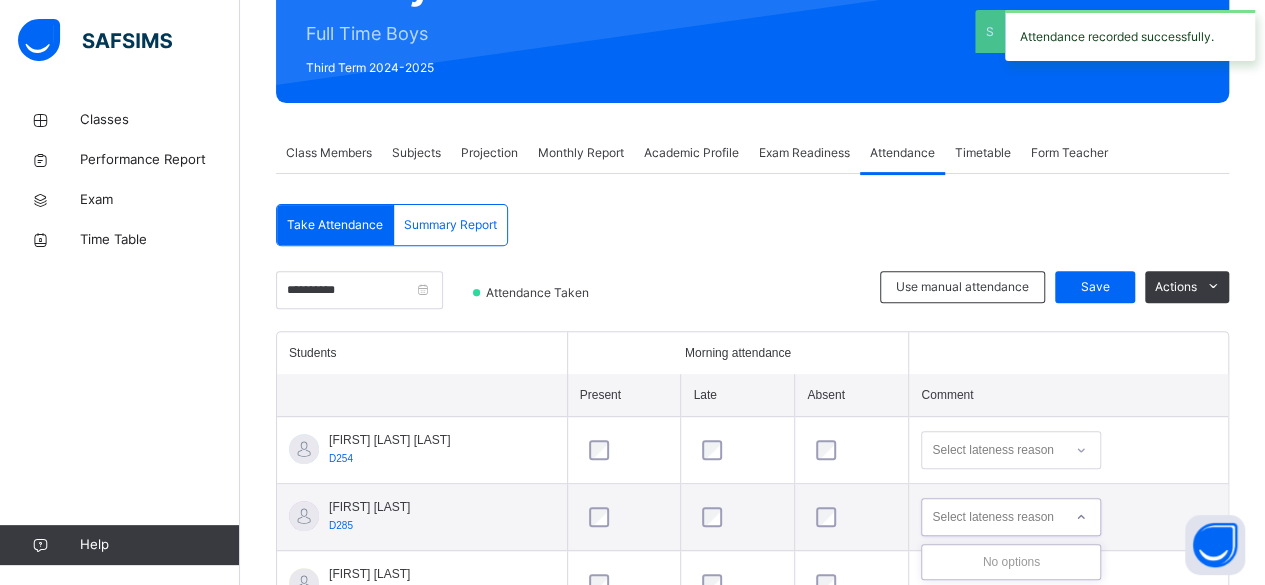 click on "Projection" at bounding box center (489, 153) 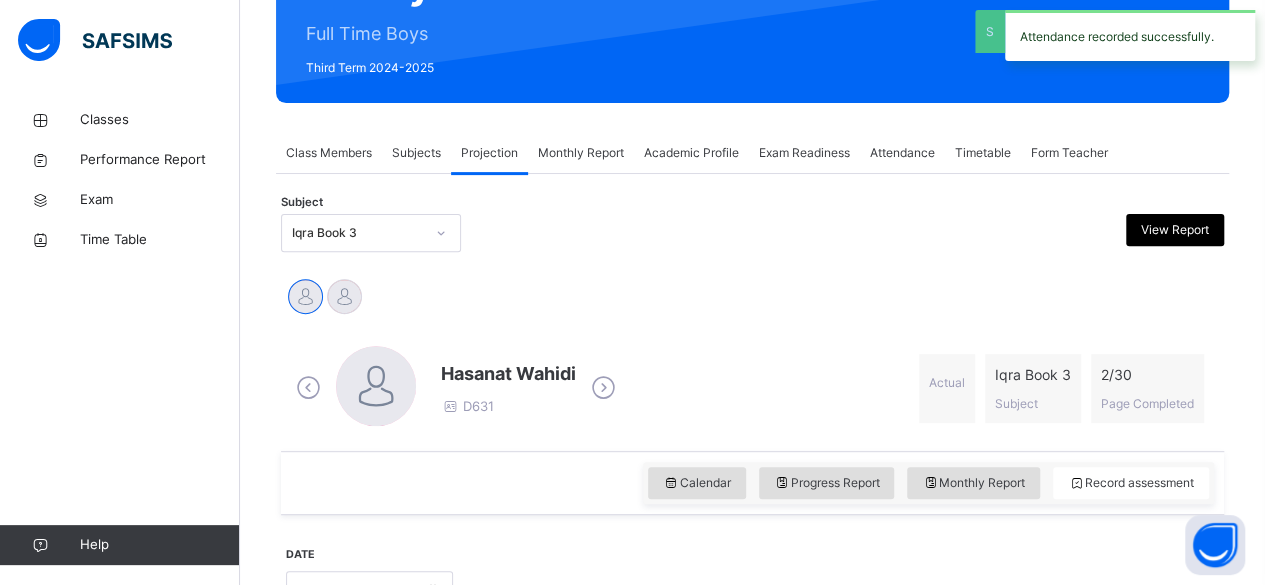click on "Monthly Report" at bounding box center (581, 153) 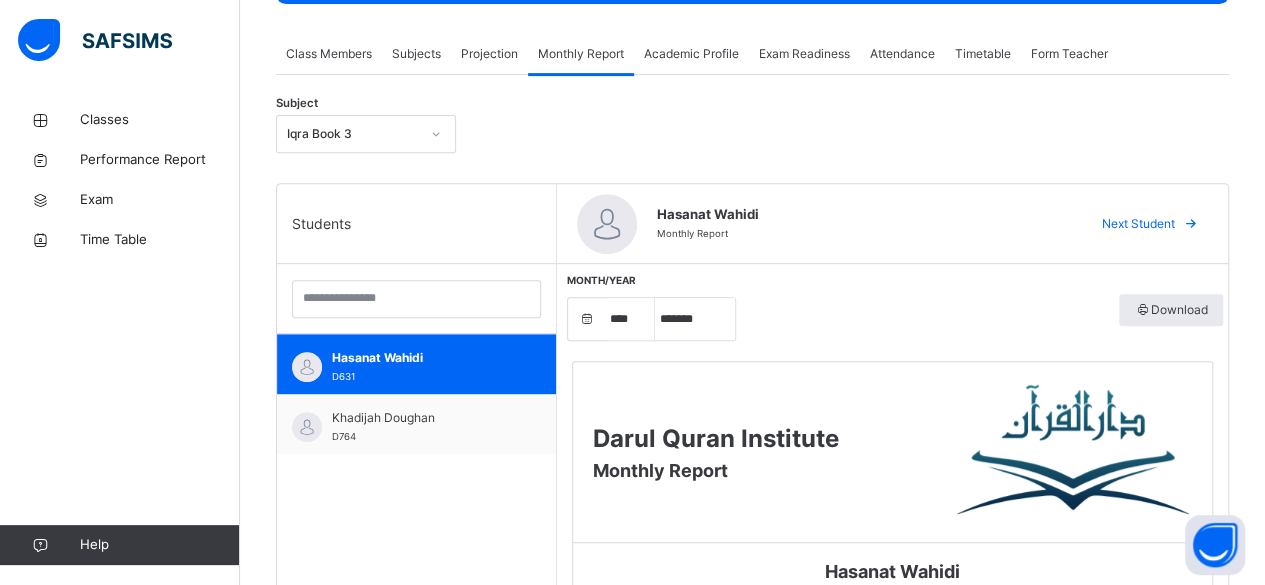 scroll, scrollTop: 422, scrollLeft: 0, axis: vertical 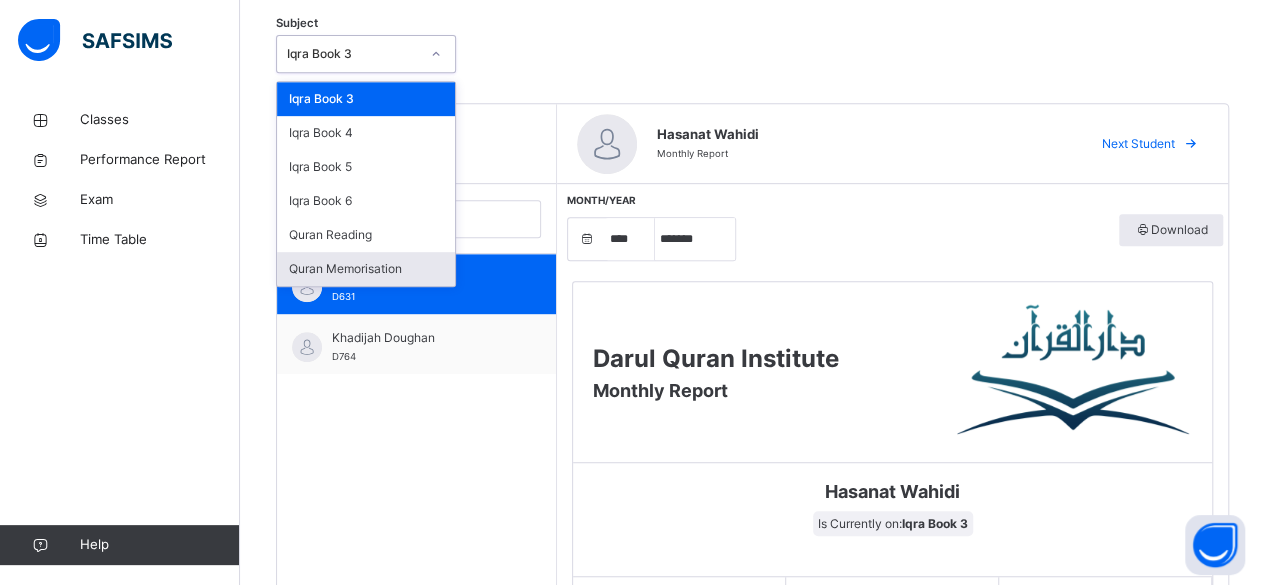 click on "Quran Memorisation" at bounding box center [366, 269] 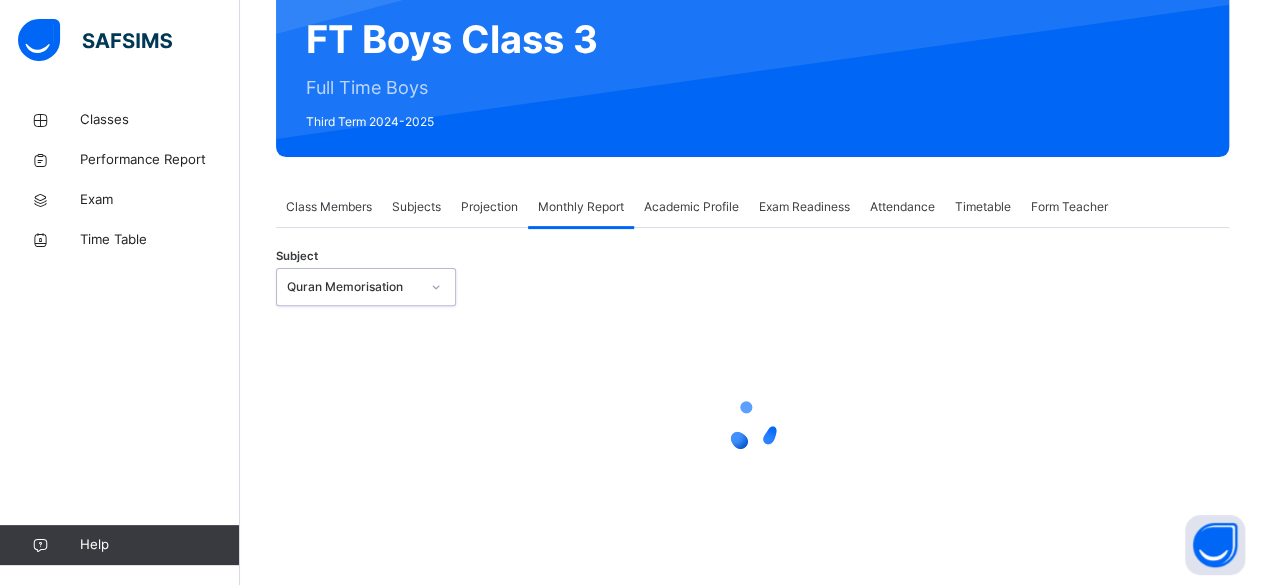select on "****" 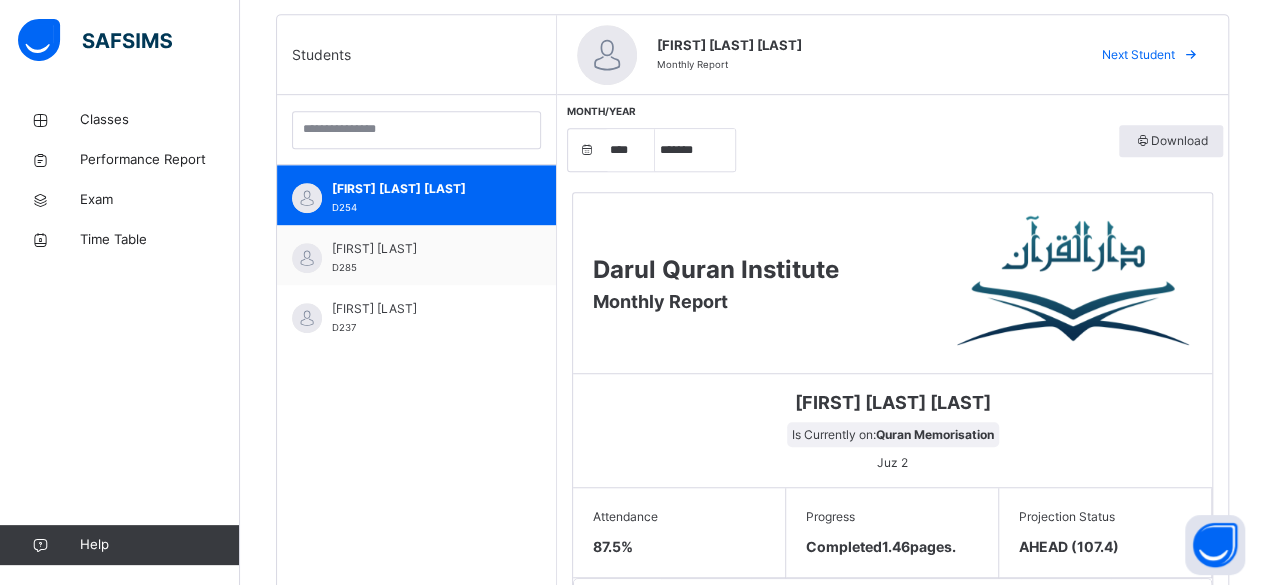 scroll, scrollTop: 510, scrollLeft: 0, axis: vertical 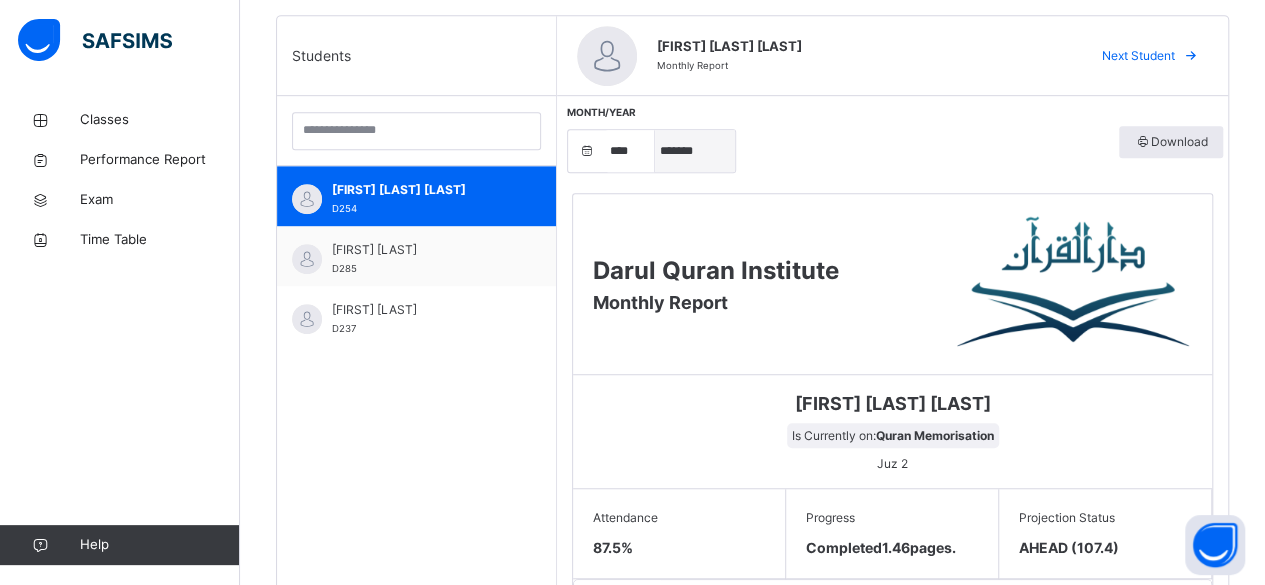 click on "***** ******* ******** ***** ***** *** **** **** ****** ********* ******* ******** ********" at bounding box center [695, 151] 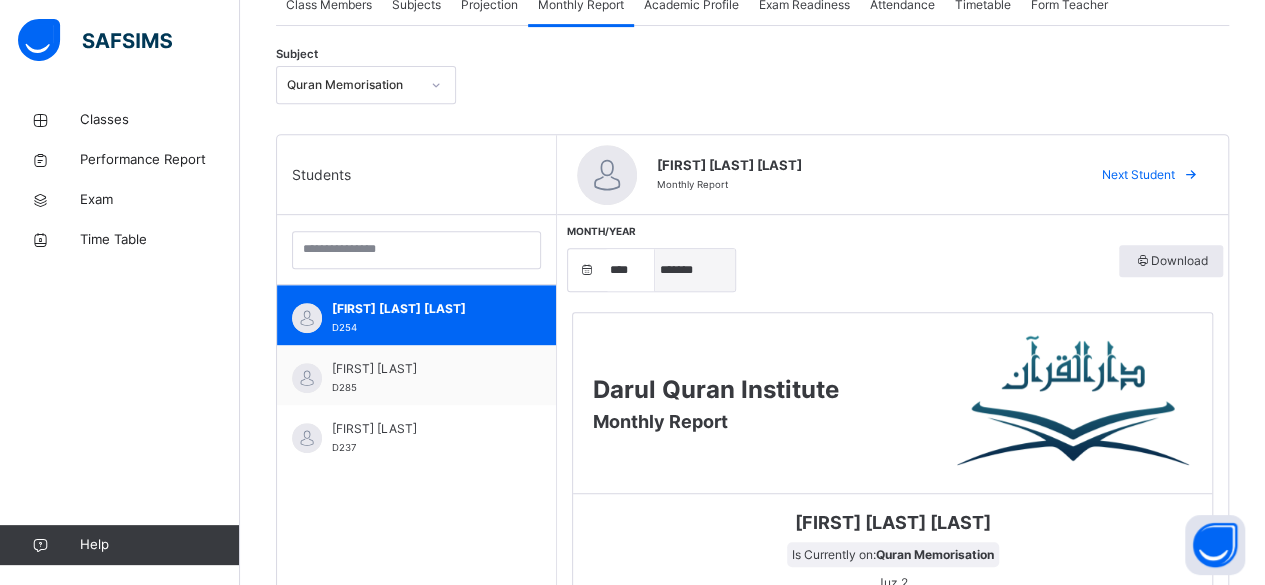 scroll, scrollTop: 374, scrollLeft: 0, axis: vertical 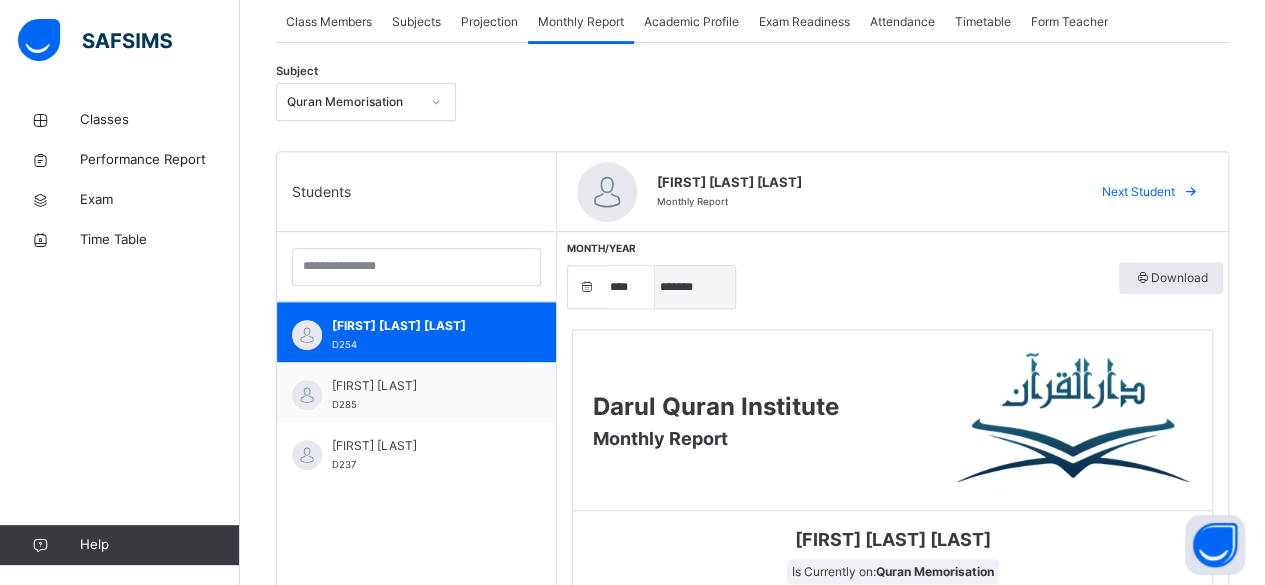 click on "***** ******* ******** ***** ***** *** **** **** ****** ********* ******* ******** ********" at bounding box center [695, 287] 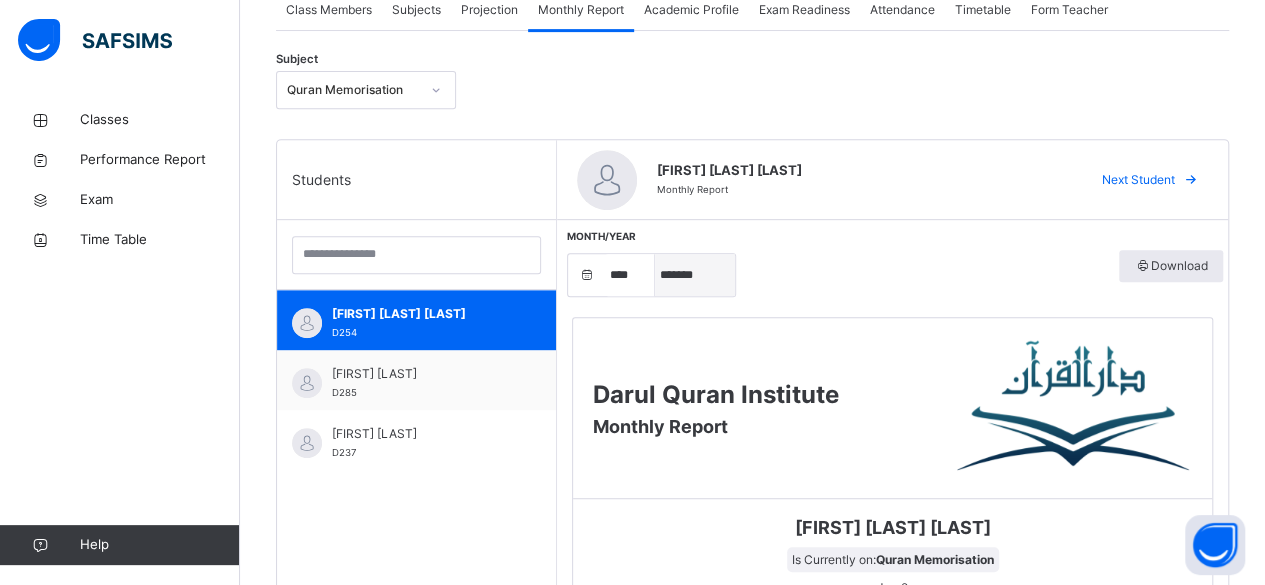 scroll, scrollTop: 384, scrollLeft: 0, axis: vertical 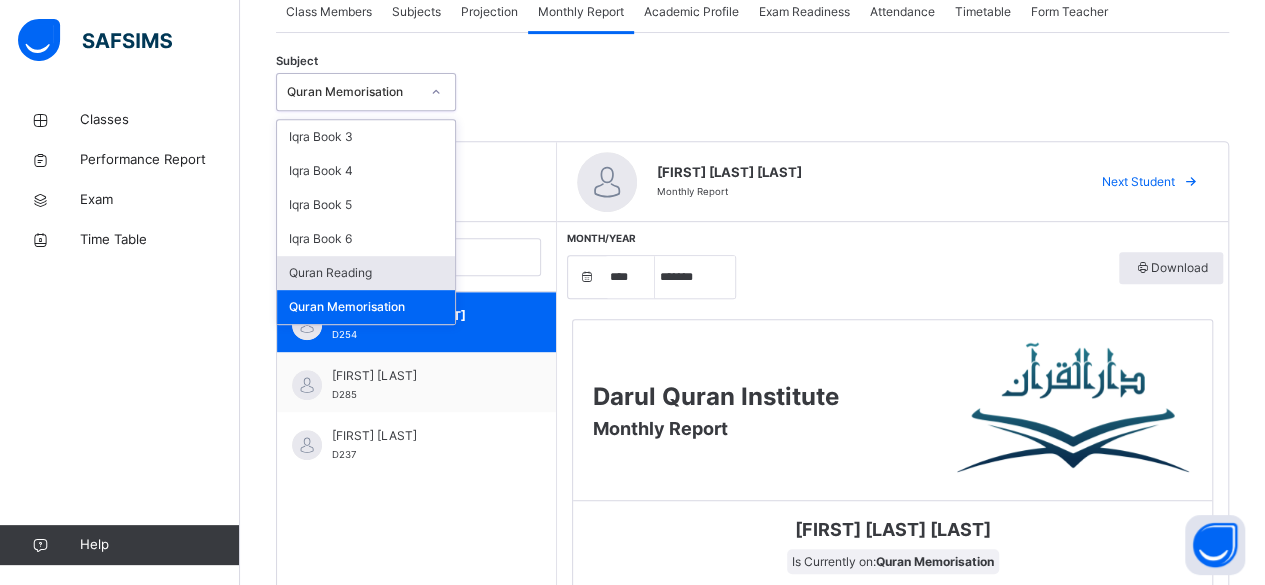 click on "Quran Reading" at bounding box center [366, 273] 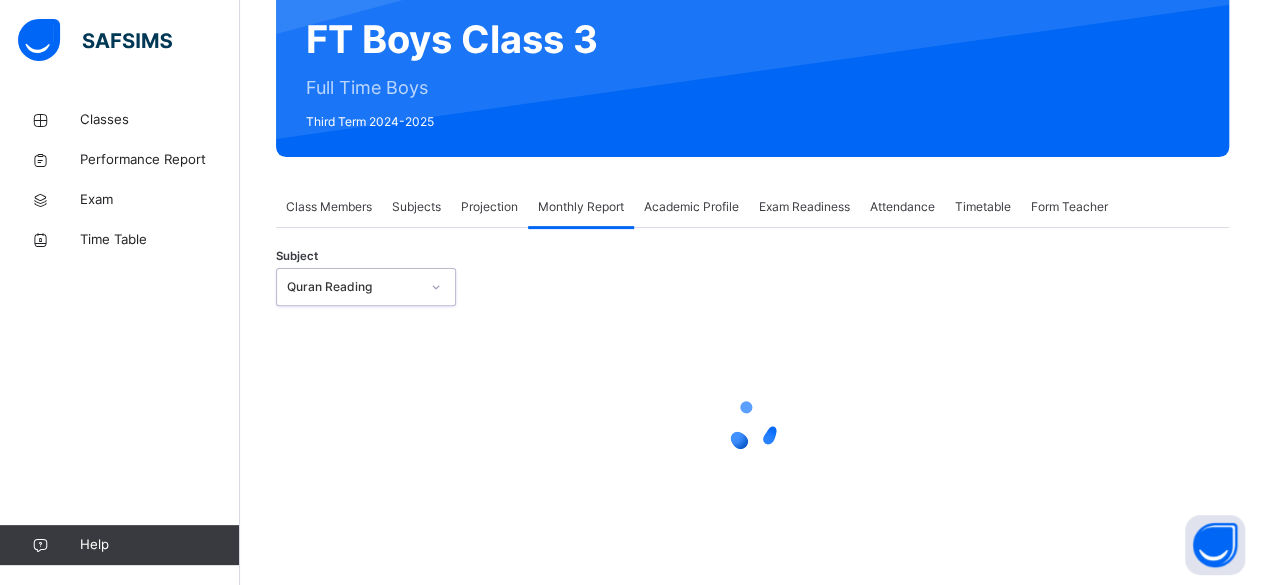 select on "****" 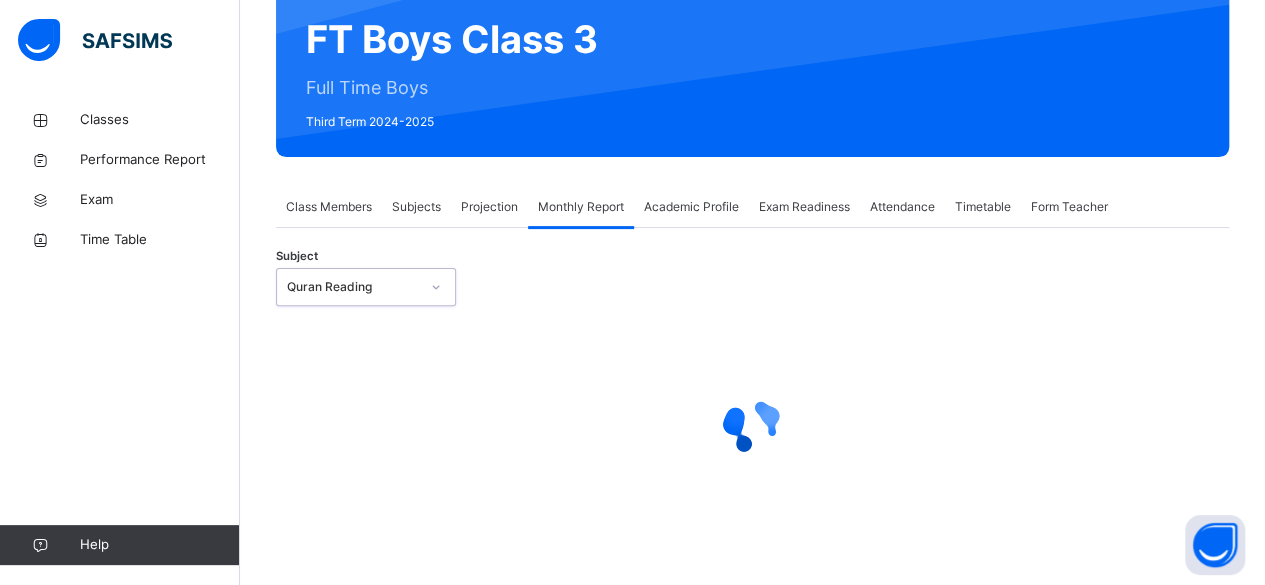 select on "*" 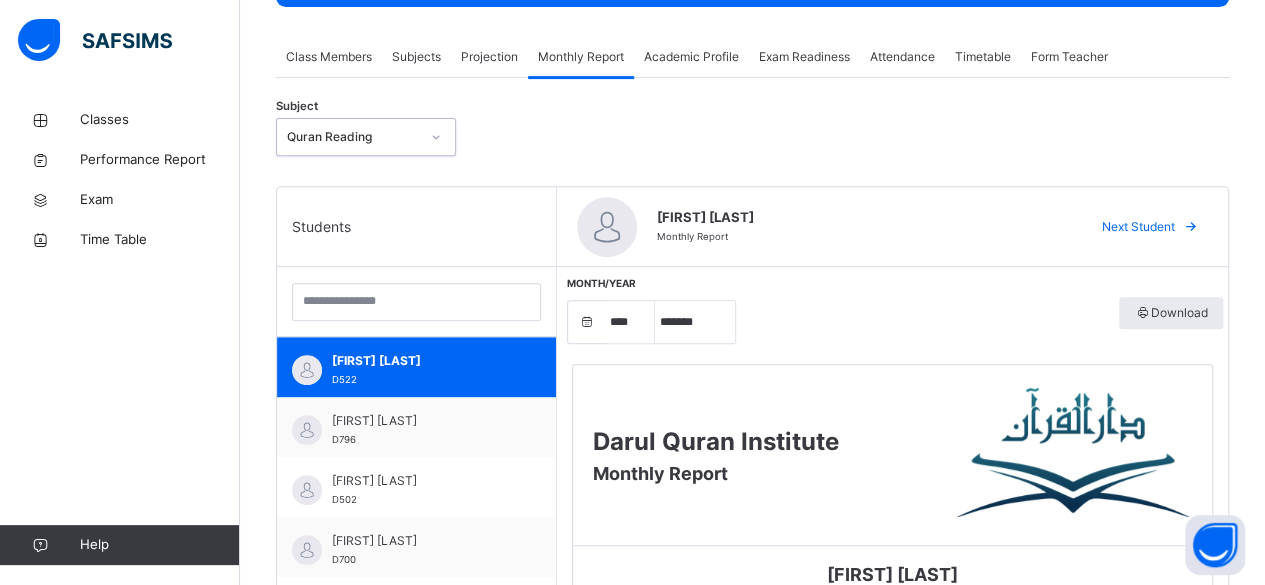 scroll, scrollTop: 244, scrollLeft: 0, axis: vertical 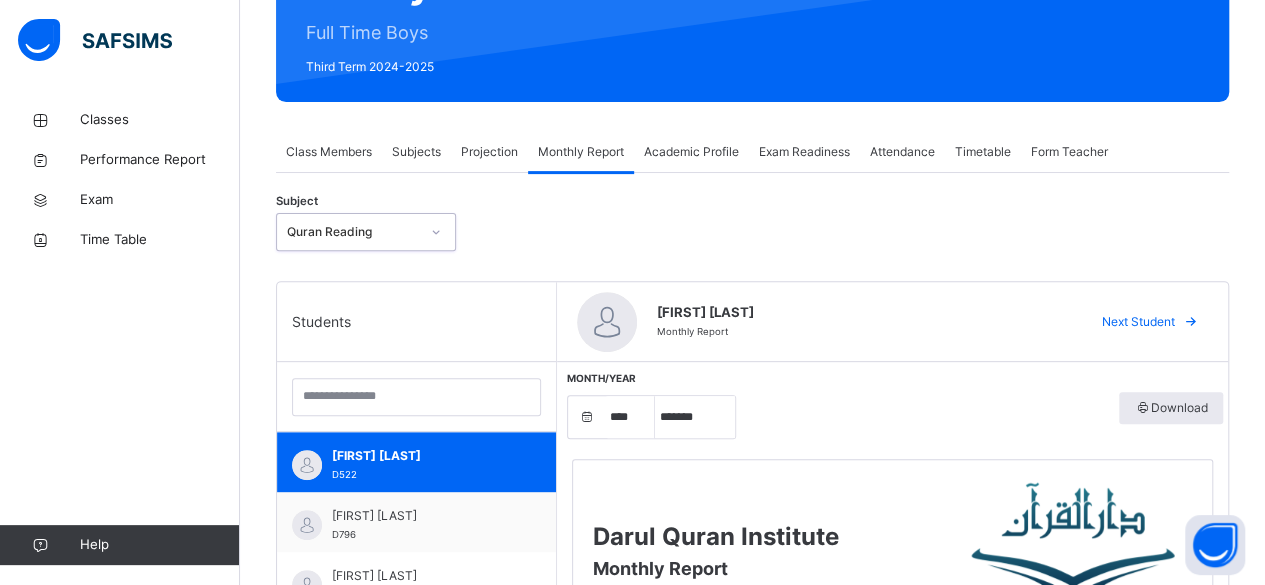click on "Projection" at bounding box center [489, 152] 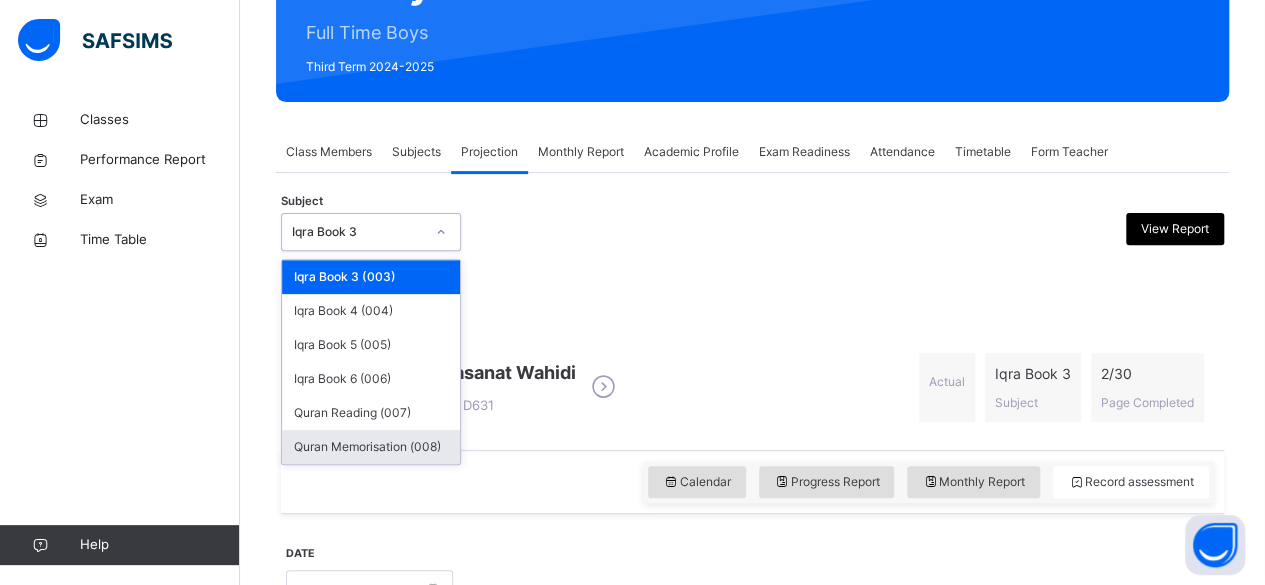 click on "Quran Memorisation (008)" at bounding box center [371, 447] 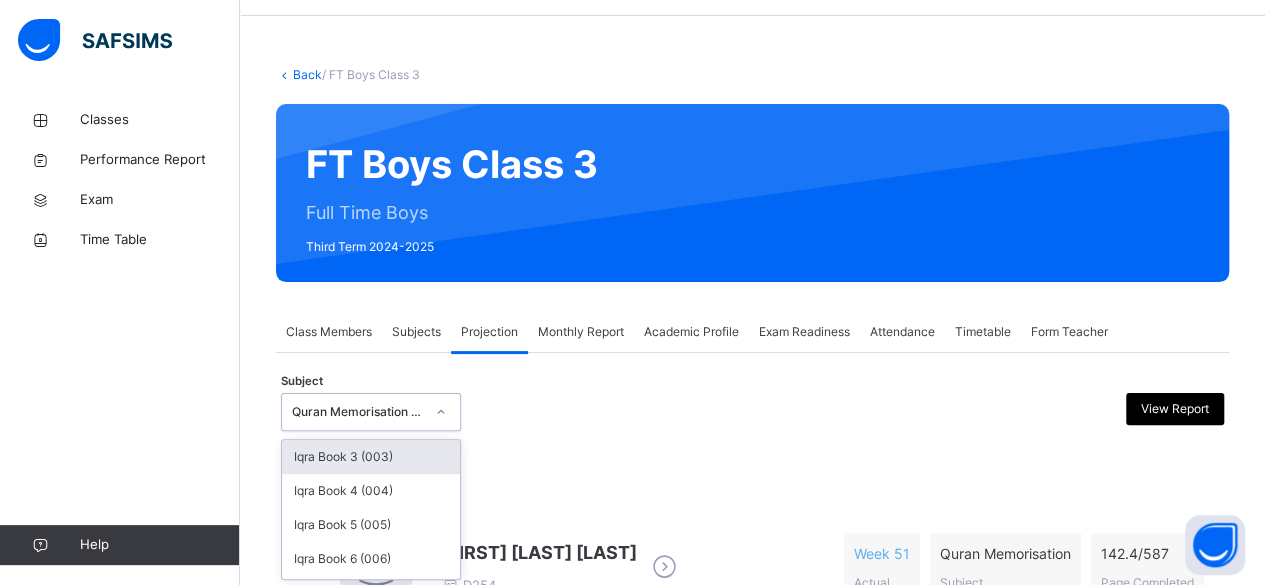 scroll, scrollTop: 131, scrollLeft: 0, axis: vertical 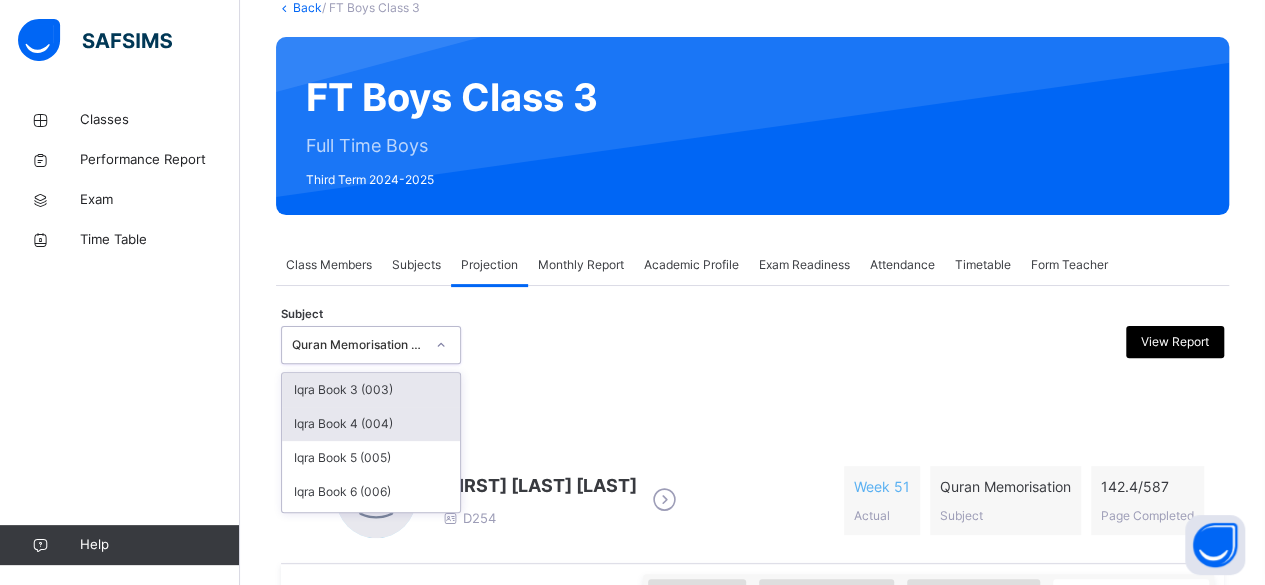 click on "Iqra Book 4 (004)" at bounding box center (371, 424) 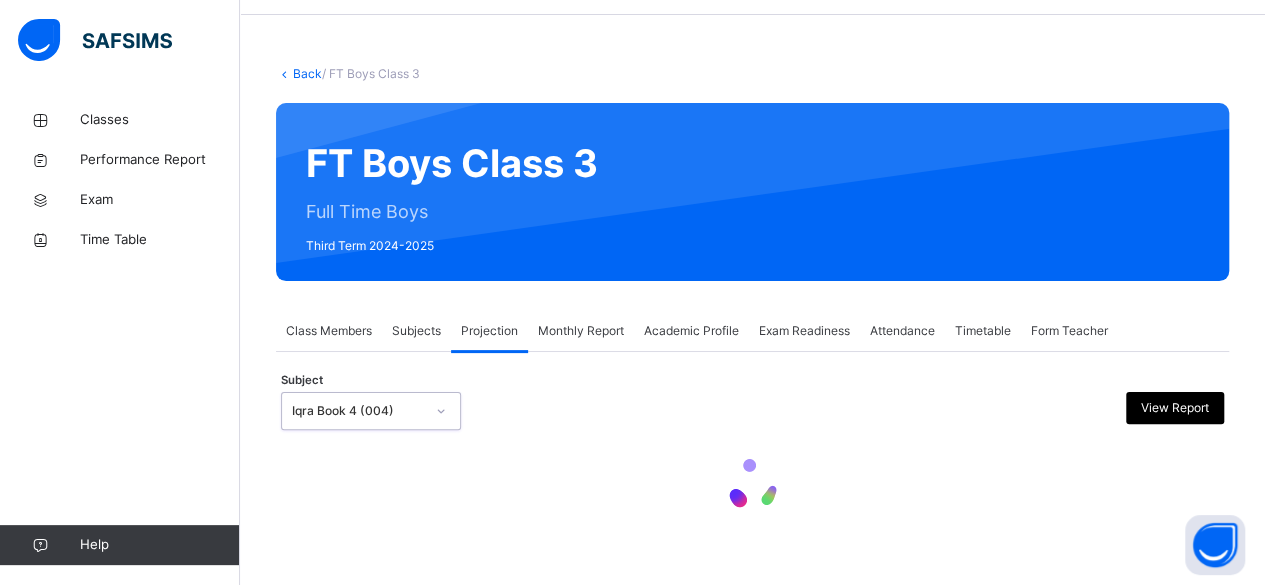 scroll, scrollTop: 64, scrollLeft: 0, axis: vertical 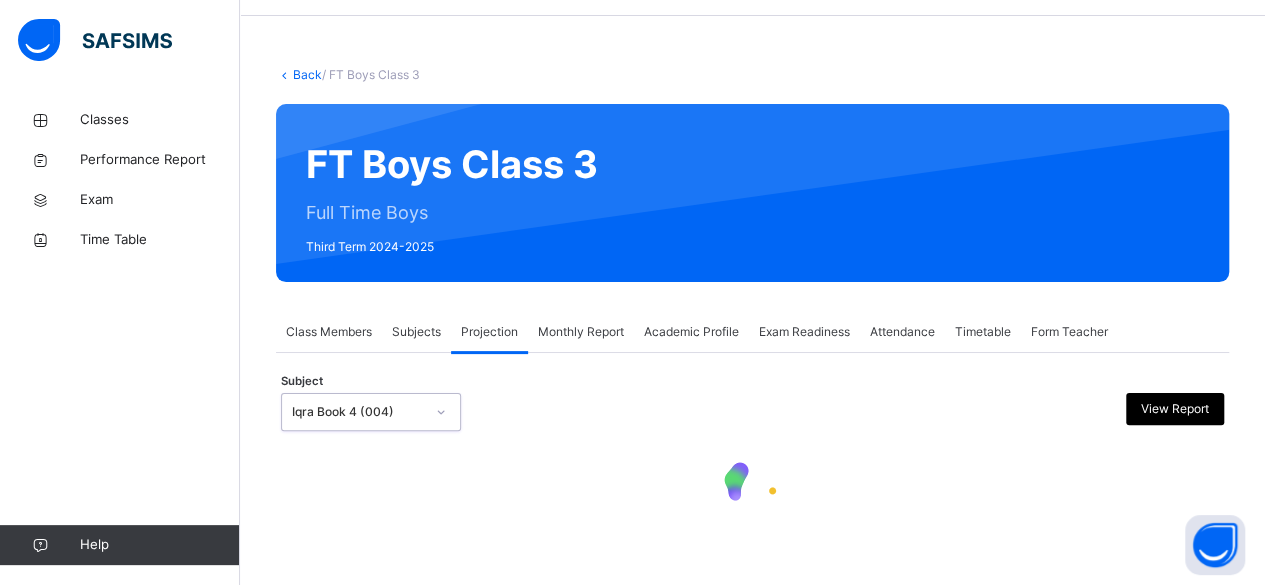 click on "Subjects" at bounding box center [416, 332] 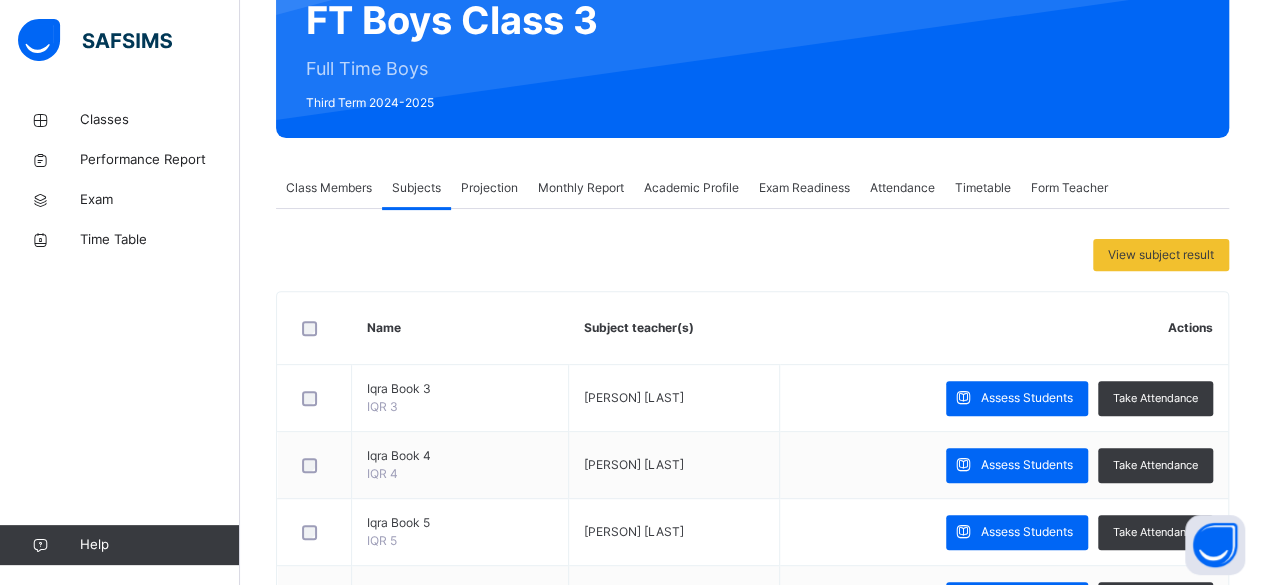 scroll, scrollTop: 214, scrollLeft: 0, axis: vertical 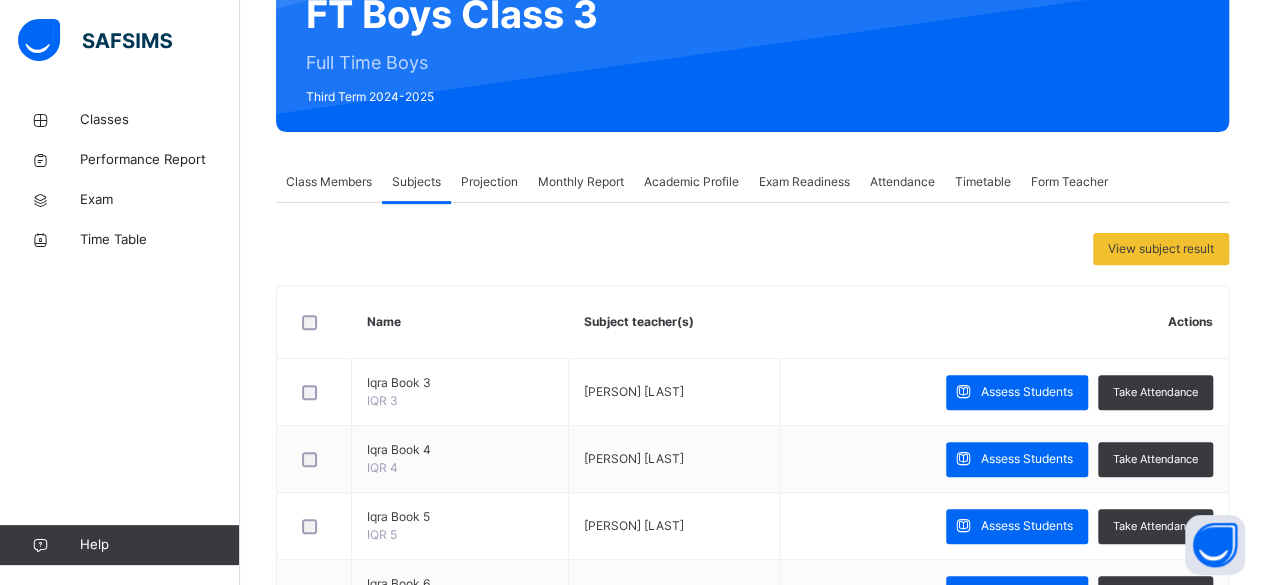 click on "Projection" at bounding box center (489, 182) 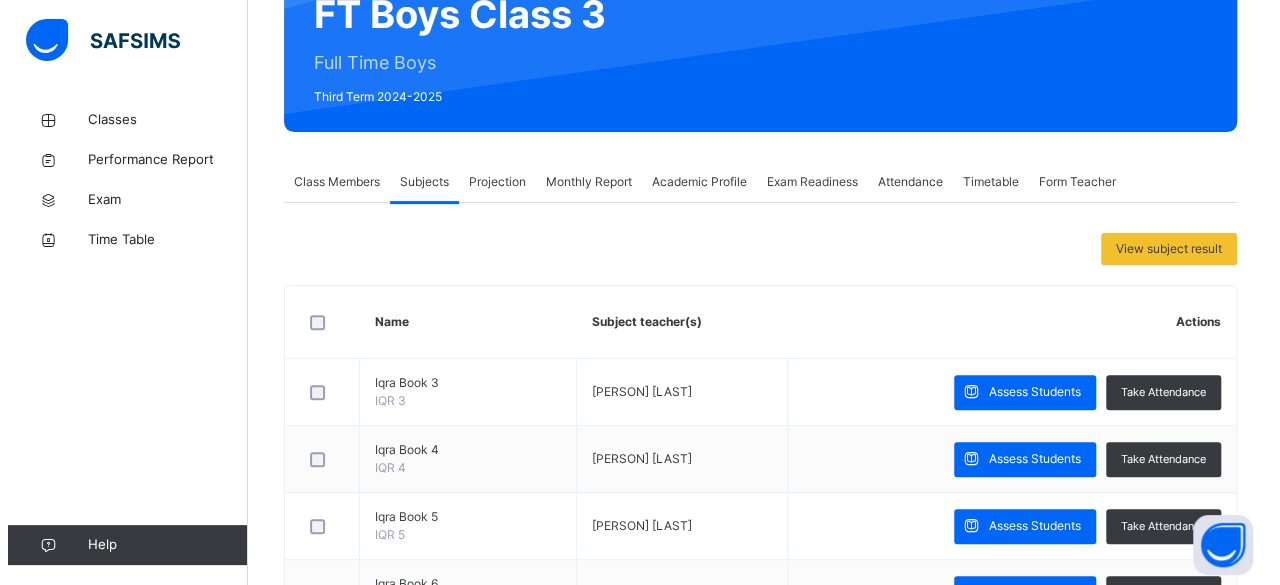 scroll, scrollTop: 0, scrollLeft: 0, axis: both 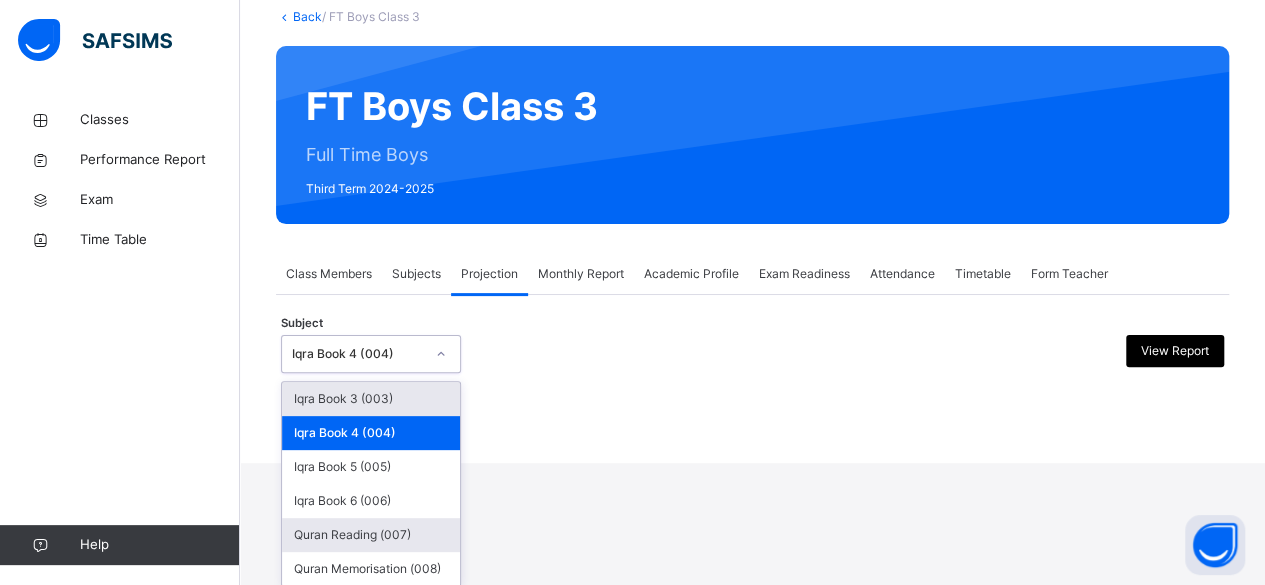 click on "Quran Reading (007)" at bounding box center [371, 535] 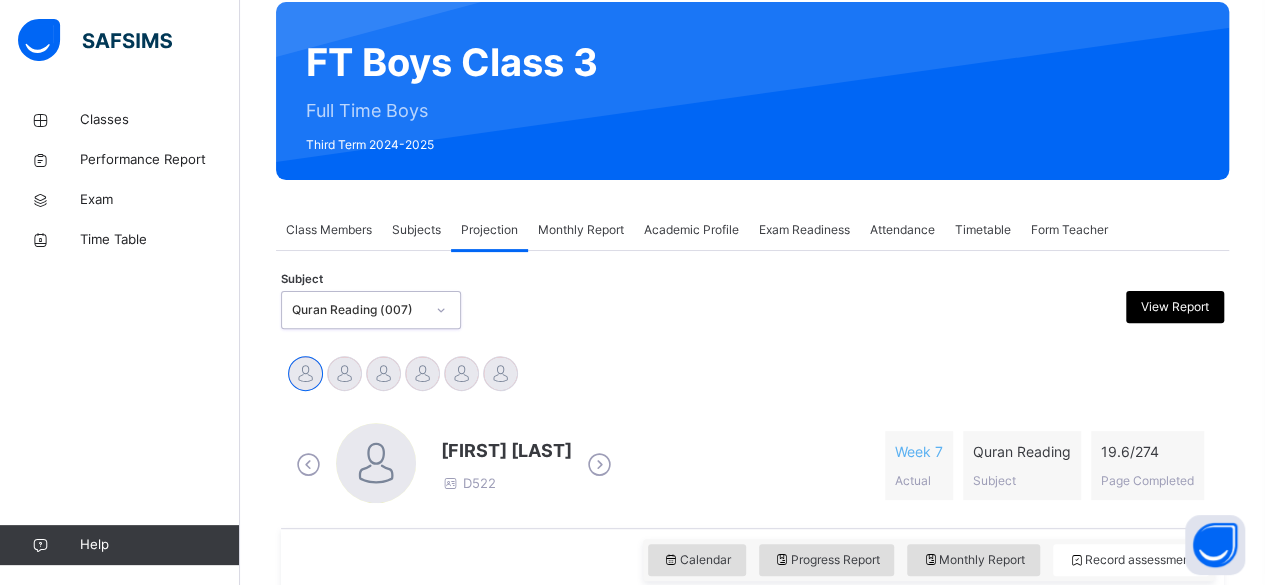 scroll, scrollTop: 184, scrollLeft: 0, axis: vertical 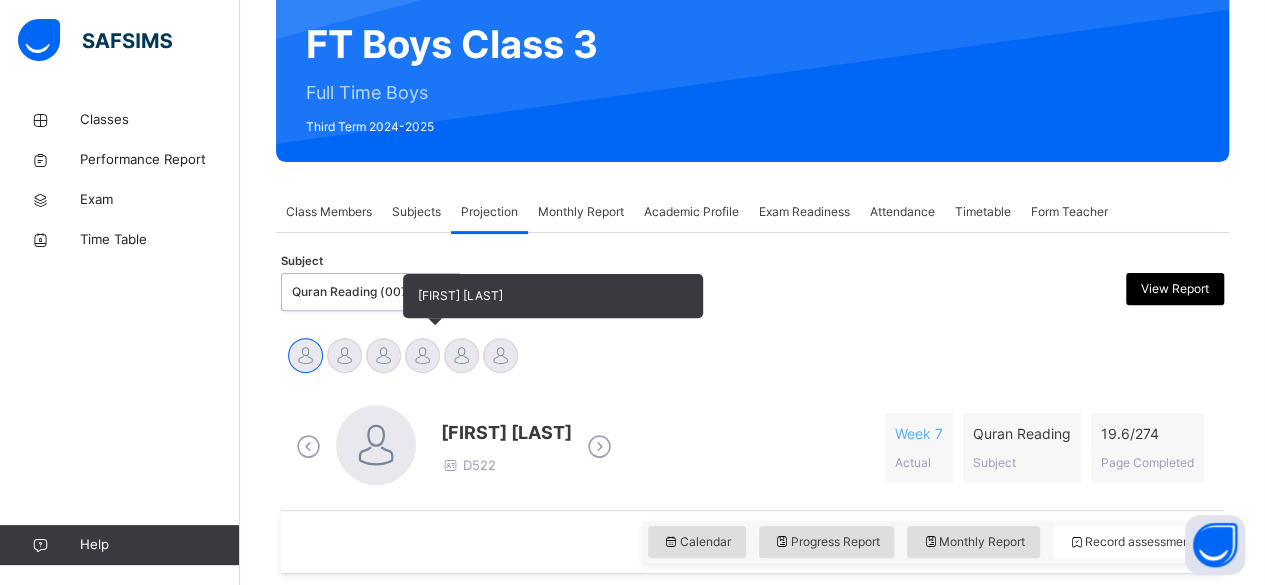 click at bounding box center (422, 355) 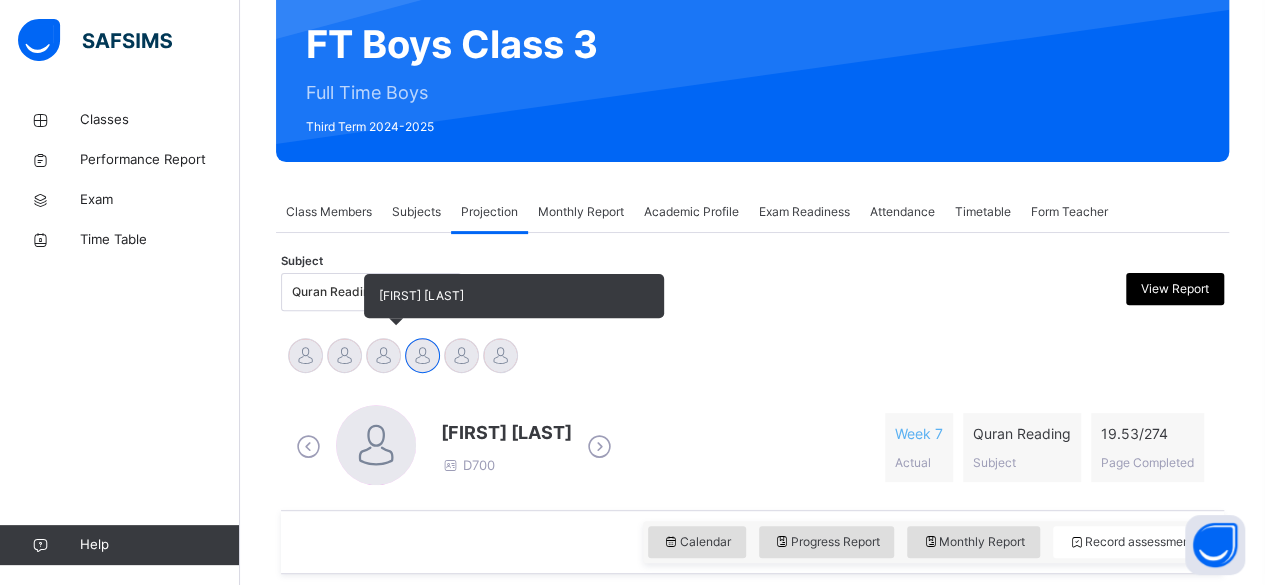 click at bounding box center [383, 355] 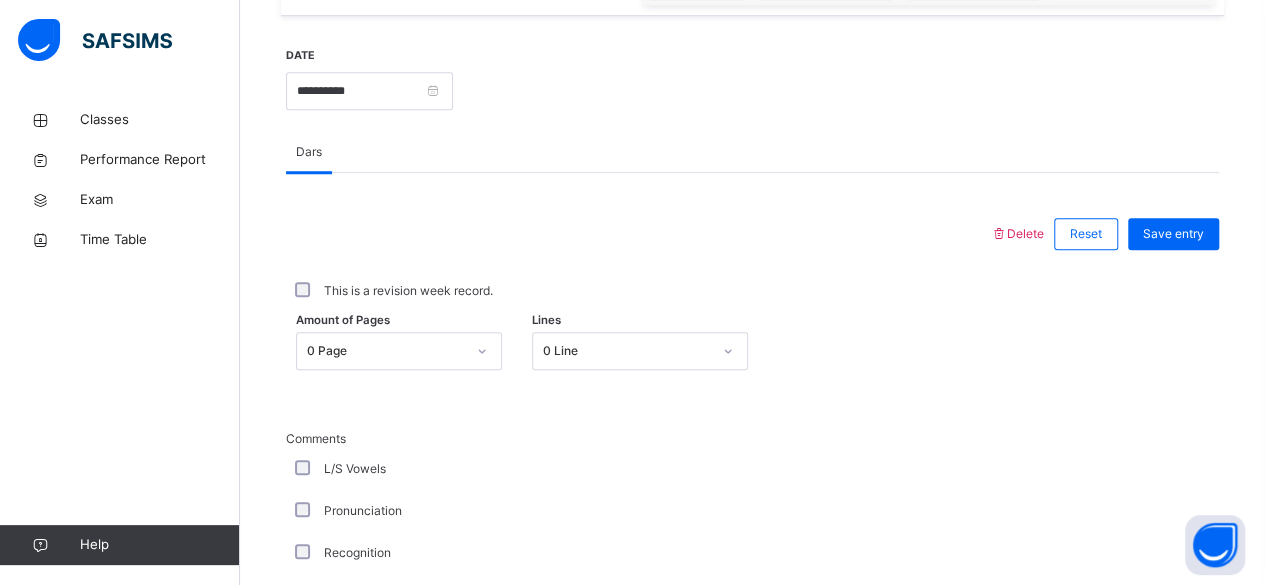 scroll, scrollTop: 644, scrollLeft: 0, axis: vertical 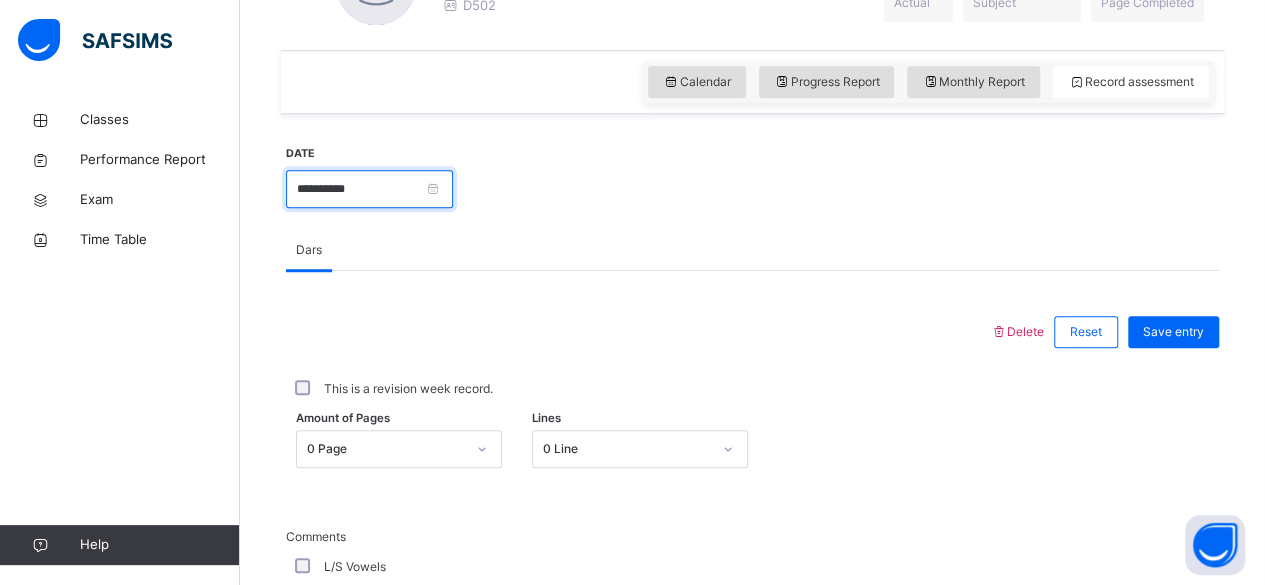 click on "**********" at bounding box center [369, 189] 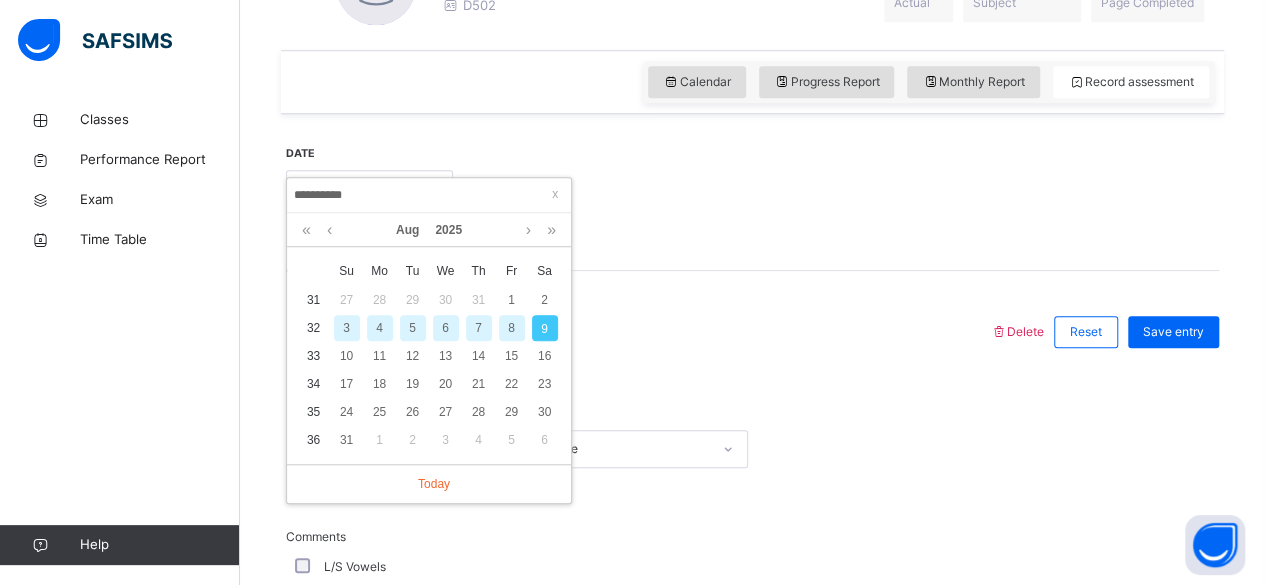 click on "8" at bounding box center [512, 328] 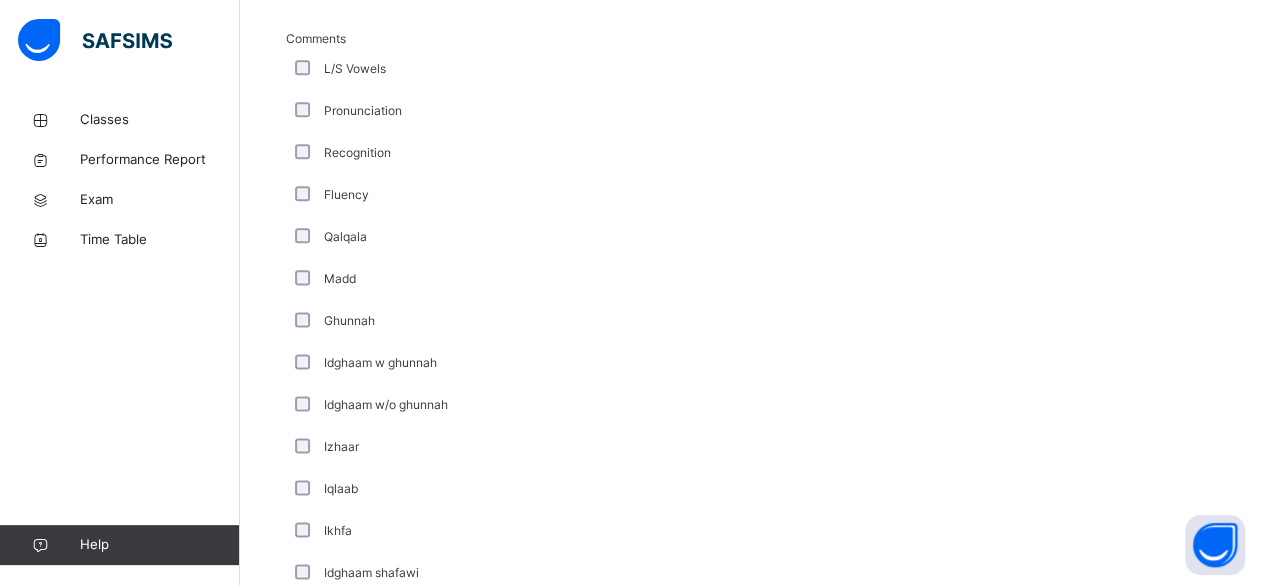 scroll, scrollTop: 1132, scrollLeft: 0, axis: vertical 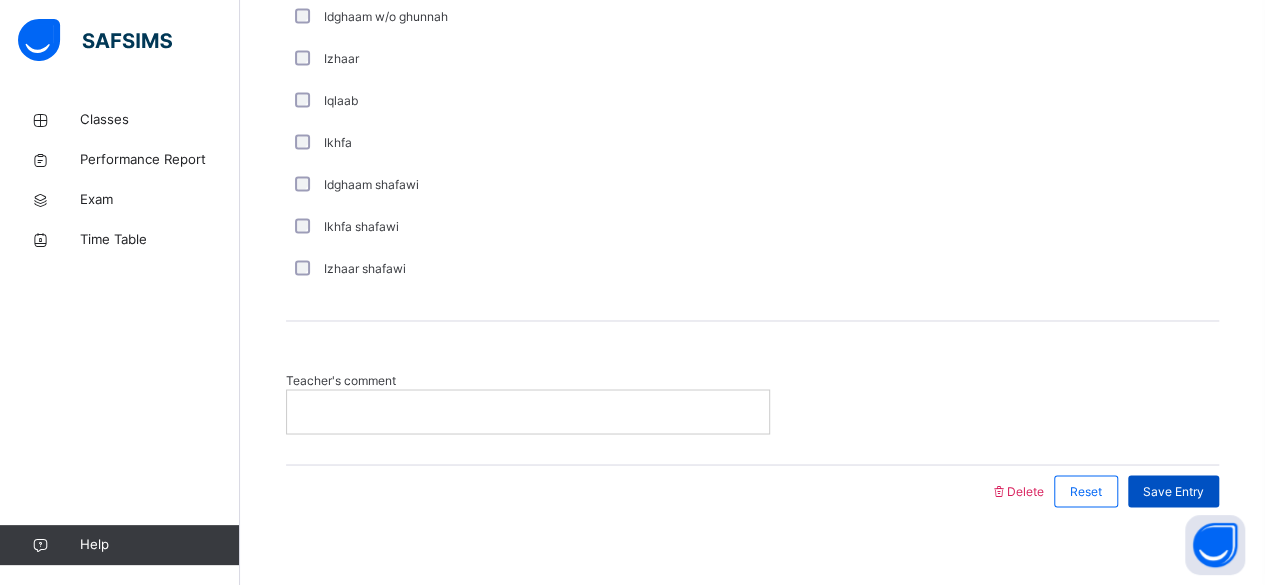 click on "Save Entry" at bounding box center (1173, 491) 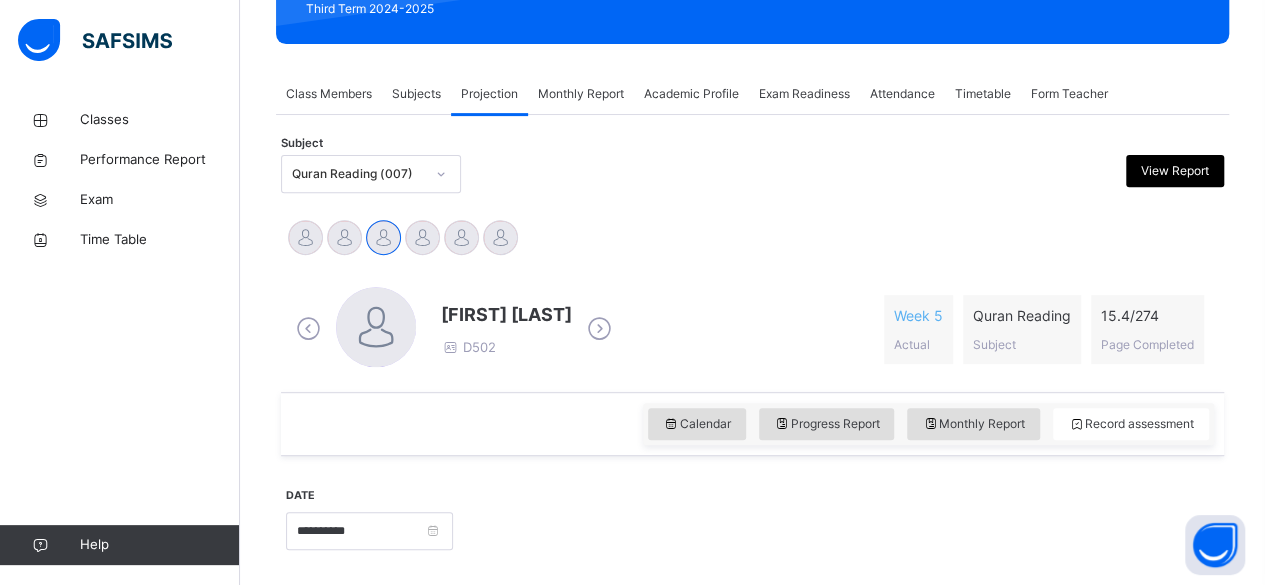 scroll, scrollTop: 236, scrollLeft: 0, axis: vertical 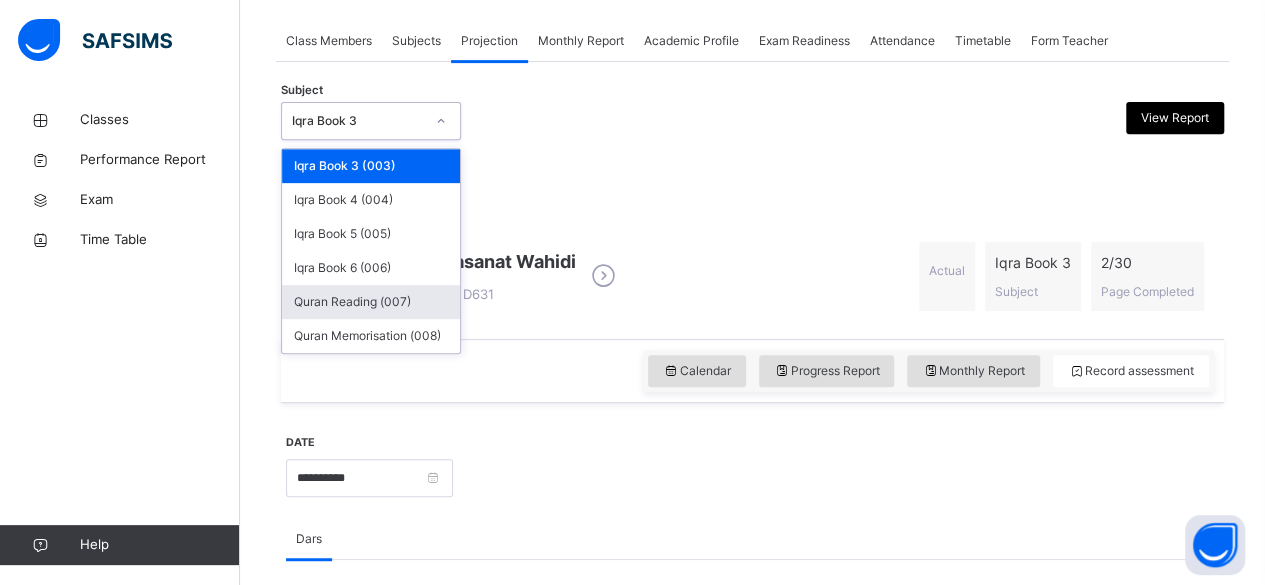 click on "Quran Reading (007)" at bounding box center [371, 302] 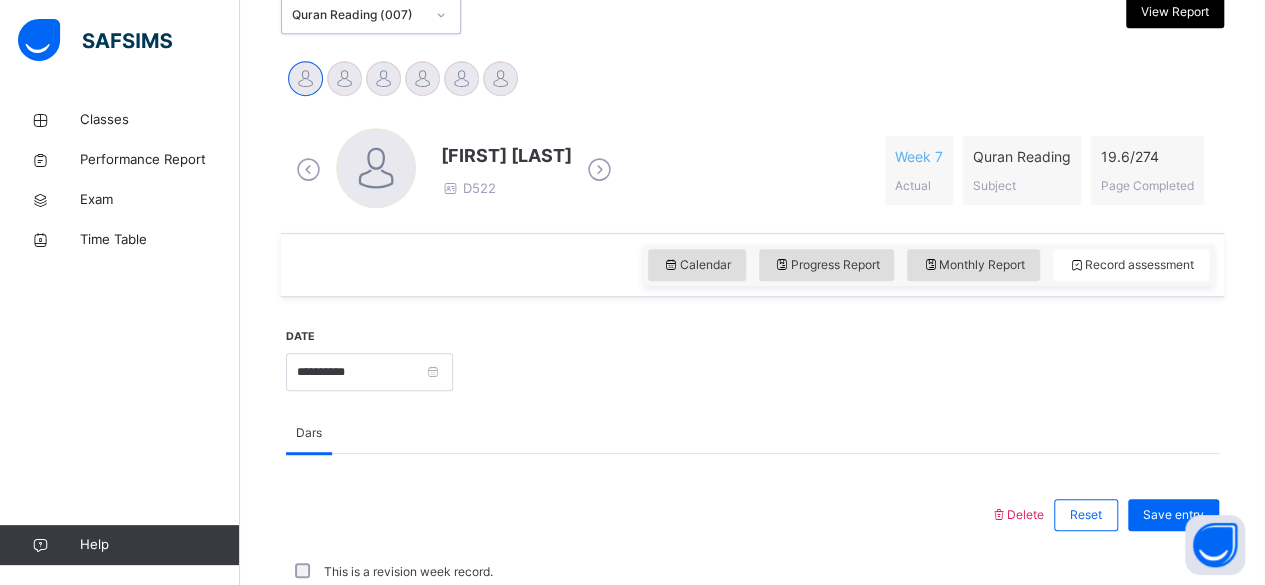scroll, scrollTop: 460, scrollLeft: 0, axis: vertical 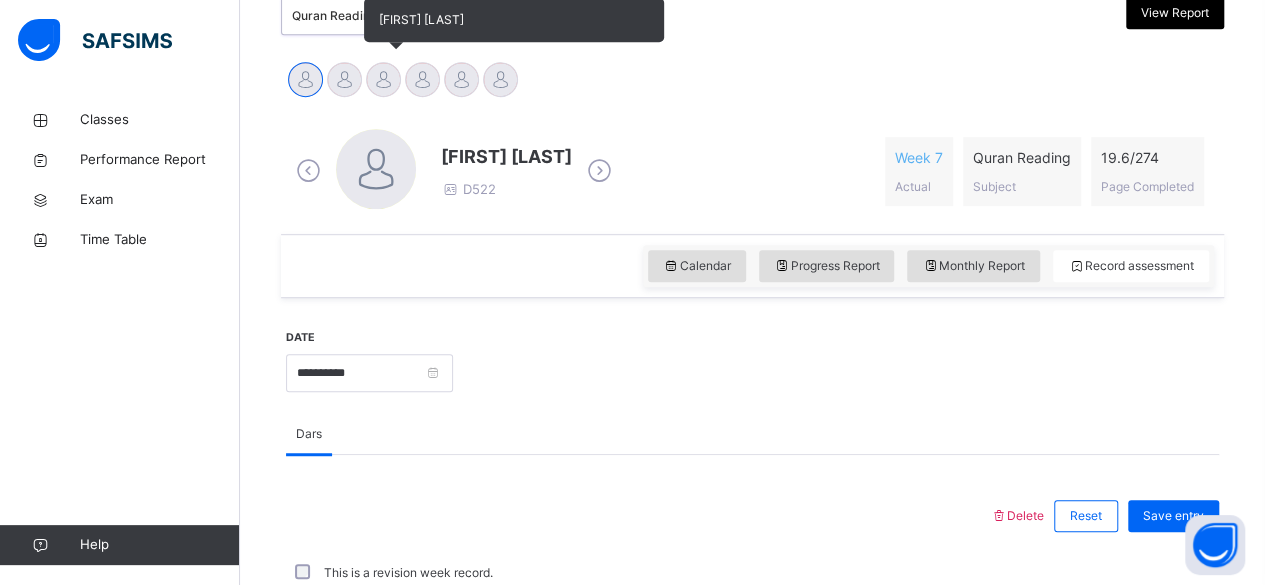 click at bounding box center [383, 79] 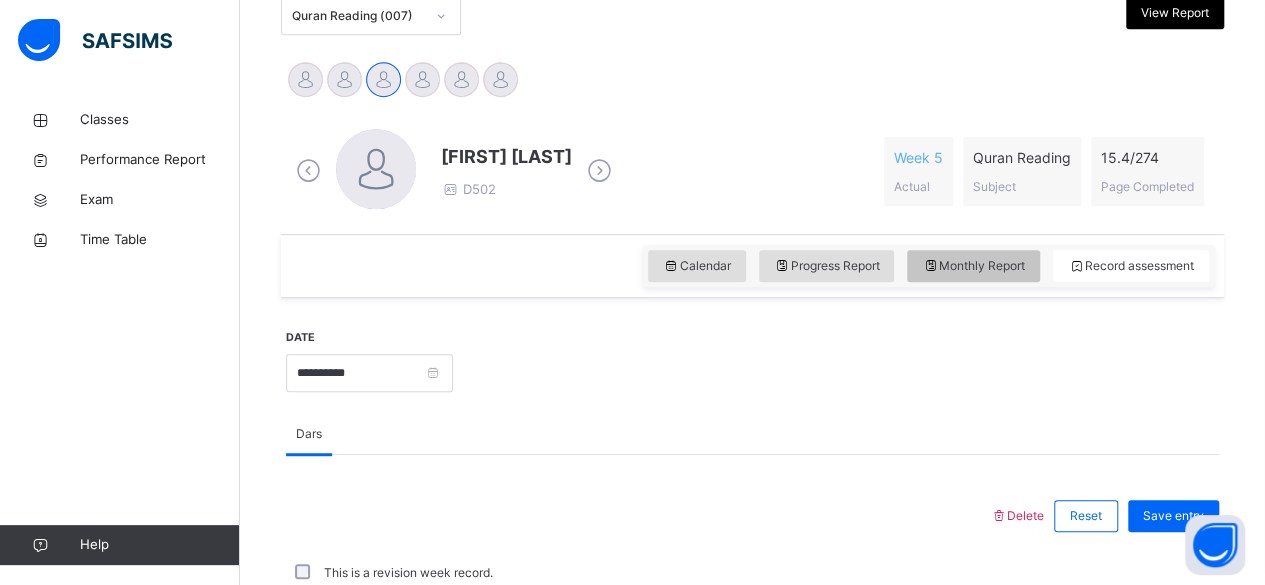 click on "Monthly Report" at bounding box center [973, 266] 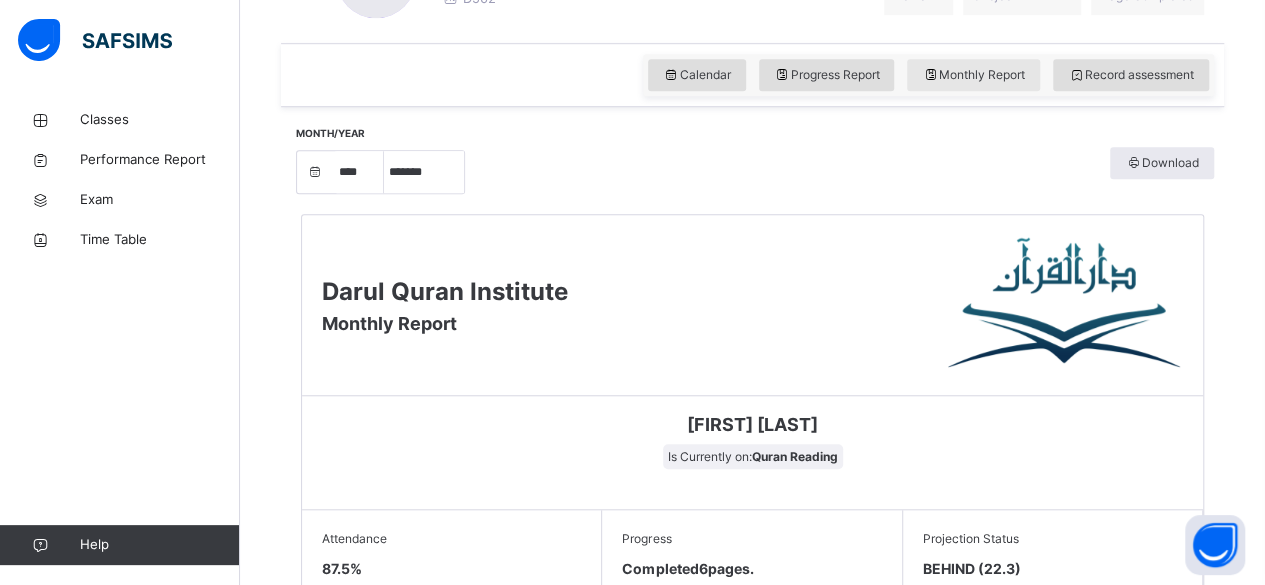 scroll, scrollTop: 646, scrollLeft: 0, axis: vertical 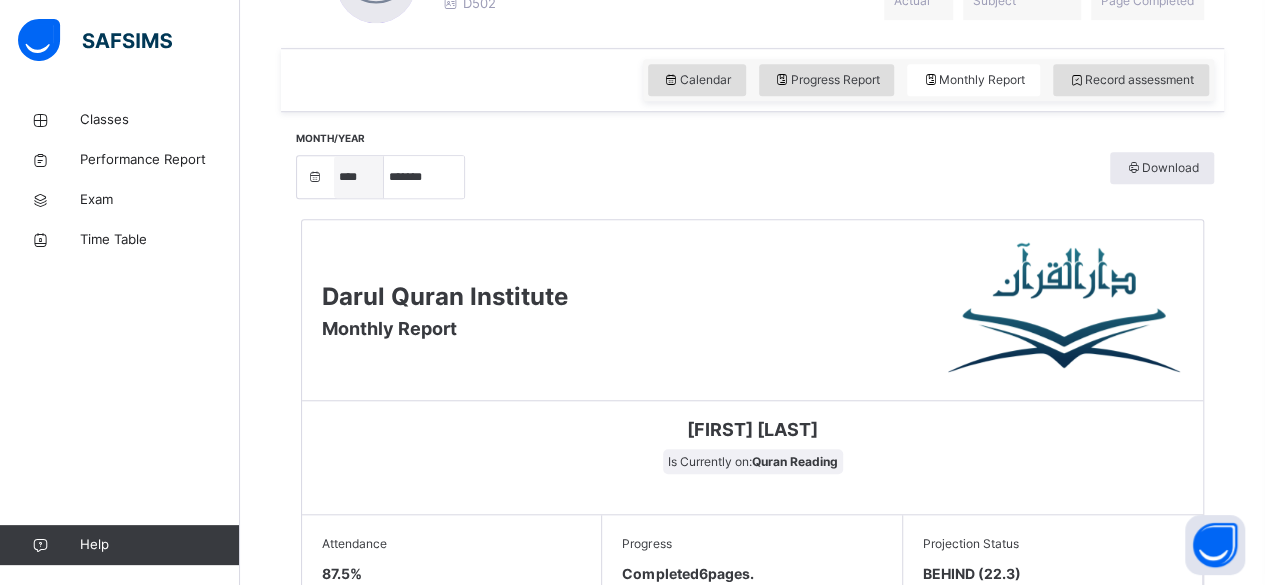 click on "**** **** **** **** **** **** **** **** **** **** **** **** **** **** **** **** **** **** **** **** **** **** **** **** **** **** **** **** **** **** **** **** **** **** **** **** **** **** **** **** **** **** **** **** **** **** **** **** **** **** **** **** **** **** **** **** **** **** **** **** **** **** **** **** **** **** **** **** **** **** **** **** **** **** **** **** **** **** **** **** **** **** **** **** **** **** **** **** **** **** **** **** **** **** **** **** **** **** **** **** **** **** **** **** **** **** **** **** **** **** **** **** **** **** **** **** **** **** **** **** **** **** **** **** **** **** **** **** **** **** ****" at bounding box center [359, 177] 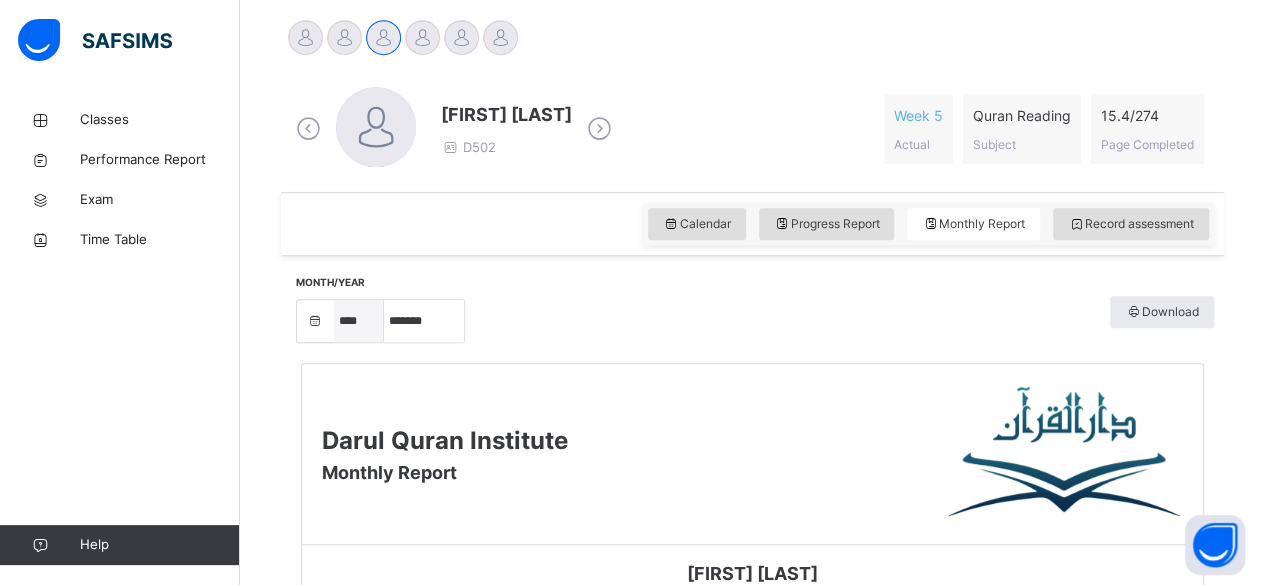 scroll, scrollTop: 646, scrollLeft: 0, axis: vertical 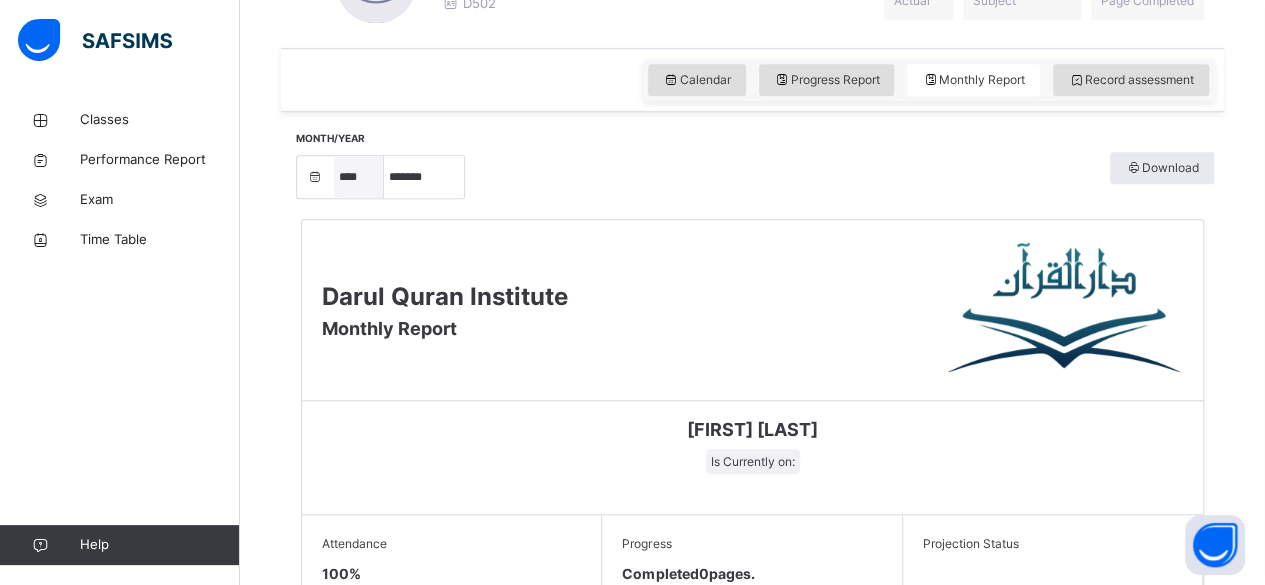click on "**** **** **** **** **** **** **** **** **** **** **** **** **** **** **** **** **** **** **** **** **** **** **** **** **** **** **** **** **** **** **** **** **** **** **** **** **** **** **** **** **** **** **** **** **** **** **** **** **** **** **** **** **** **** **** **** **** **** **** **** **** **** **** **** **** **** **** **** **** **** **** **** **** **** **** **** **** **** **** **** **** **** **** **** **** **** **** **** **** **** **** **** **** **** **** **** **** **** **** **** **** **** **** **** **** **** **** **** **** **** **** **** **** **** **** **** **** **** **** **** **** **** **** **** **** **** **** **** **** **** ****" at bounding box center (359, 177) 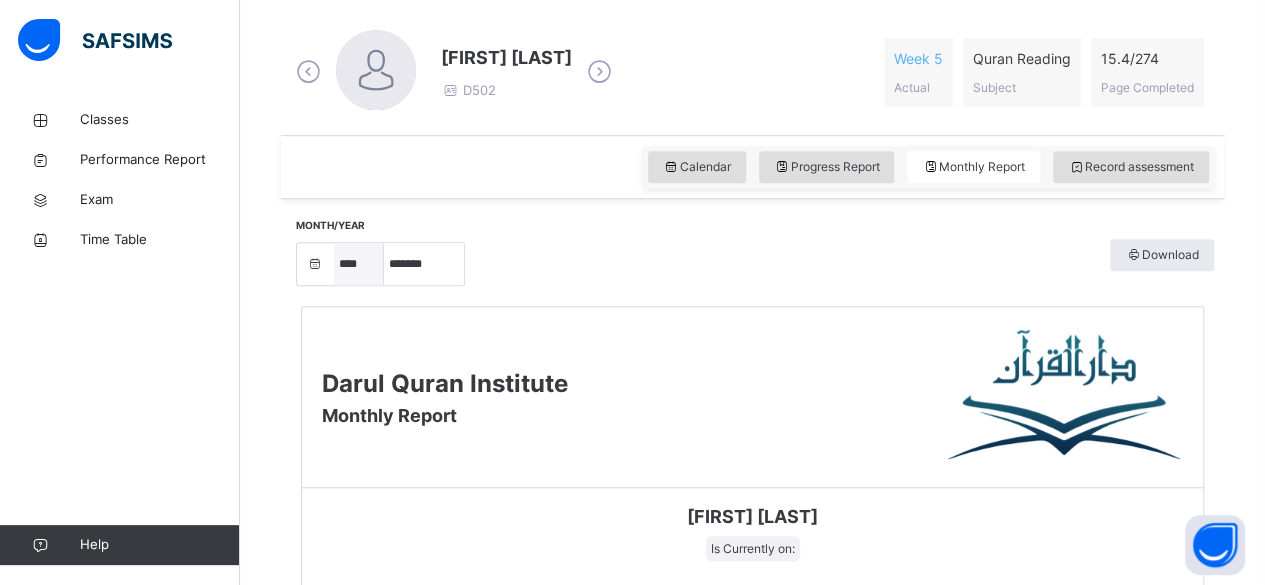 scroll, scrollTop: 404, scrollLeft: 0, axis: vertical 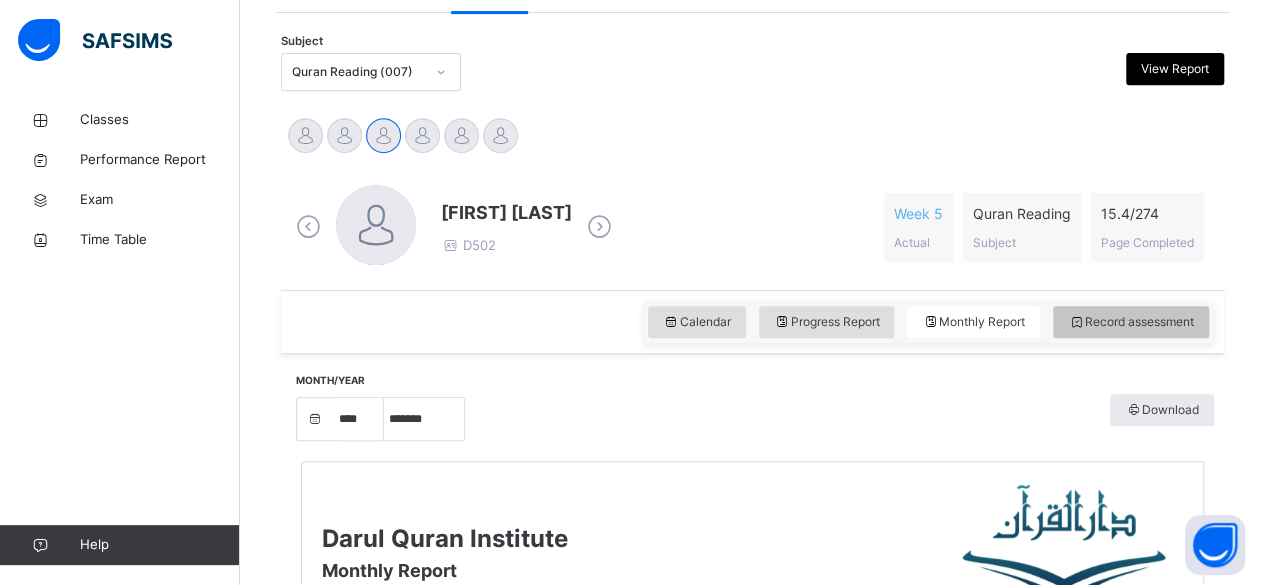 click on "Record assessment" at bounding box center (1131, 322) 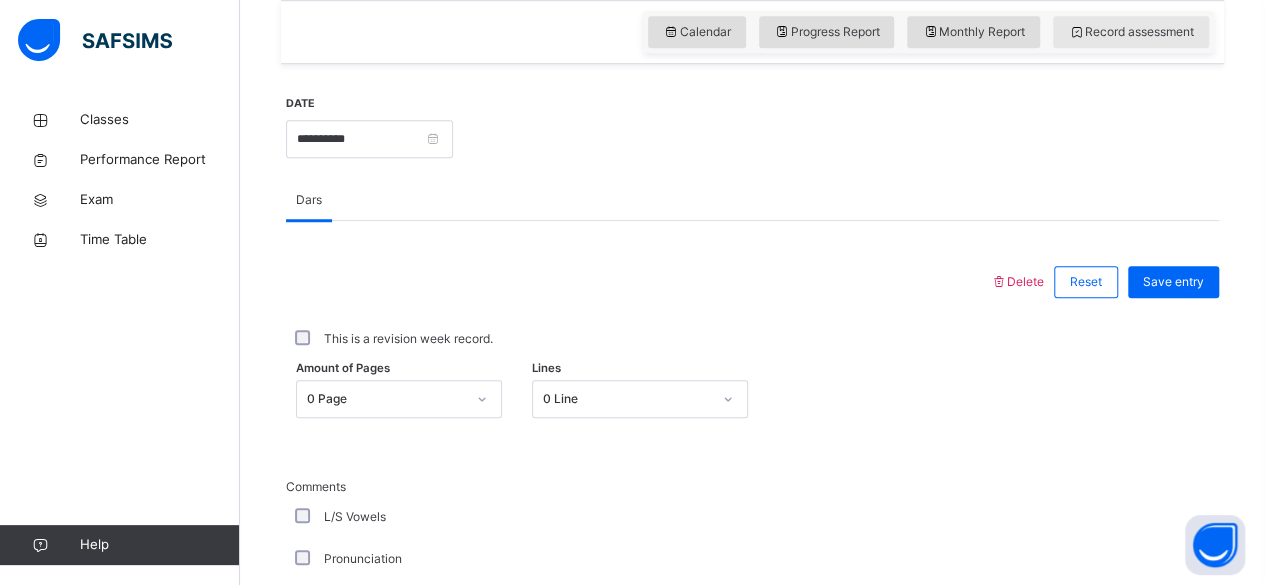 scroll, scrollTop: 695, scrollLeft: 0, axis: vertical 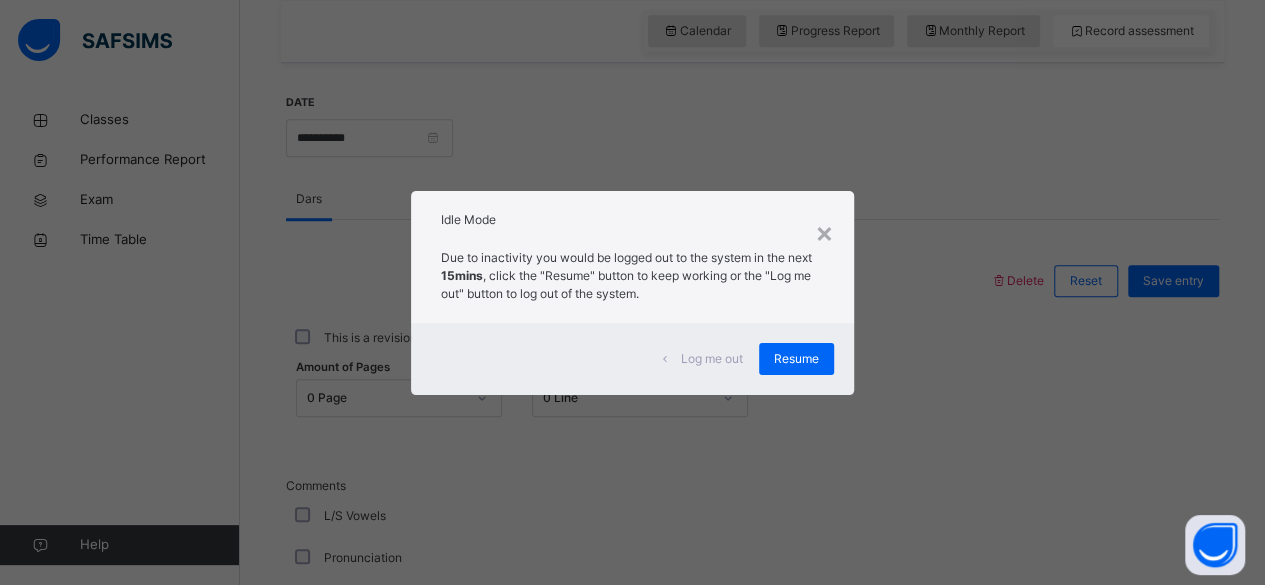 click on "Log me out" at bounding box center (712, 359) 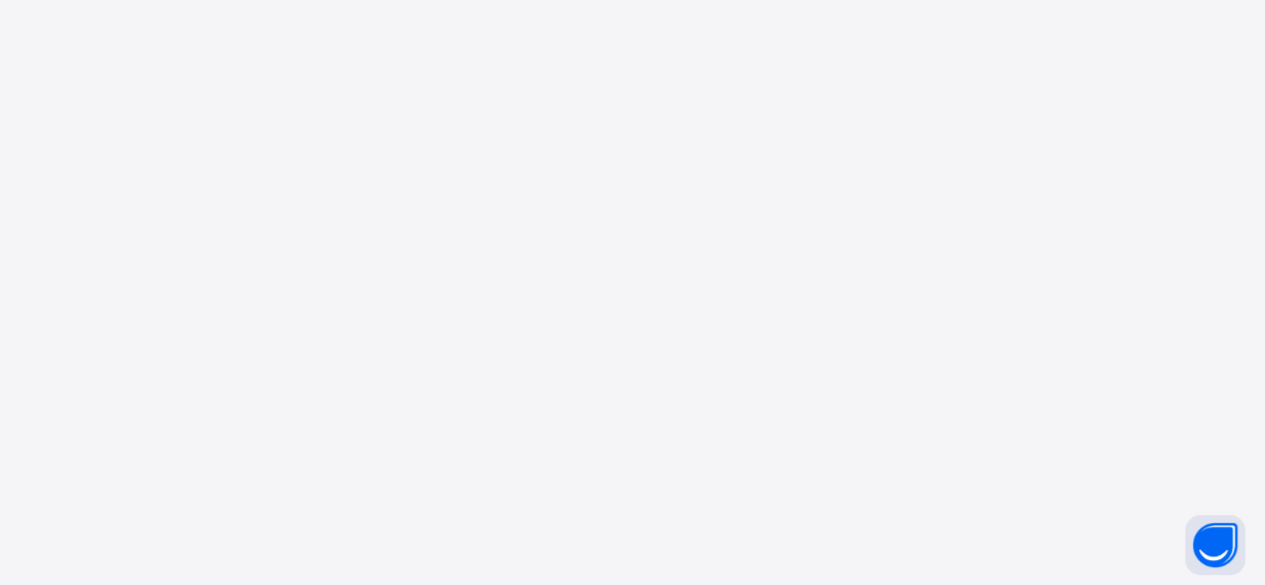 scroll, scrollTop: 0, scrollLeft: 0, axis: both 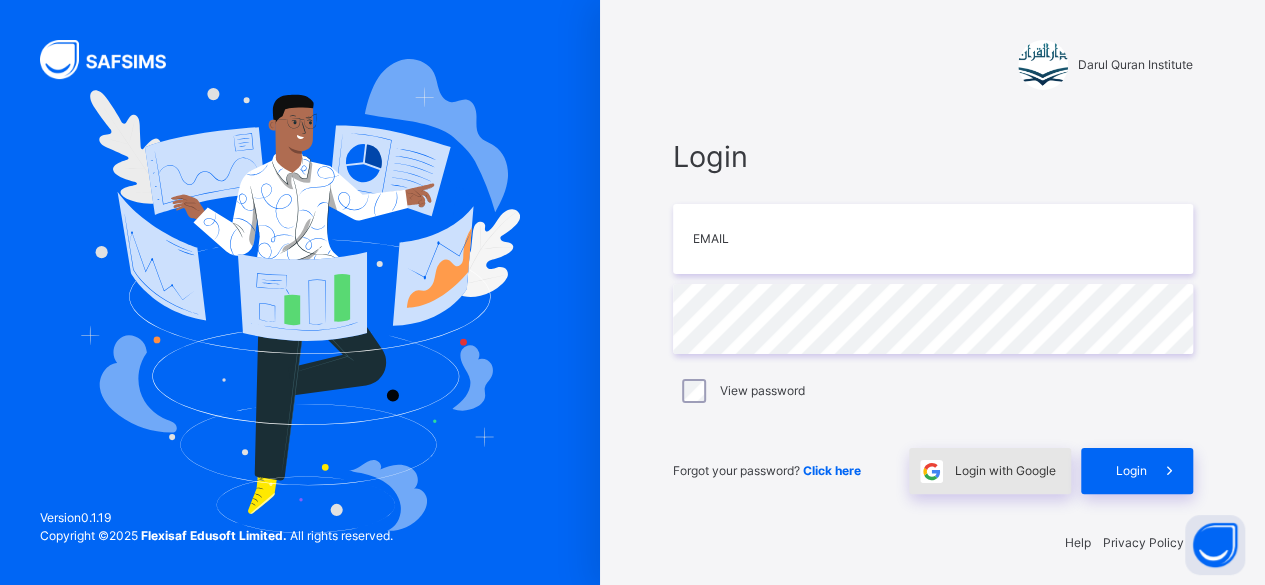 click on "Login with Google" at bounding box center (990, 471) 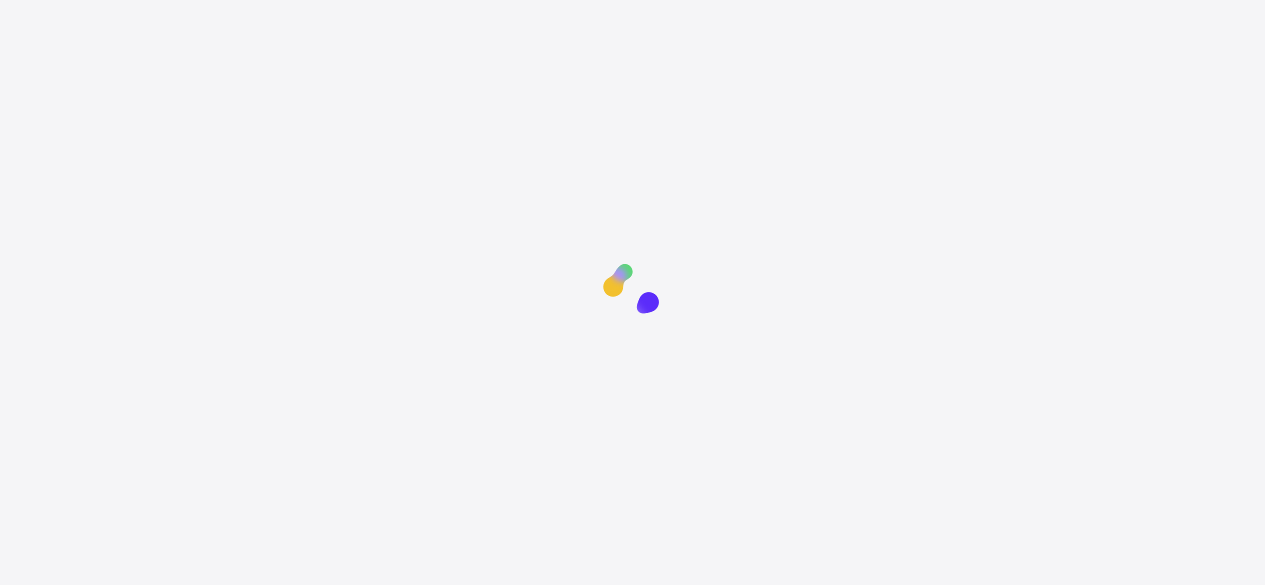 scroll, scrollTop: 0, scrollLeft: 0, axis: both 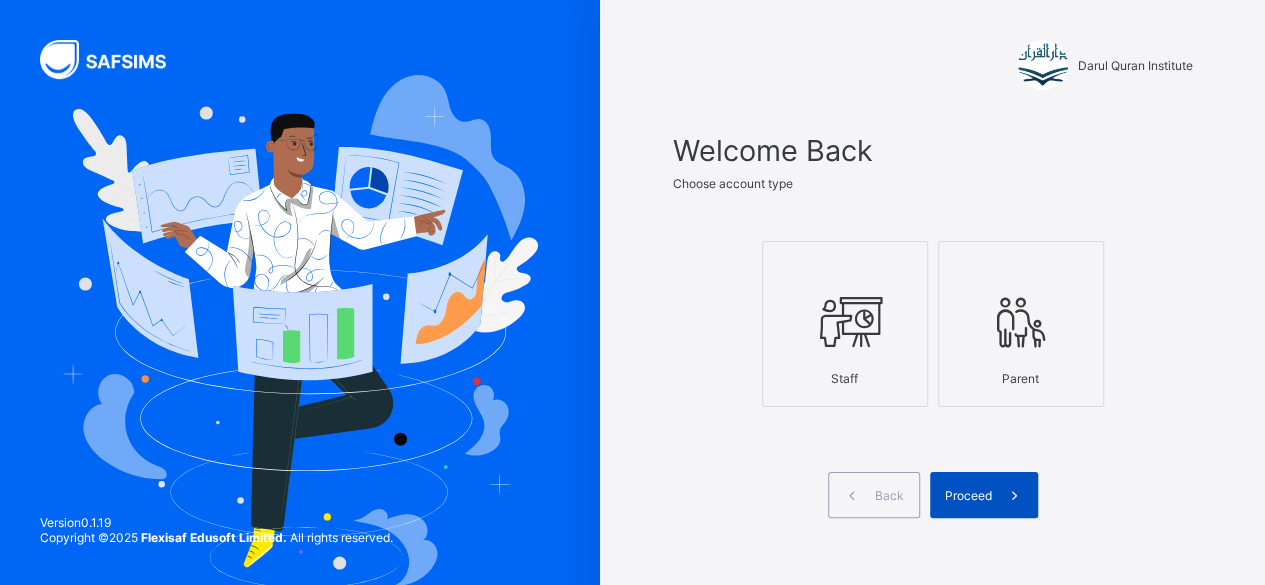 click on "Proceed" at bounding box center [984, 495] 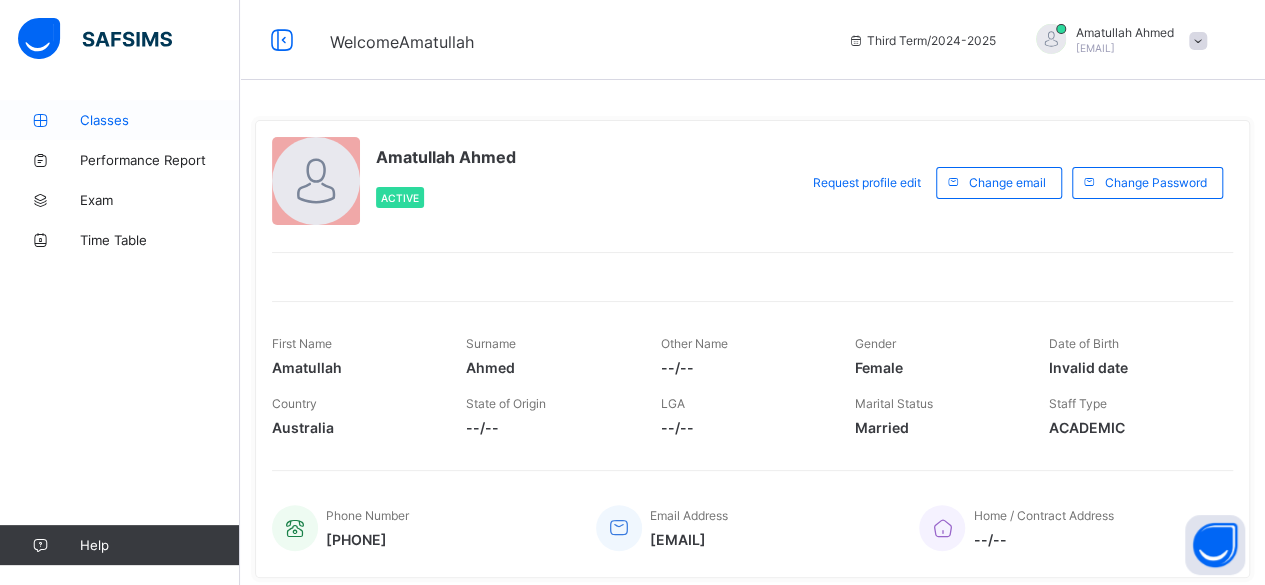 click on "Classes" at bounding box center [160, 120] 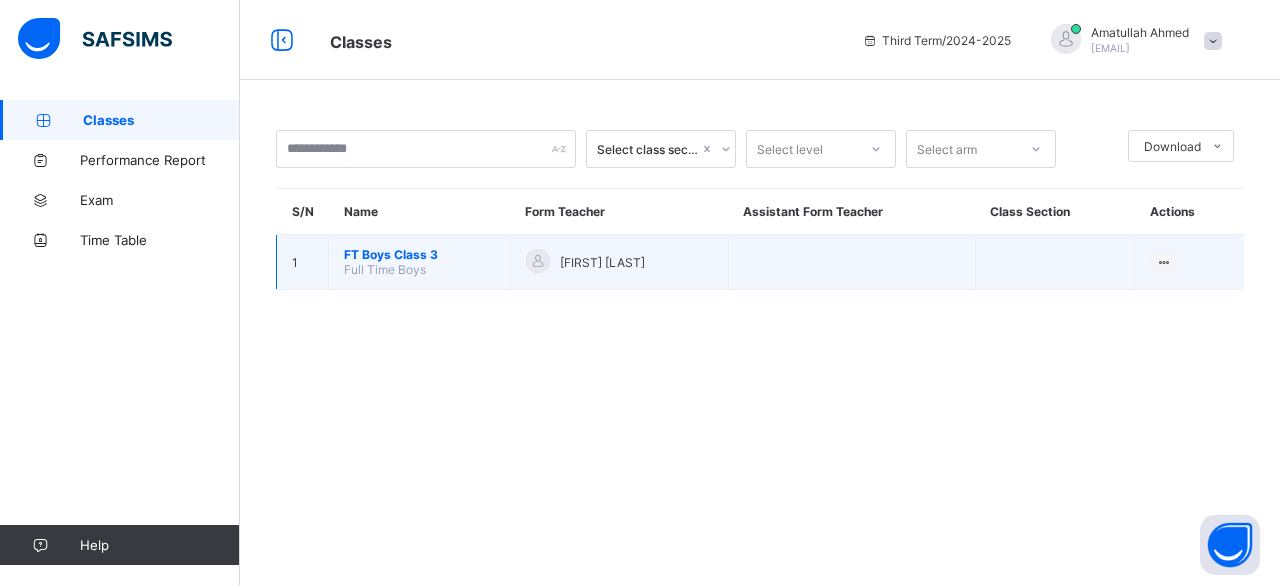 click on "FT Boys   Class 3" at bounding box center (419, 254) 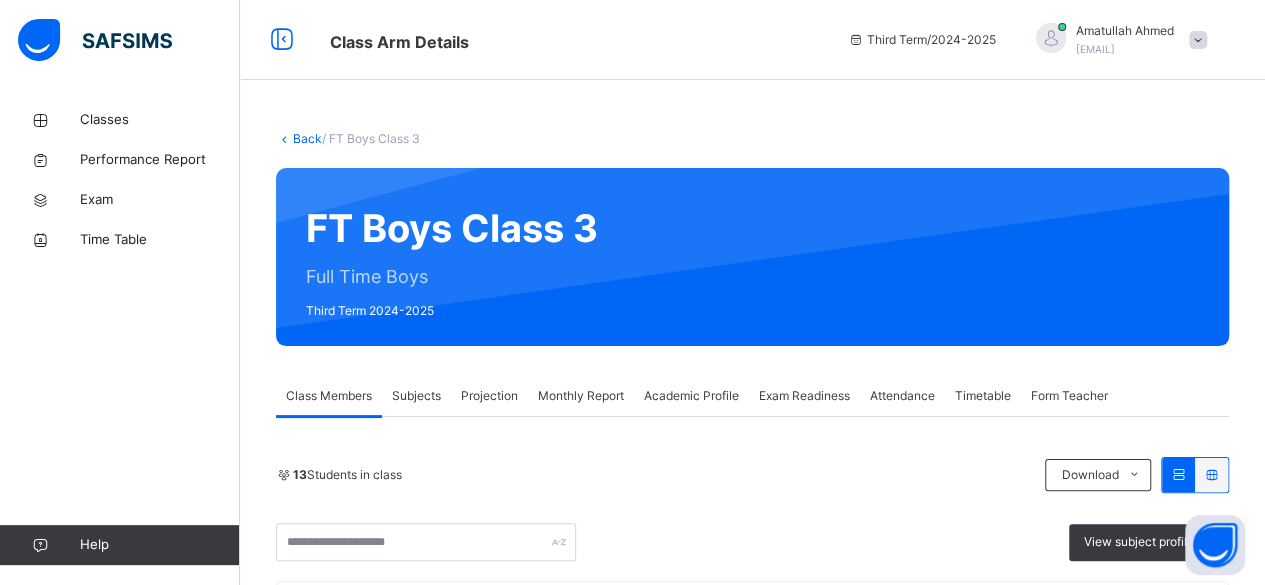 click on "Projection" at bounding box center (489, 396) 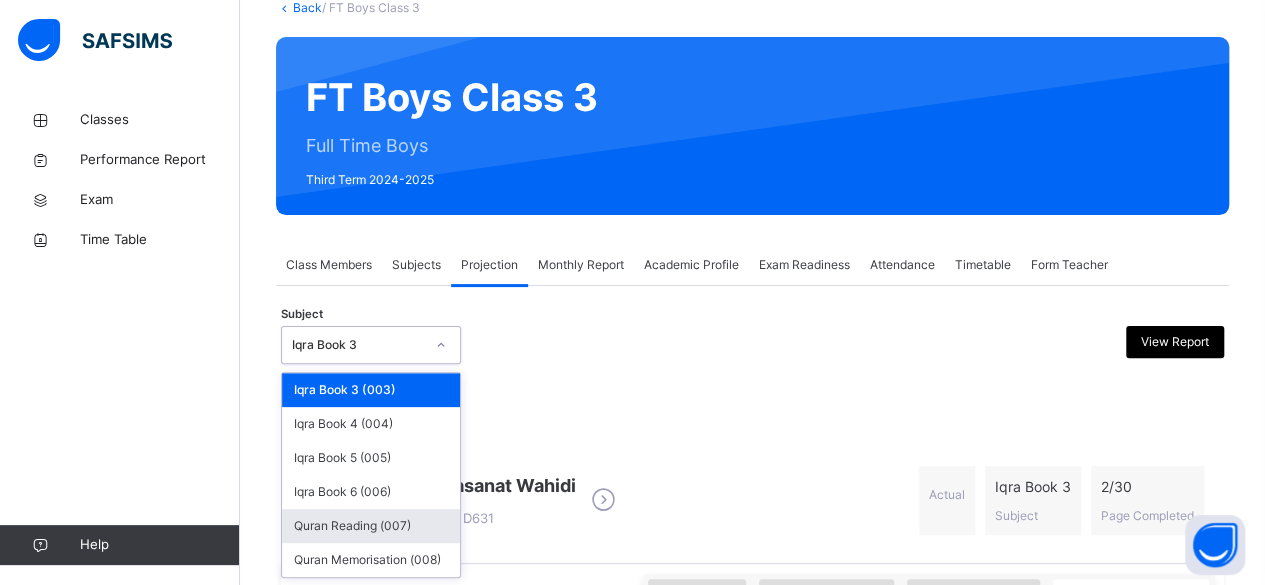 click on "Quran Reading (007)" at bounding box center [371, 526] 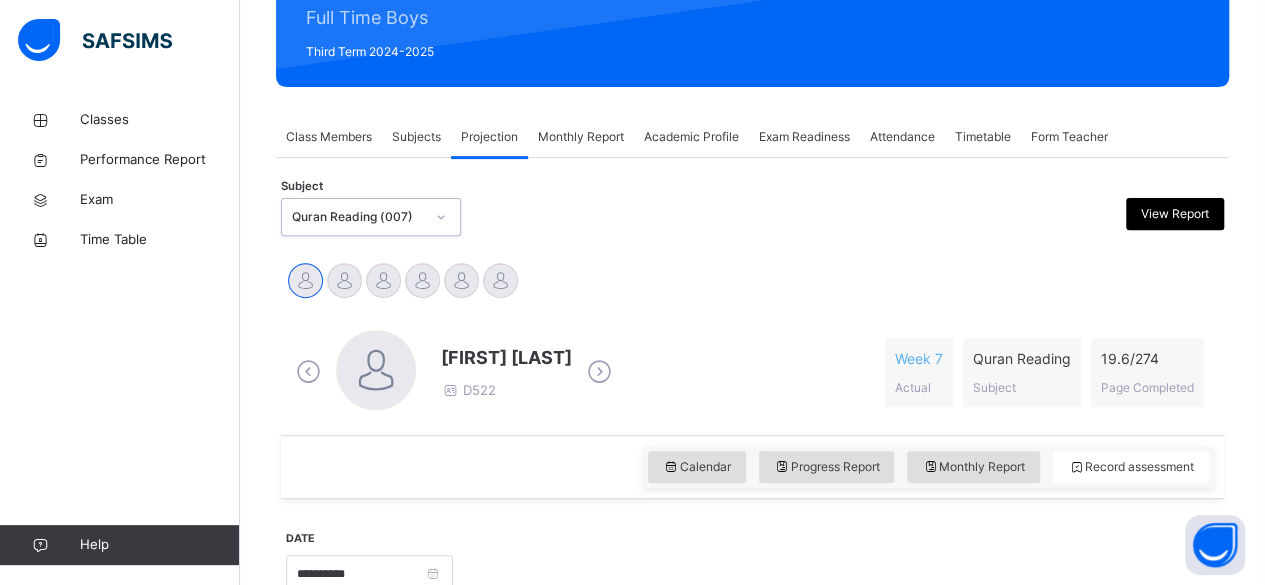 scroll, scrollTop: 325, scrollLeft: 0, axis: vertical 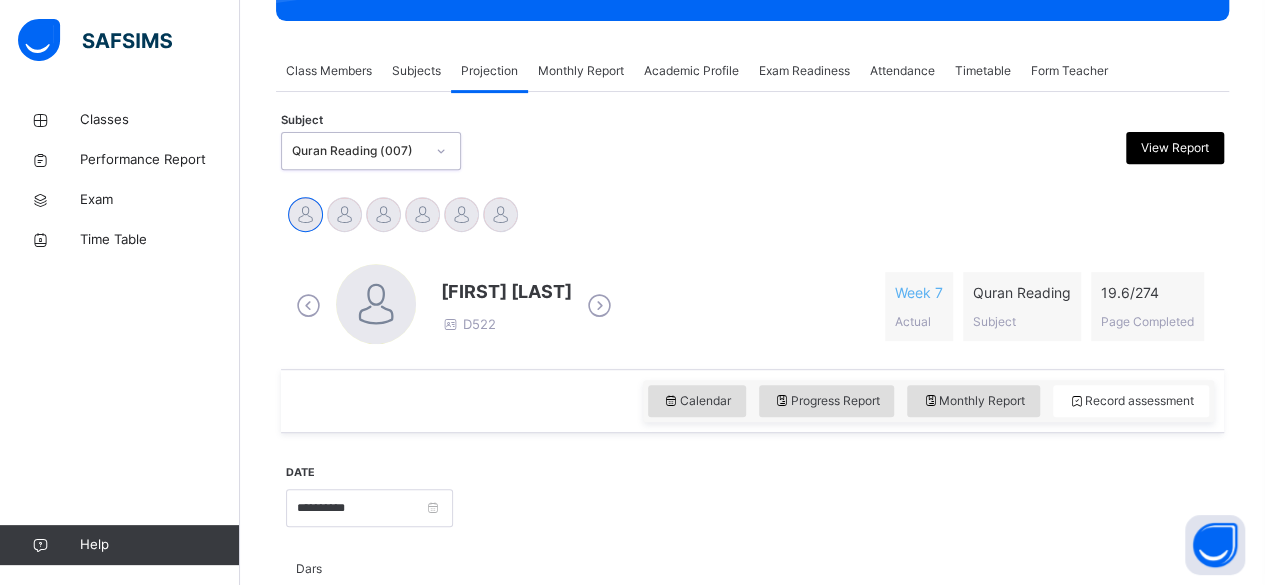 click at bounding box center (599, 306) 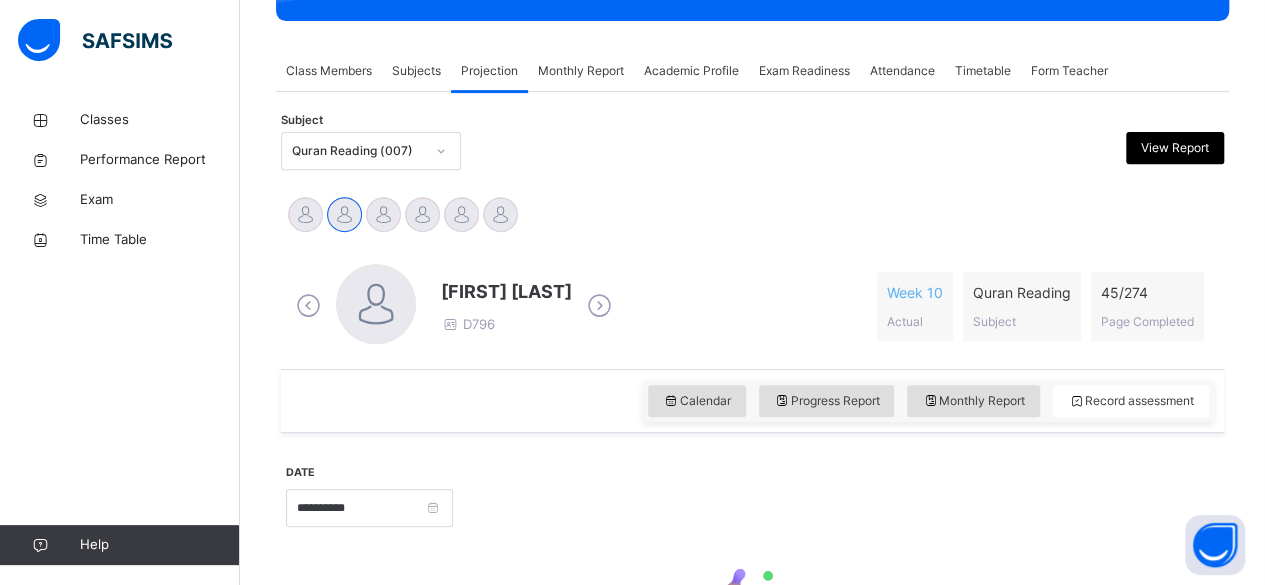 click at bounding box center [599, 306] 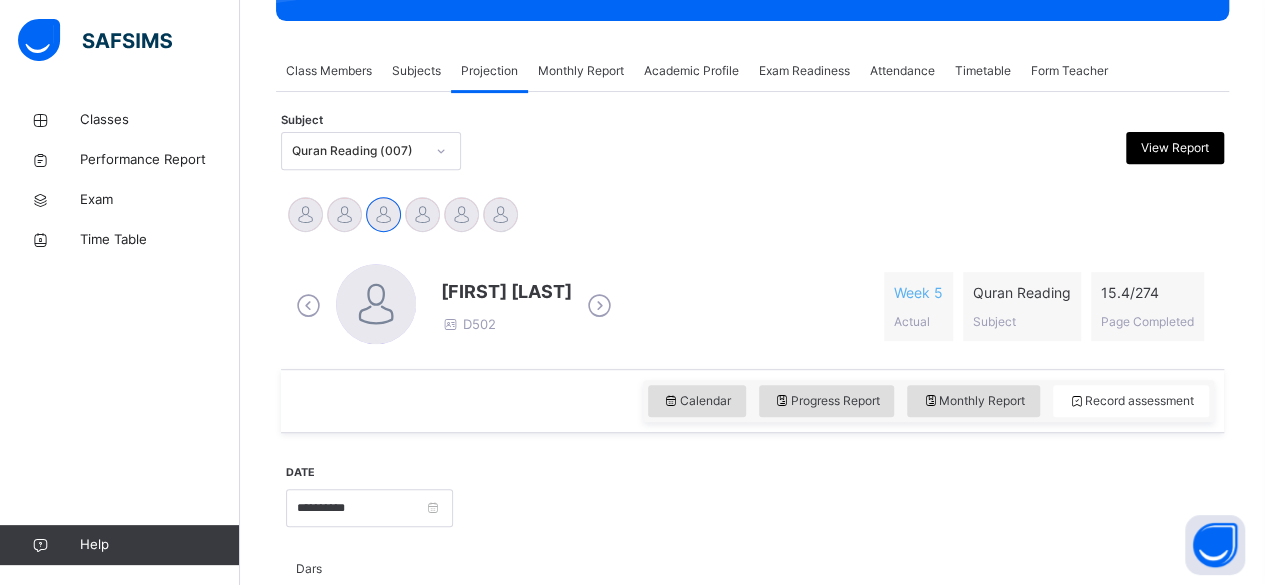 click at bounding box center [599, 306] 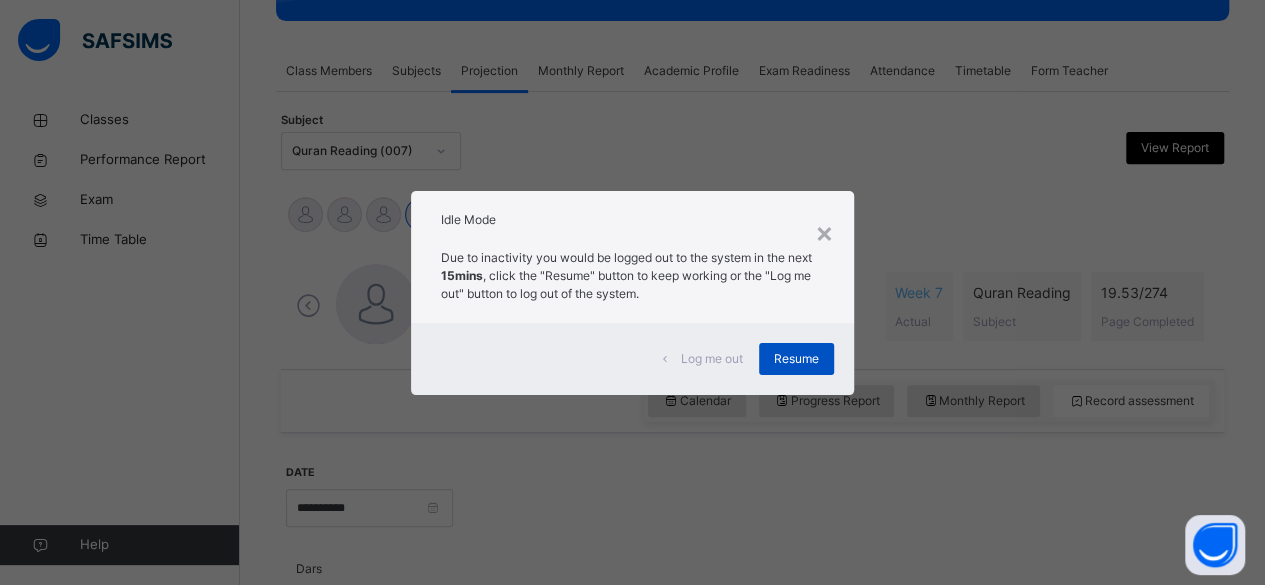 click on "Resume" at bounding box center (796, 359) 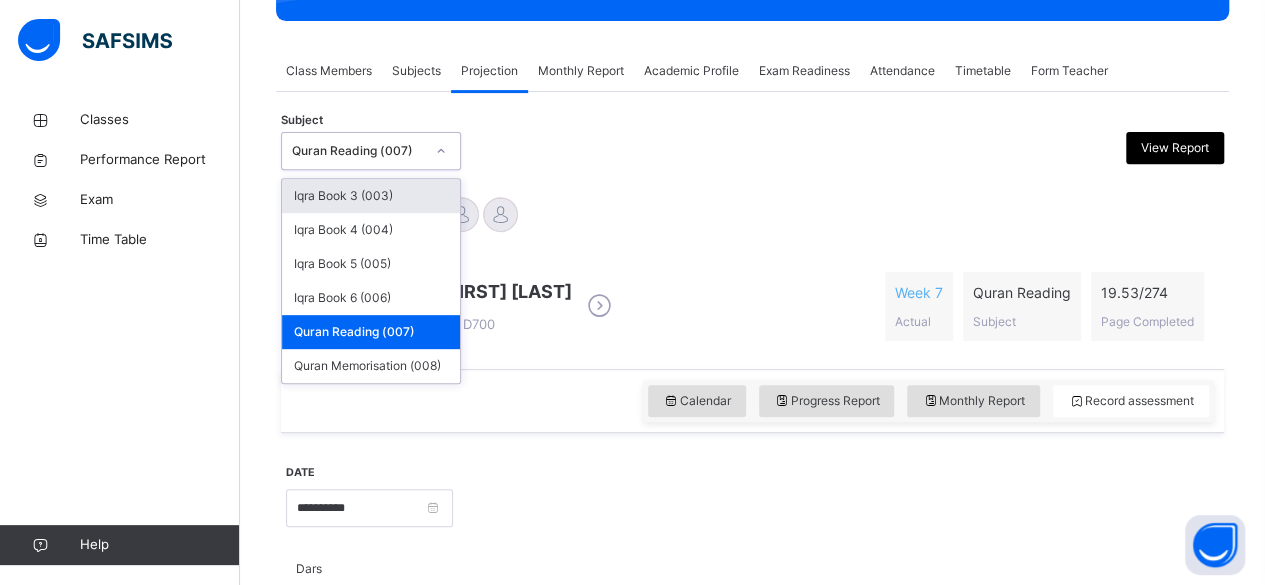 click on "Quran Reading (007)" at bounding box center [358, 151] 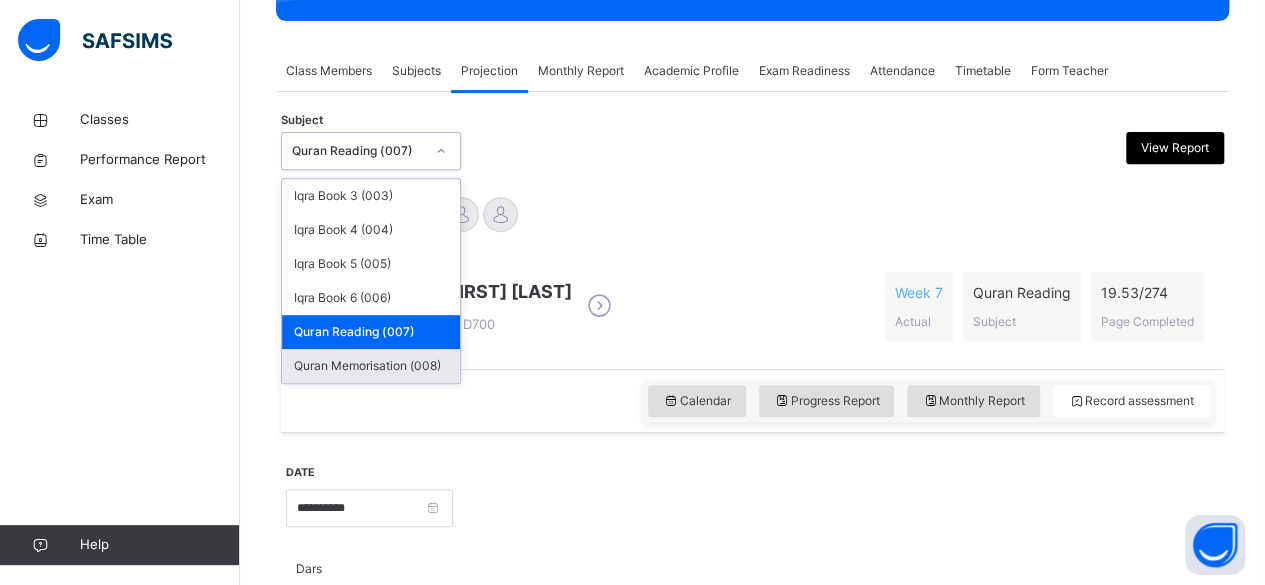 drag, startPoint x: 356, startPoint y: 334, endPoint x: 526, endPoint y: 340, distance: 170.10585 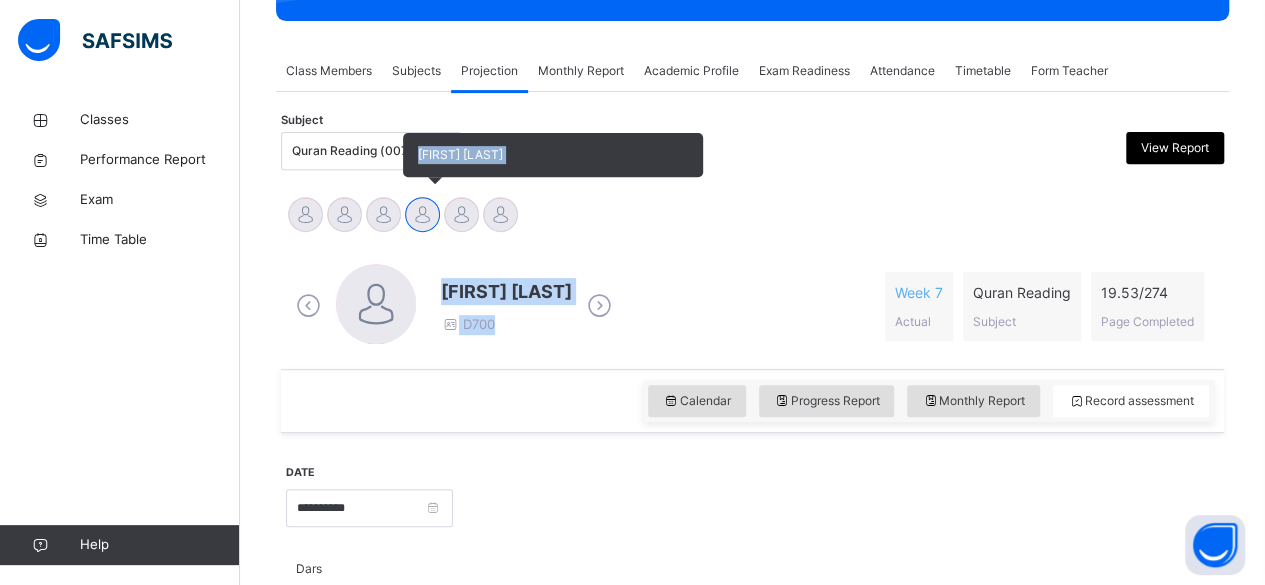 drag, startPoint x: 526, startPoint y: 340, endPoint x: 425, endPoint y: 213, distance: 162.26521 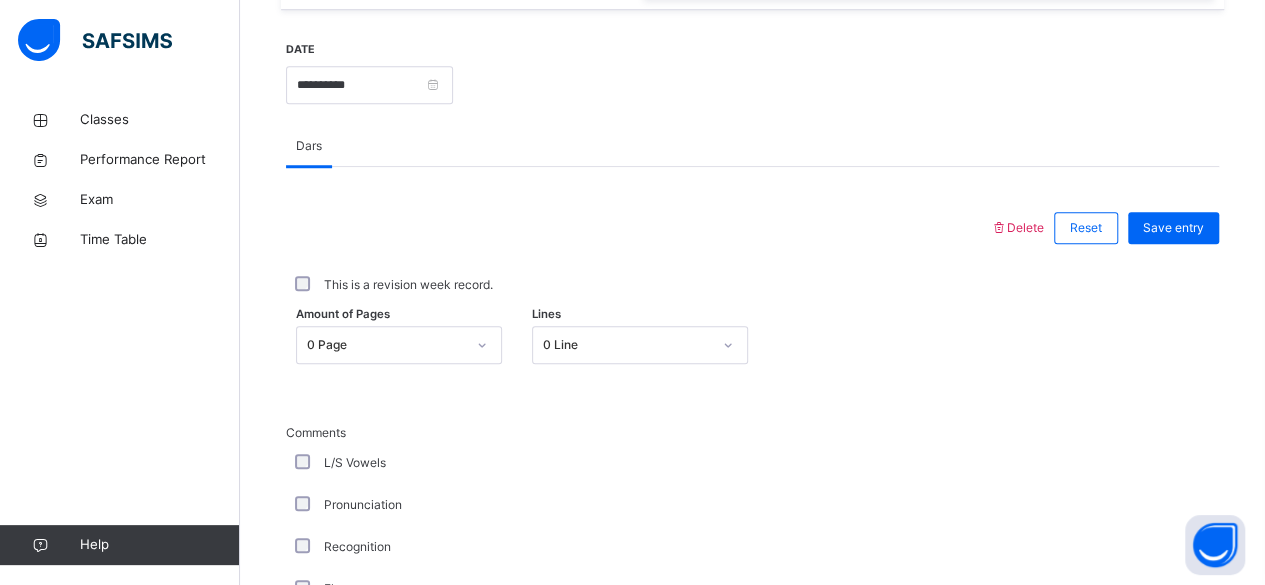 scroll, scrollTop: 805, scrollLeft: 0, axis: vertical 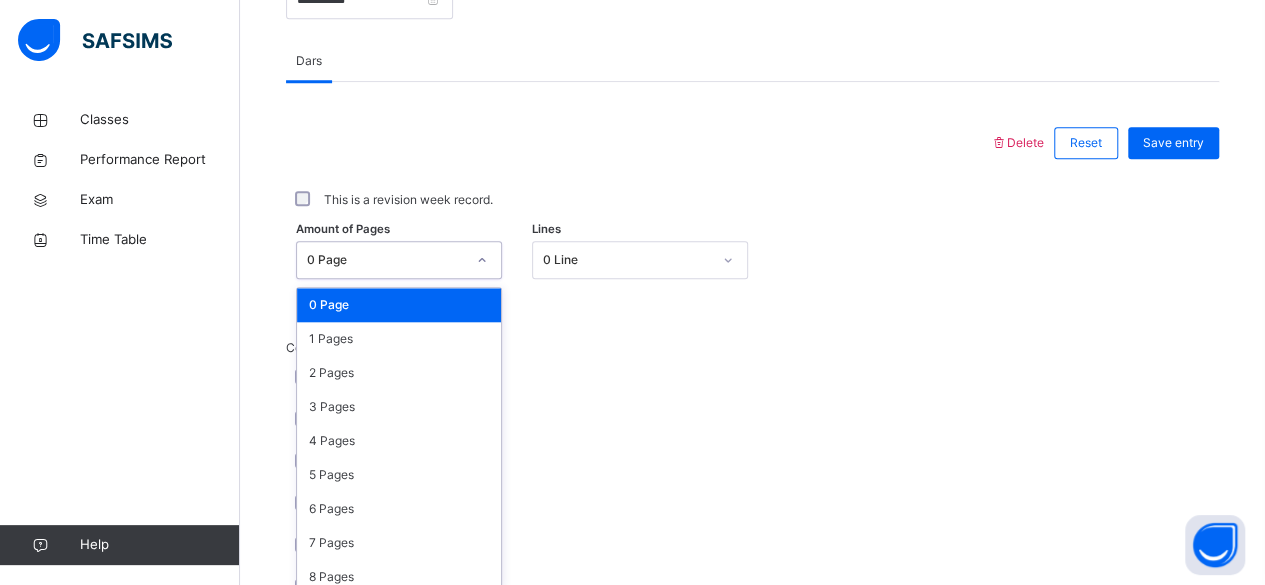 click on "Amount of Pages      option 0 Page focused, 1 of 275. 275 results available. Use Up and Down to choose options, press Enter to select the currently focused option, press Escape to exit the menu, press Tab to select the option and exit the menu. 0 Page 0 Page 1 Pages 2 Pages 3 Pages 4 Pages 5 Pages 6 Pages 7 Pages 8 Pages 9 Pages 10 Pages 11 Pages 12 Pages 13 Pages 14 Pages 15 Pages 16 Pages 17 Pages 18 Pages 19 Pages 20 Pages 21 Pages 22 Pages 23 Pages 24 Pages 25 Pages 26 Pages 27 Pages 28 Pages 29 Pages 30 Pages 31 Pages 32 Pages 33 Pages 34 Pages 35 Pages 36 Pages 37 Pages 38 Pages 39 Pages 40 Pages 41 Pages 42 Pages 43 Pages 44 Pages 45 Pages 46 Pages 47 Pages 48 Pages 49 Pages 50 Pages 51 Pages 52 Pages 53 Pages 54 Pages 55 Pages 56 Pages 57 Pages 58 Pages 59 Pages 60 Pages 61 Pages 62 Pages 63 Pages 64 Pages 65 Pages 66 Pages 67 Pages 68 Pages 69 Pages 70 Pages 71 Pages 72 Pages 73 Pages 74 Pages 75 Pages 76 Pages 77 Pages 78 Pages 79 Pages 80 Pages 81 Pages 82 Pages 83 Pages 84 Pages 85 Pages Lines" at bounding box center [752, 260] 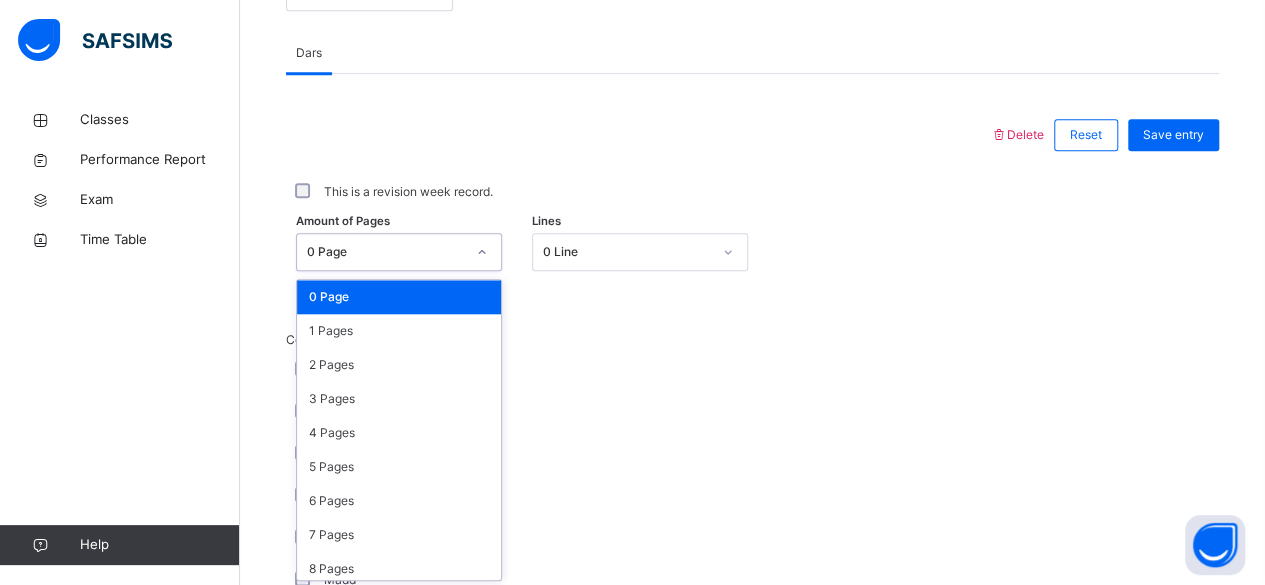 scroll, scrollTop: 842, scrollLeft: 0, axis: vertical 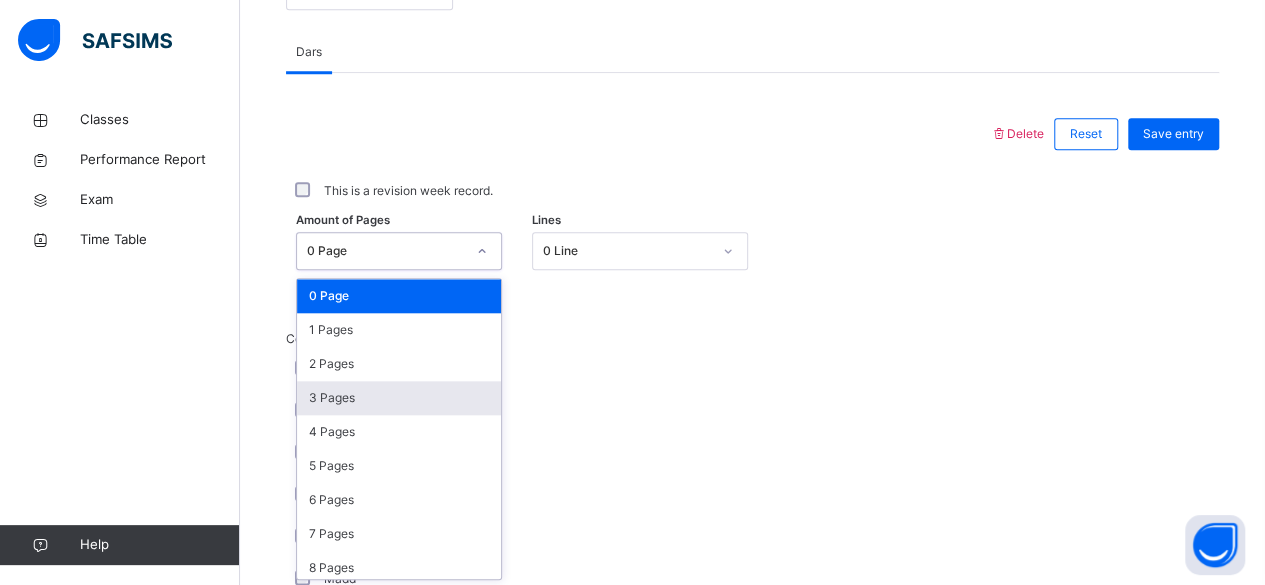 click on "3 Pages" at bounding box center (399, 398) 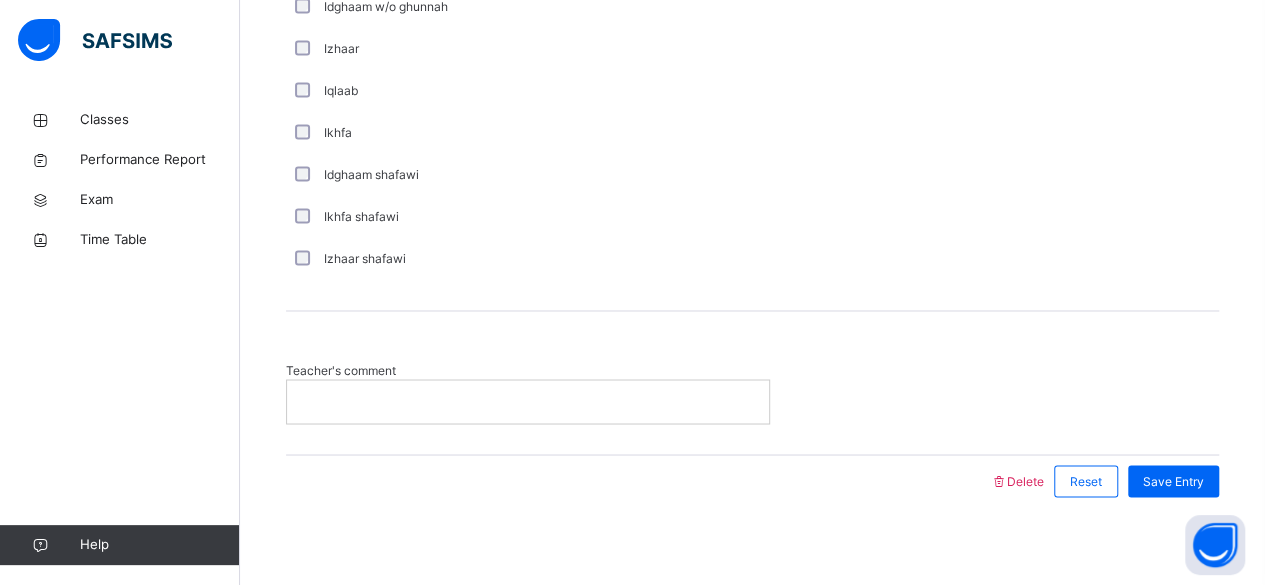 scroll, scrollTop: 1548, scrollLeft: 0, axis: vertical 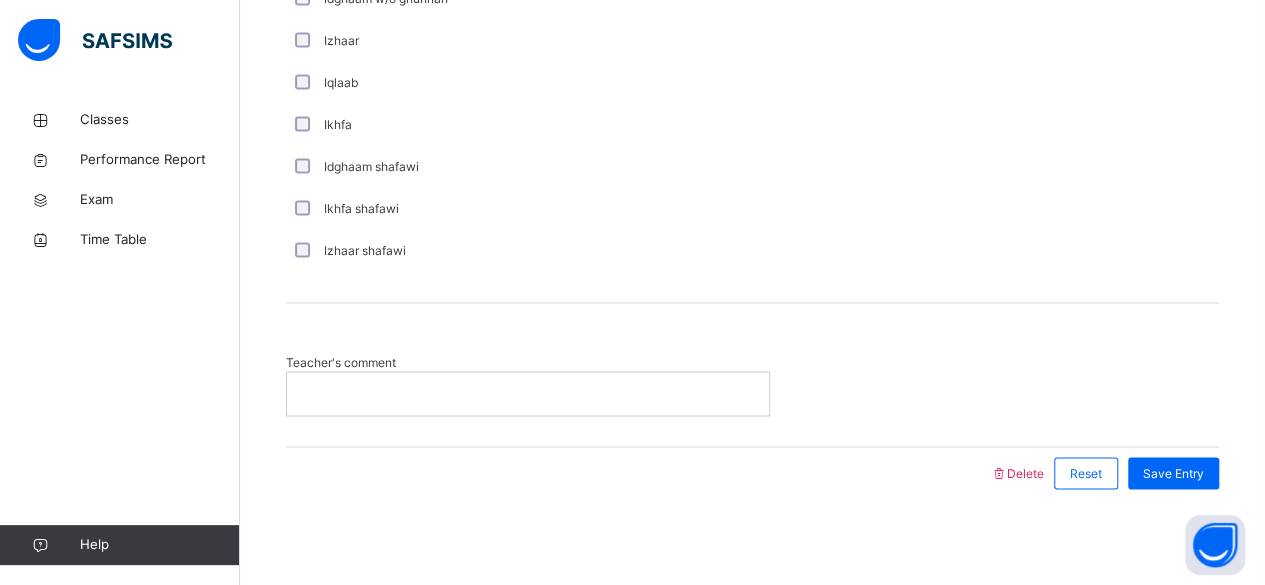 click at bounding box center [528, 393] 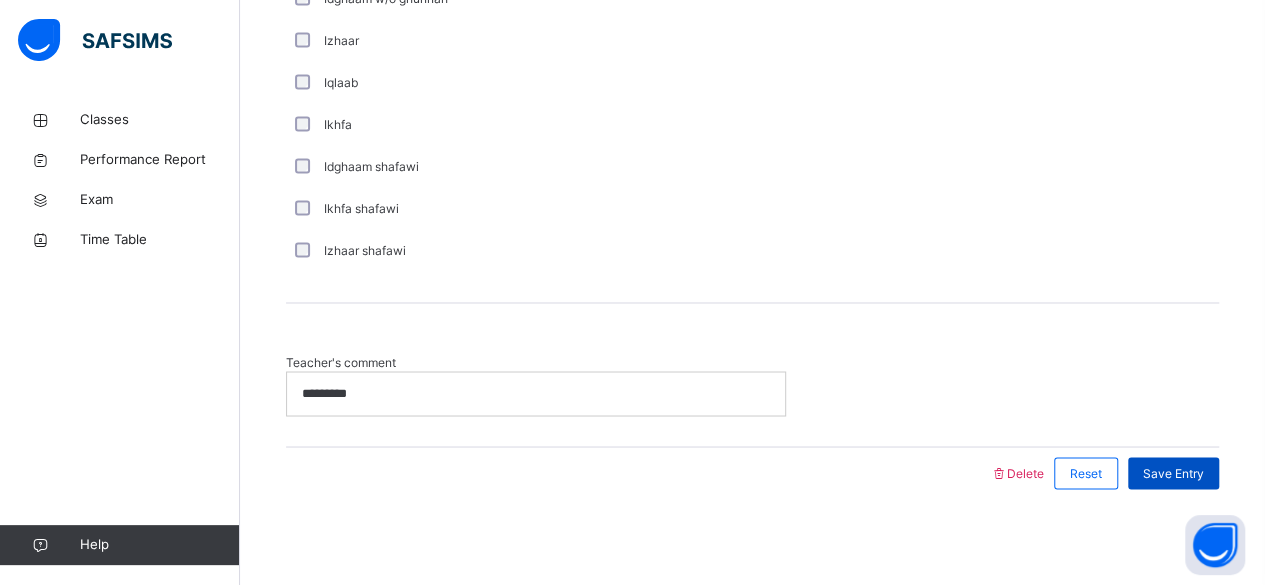 click on "Save Entry" at bounding box center (1173, 473) 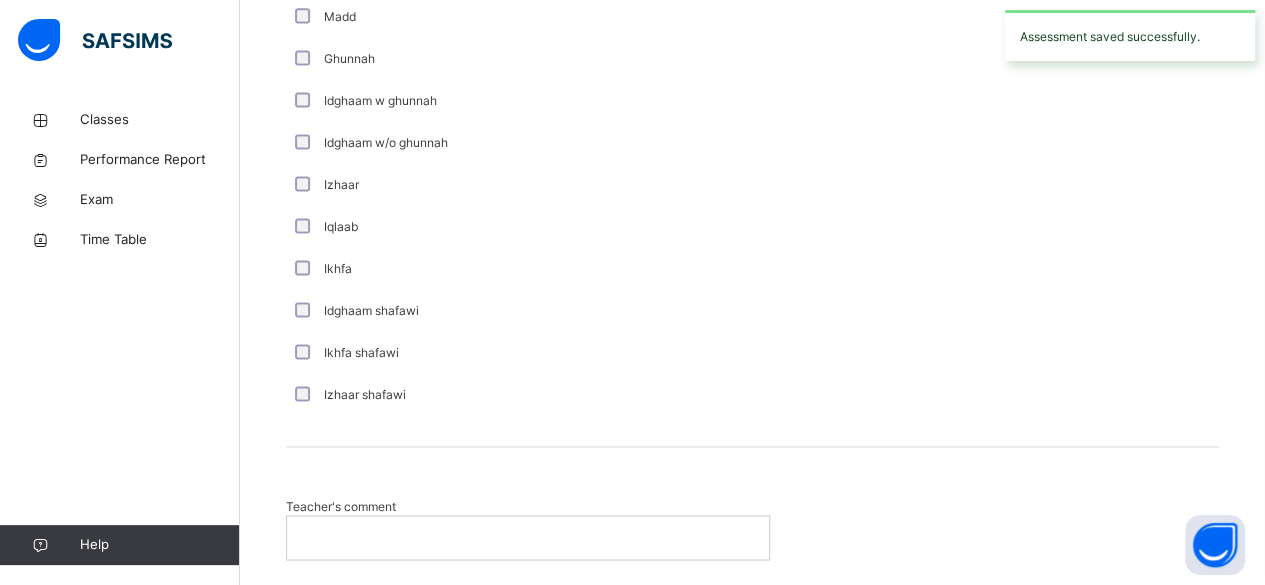 click on "Comments L/S Vowels Pronunciation Recognition Fluency Qalqala Madd Ghunnah Idghaam w ghunnah Idghaam w/o ghunnah Izhaar Iqlaab Ikhfa Idghaam shafawi Ikhfa shafawi Izhaar shafawi" at bounding box center [752, 92] 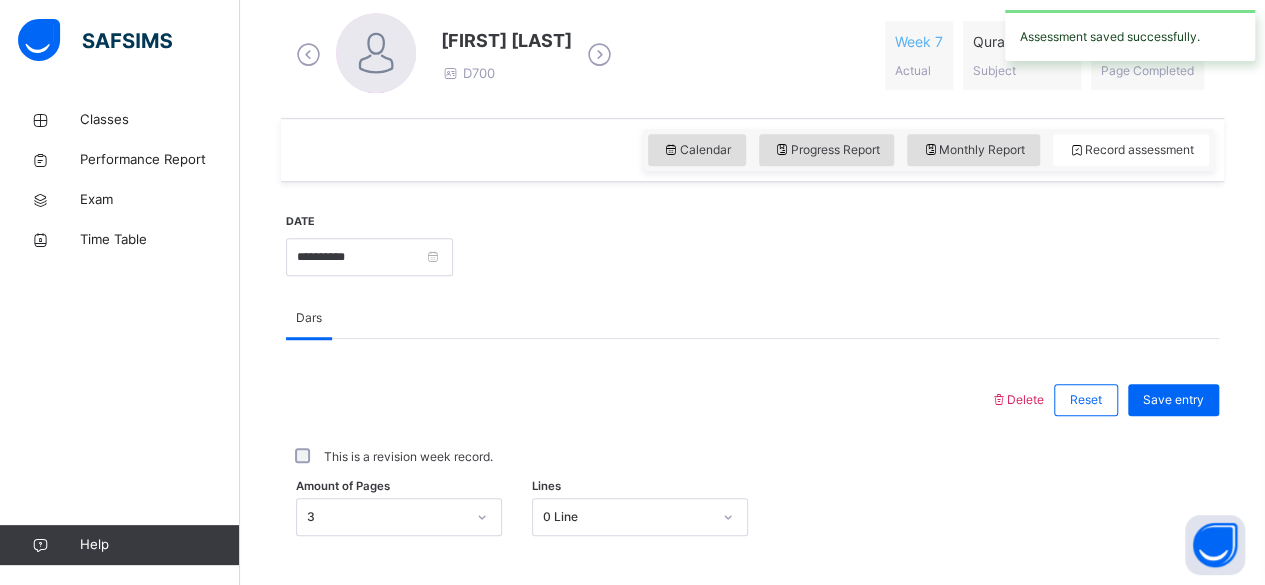 scroll, scrollTop: 590, scrollLeft: 0, axis: vertical 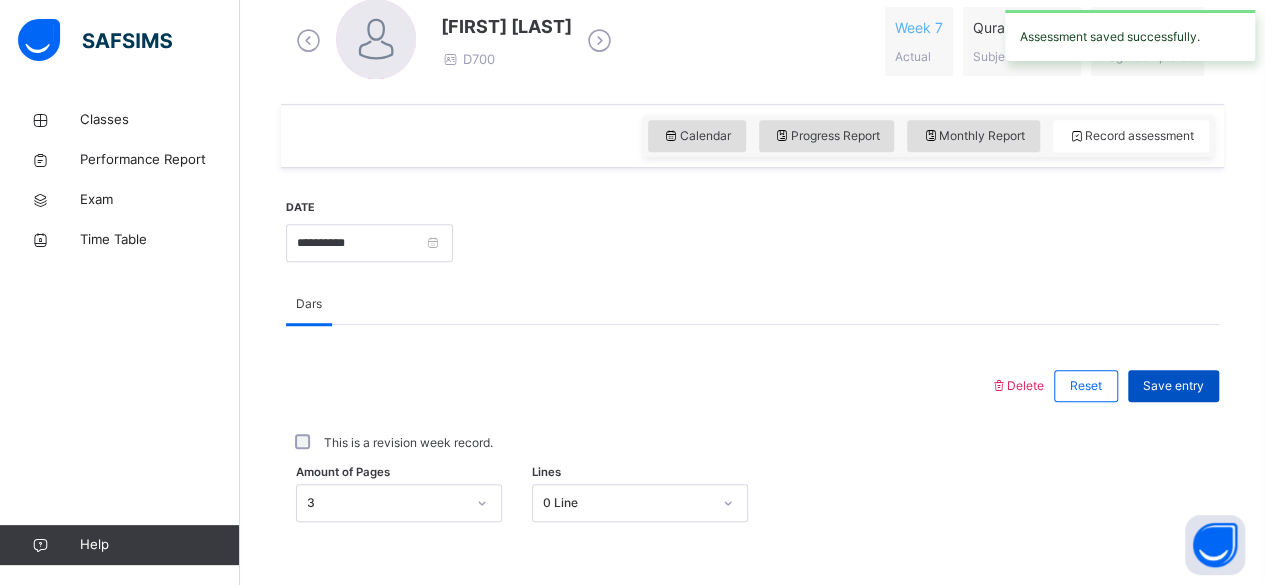 click on "Save entry" at bounding box center [1173, 386] 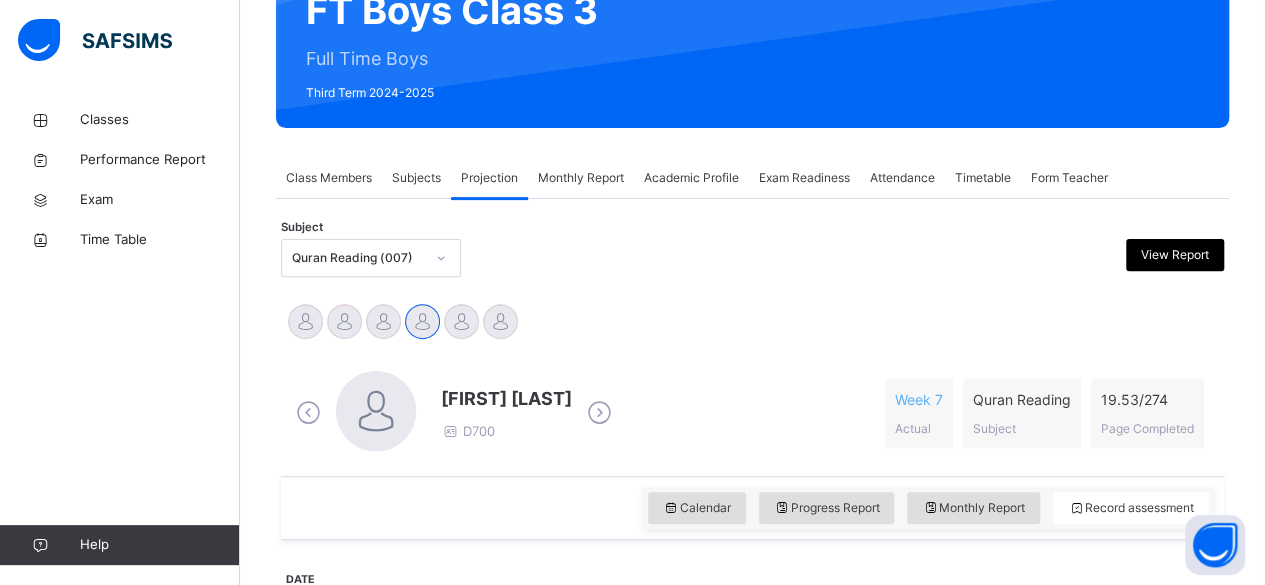 scroll, scrollTop: 202, scrollLeft: 0, axis: vertical 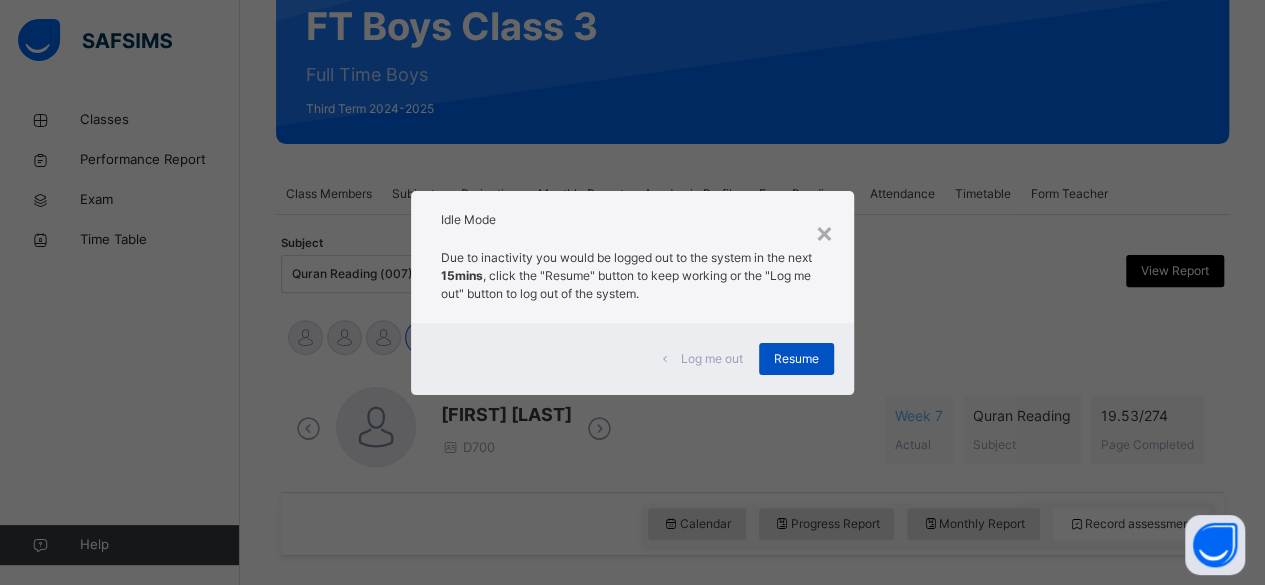 click on "Resume" at bounding box center [796, 359] 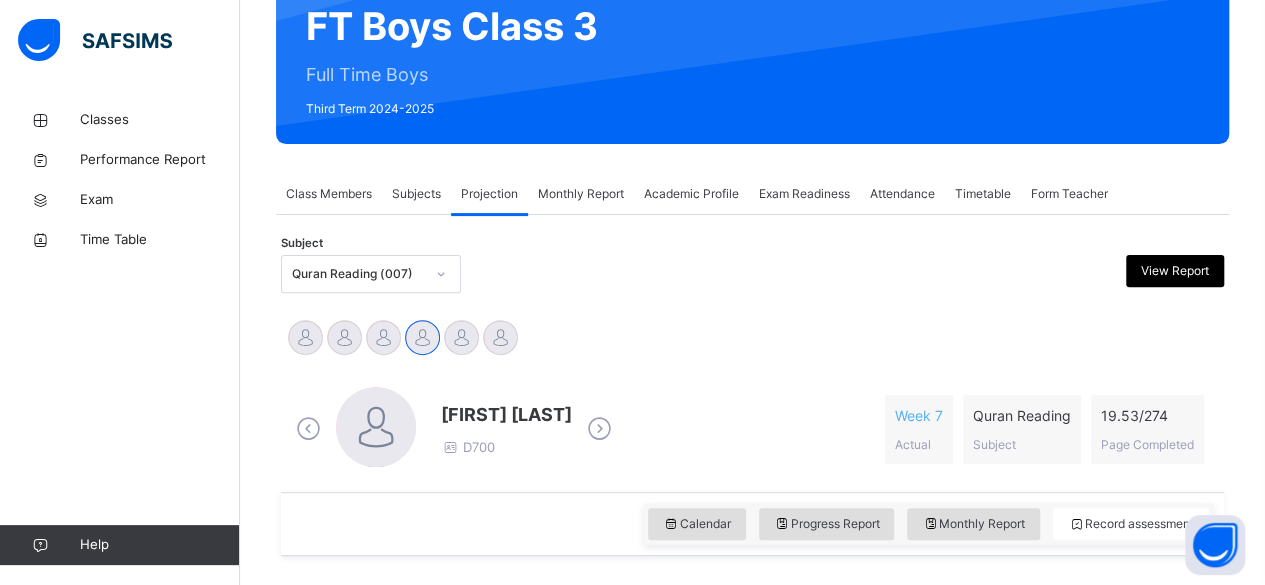 click at bounding box center [599, 429] 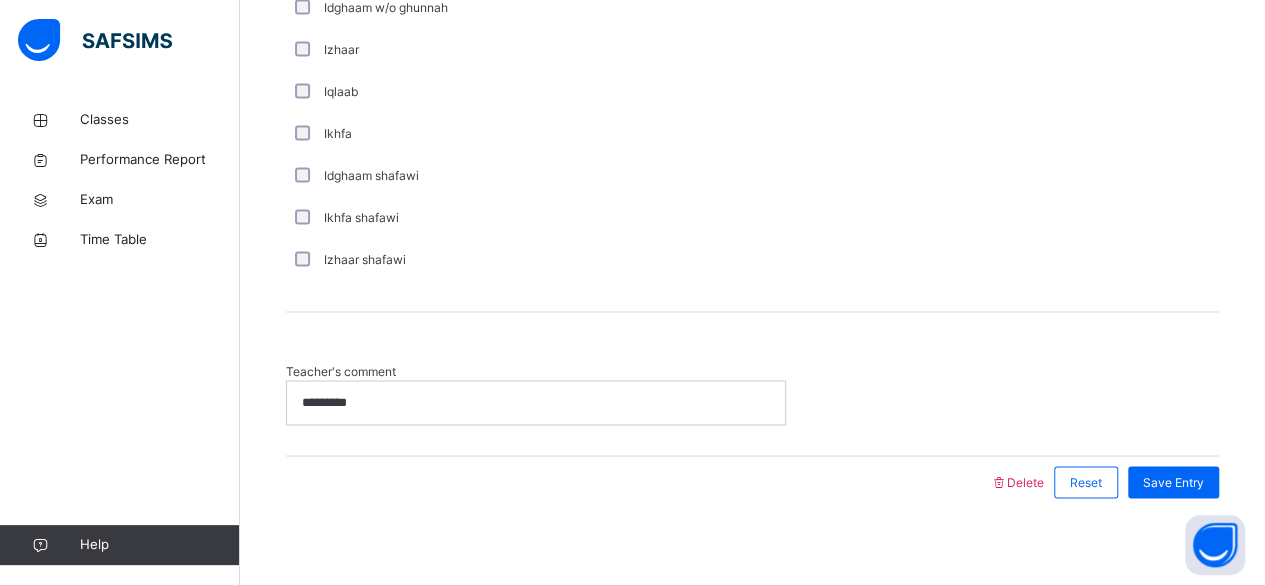 scroll, scrollTop: 1548, scrollLeft: 0, axis: vertical 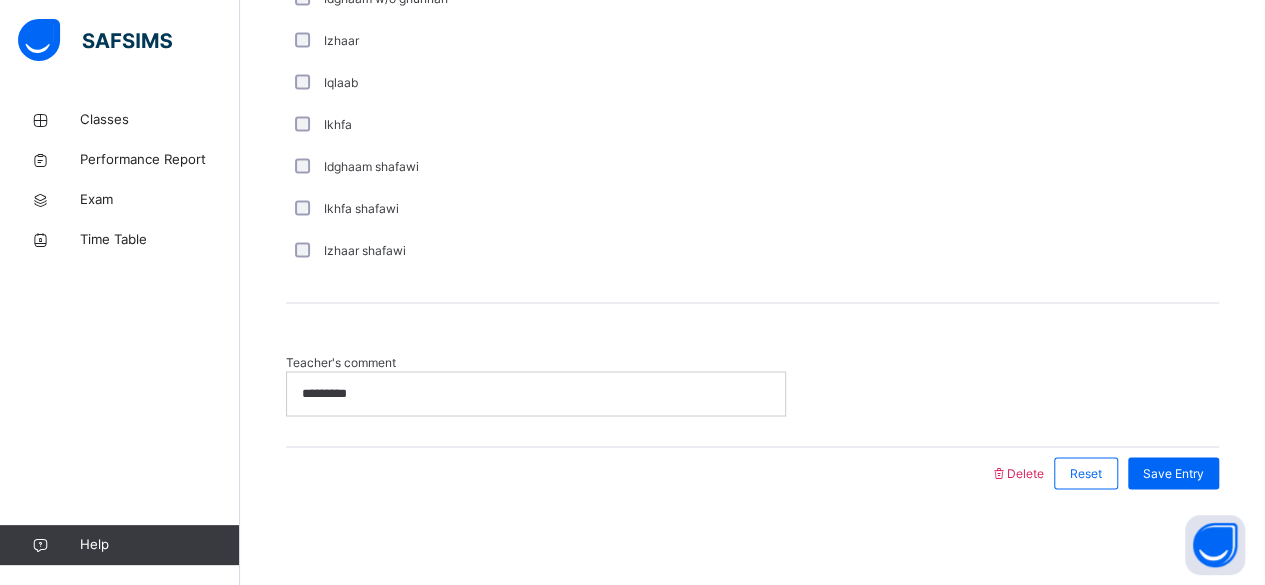 click on "*********" at bounding box center (536, 393) 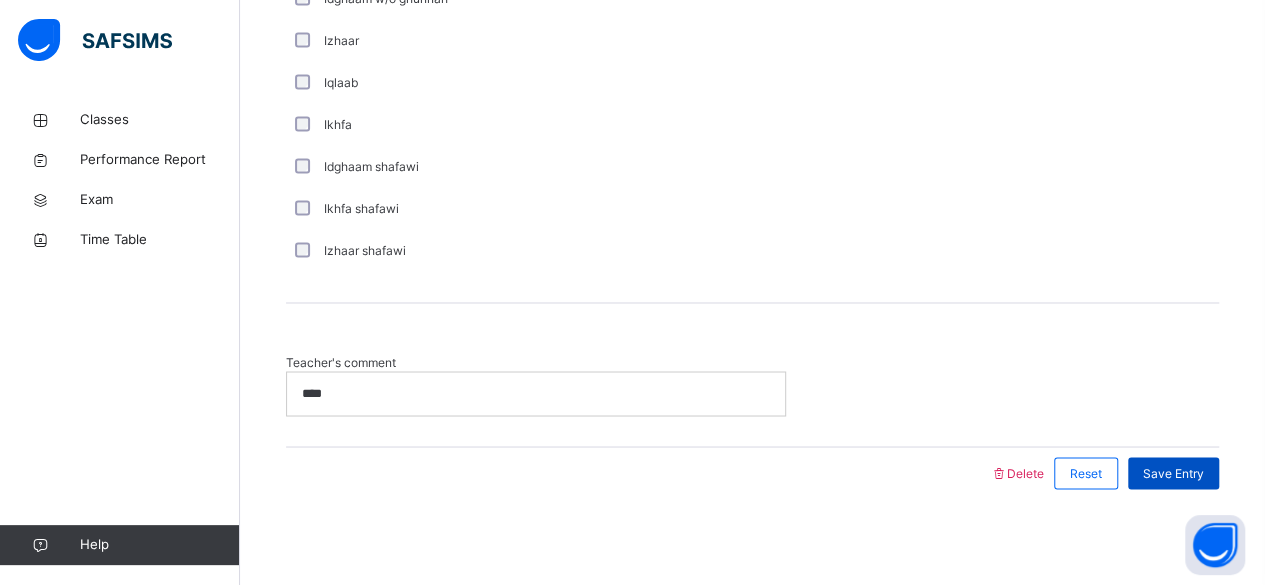 click on "Save Entry" at bounding box center [1173, 473] 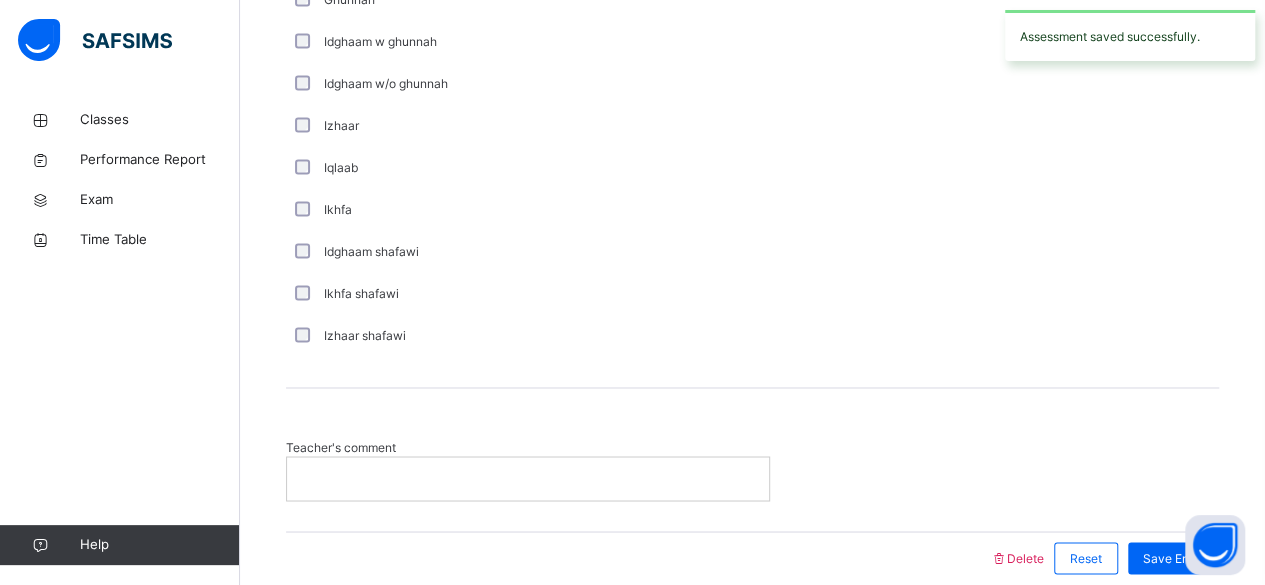 scroll, scrollTop: 1548, scrollLeft: 0, axis: vertical 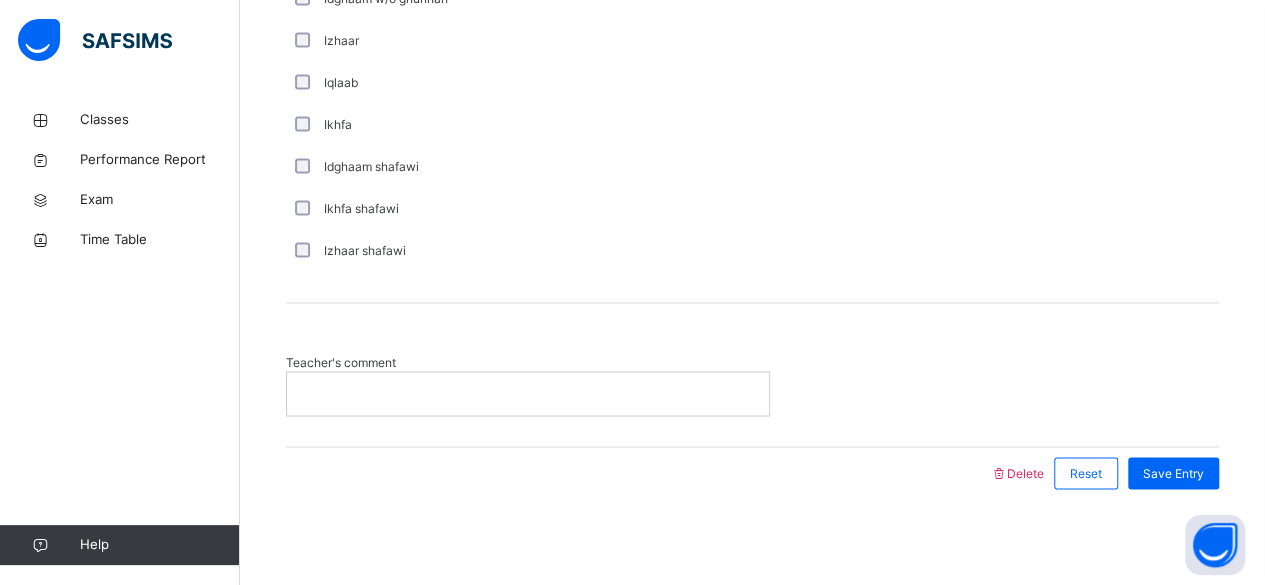 click at bounding box center (528, 393) 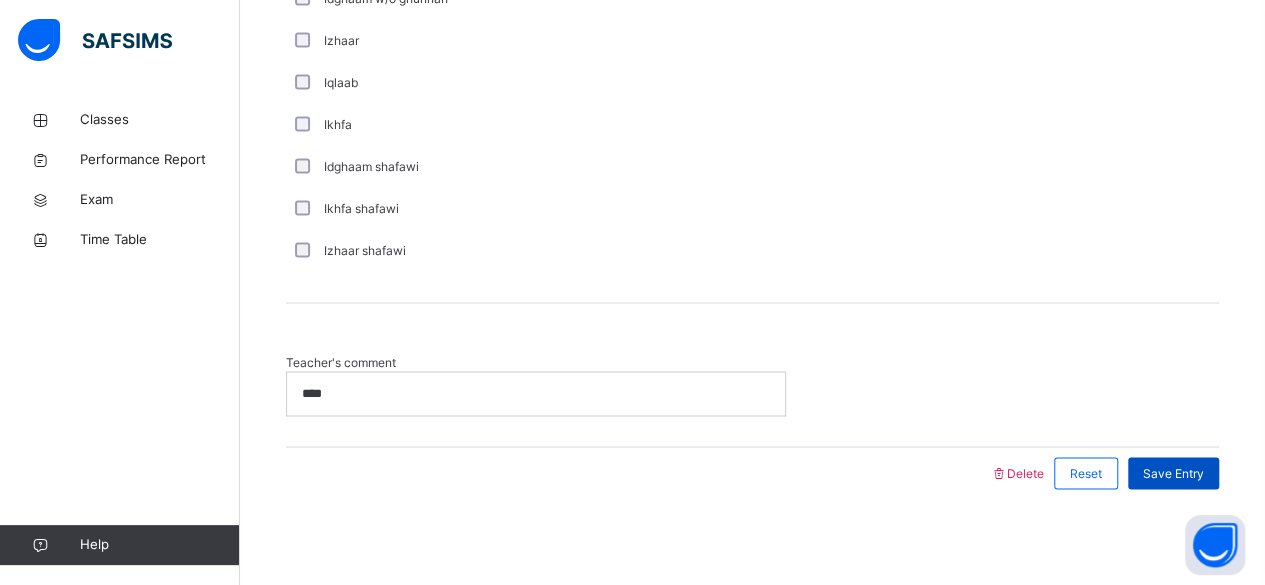 click on "Save Entry" at bounding box center (1173, 473) 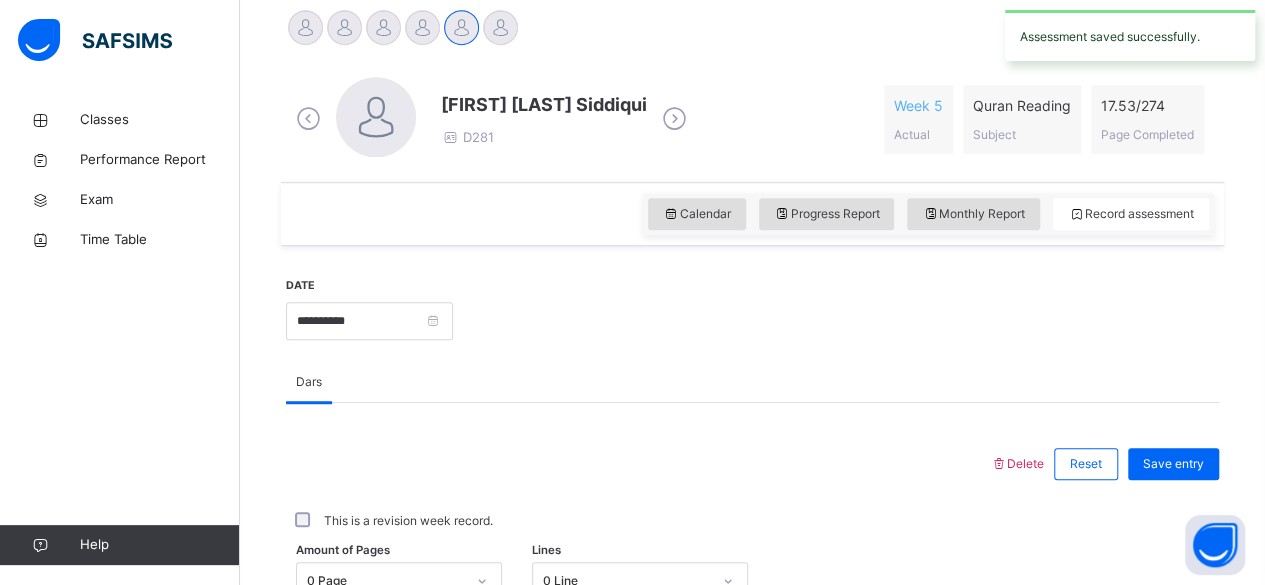 click on "Save entry" at bounding box center (1173, 464) 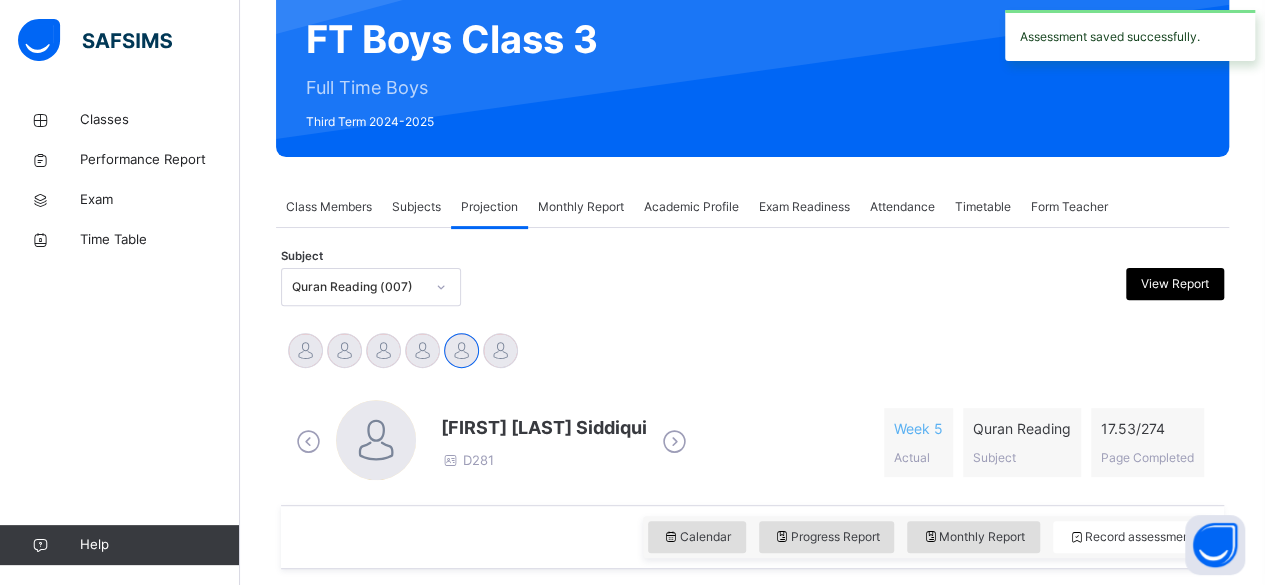 scroll, scrollTop: 182, scrollLeft: 0, axis: vertical 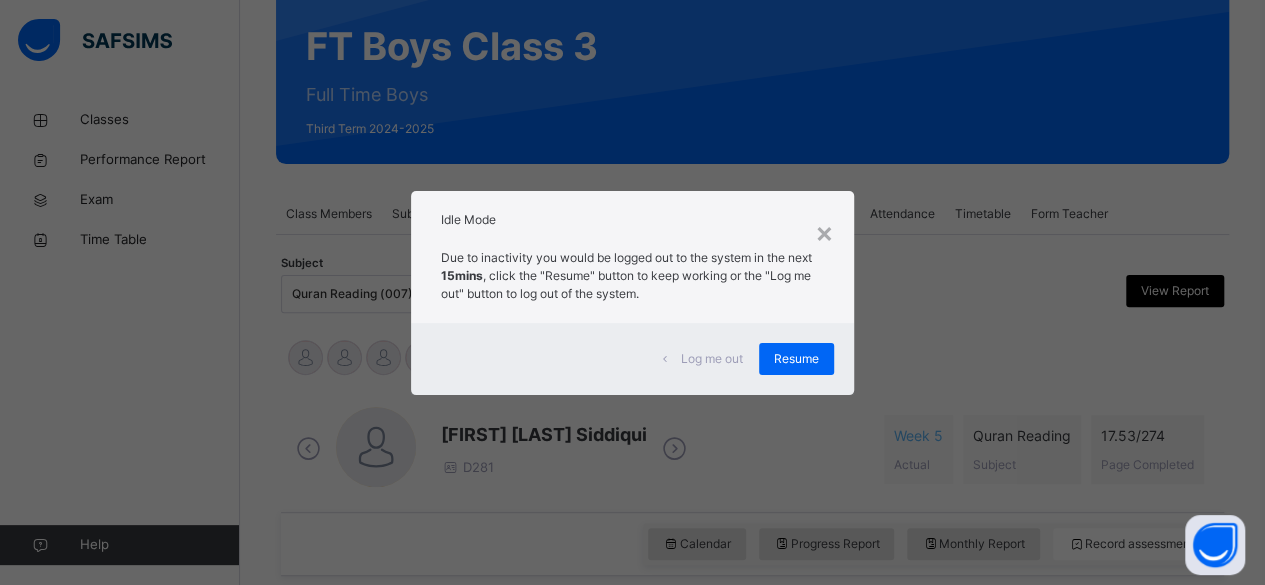 click on "Log me out" at bounding box center [712, 359] 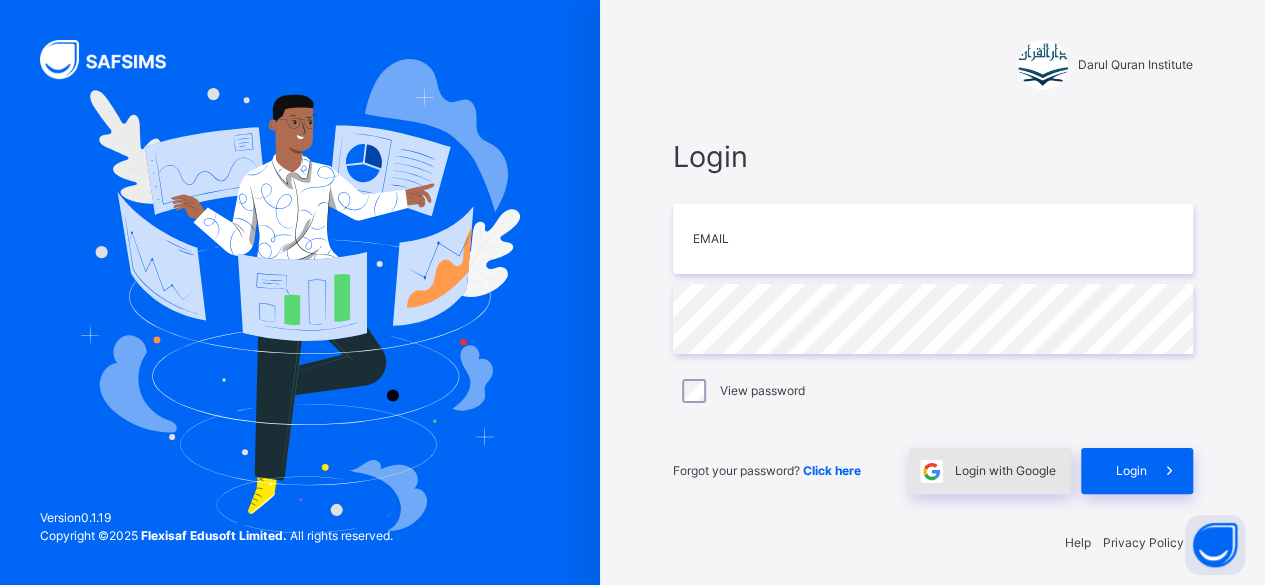 click on "Login with Google" at bounding box center (1005, 471) 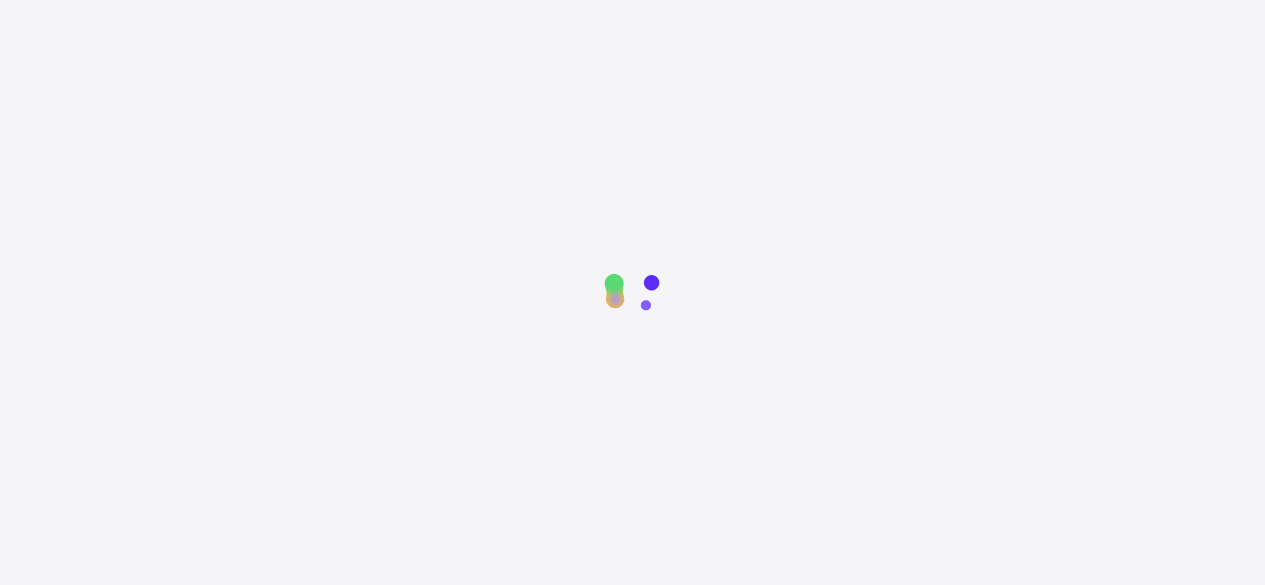 scroll, scrollTop: 0, scrollLeft: 0, axis: both 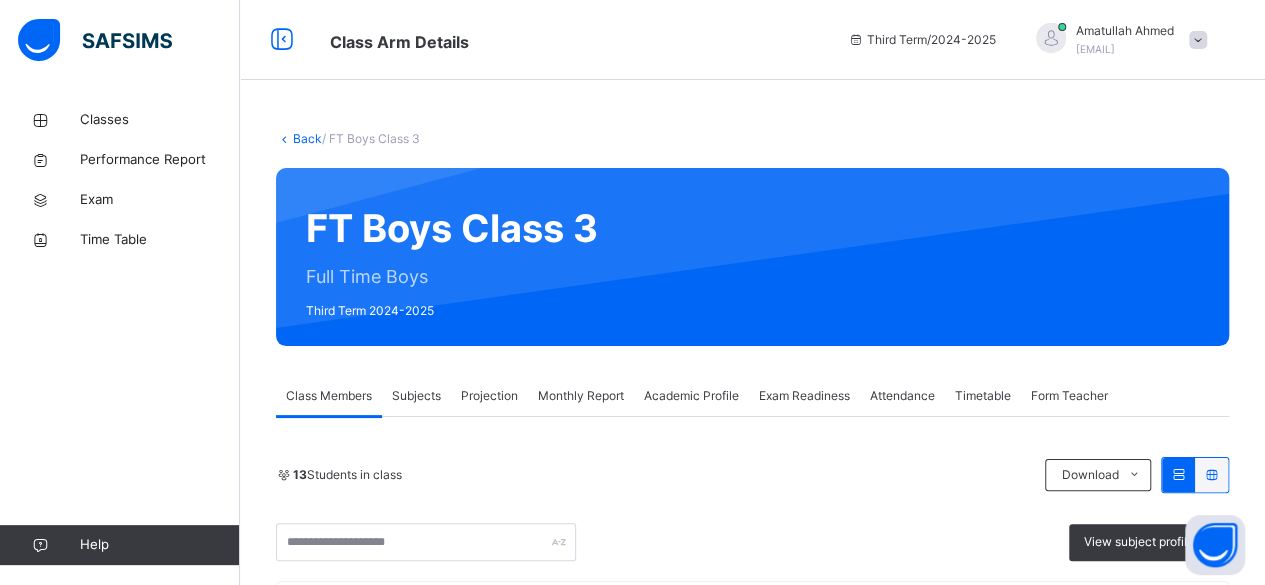 click on "Projection" at bounding box center (489, 396) 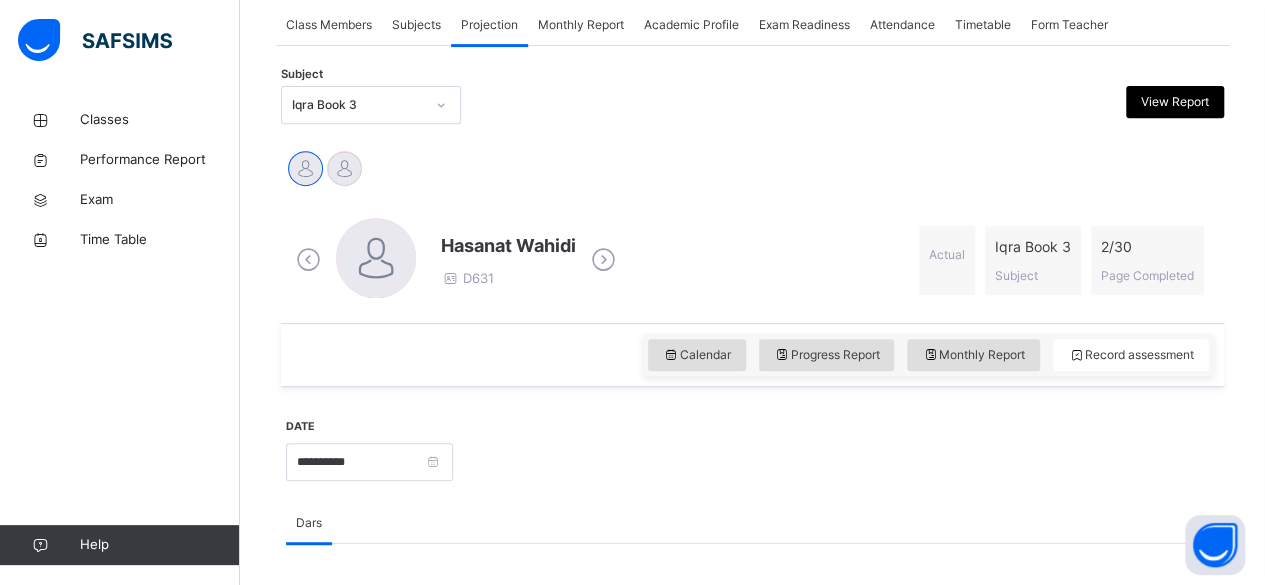 scroll, scrollTop: 384, scrollLeft: 0, axis: vertical 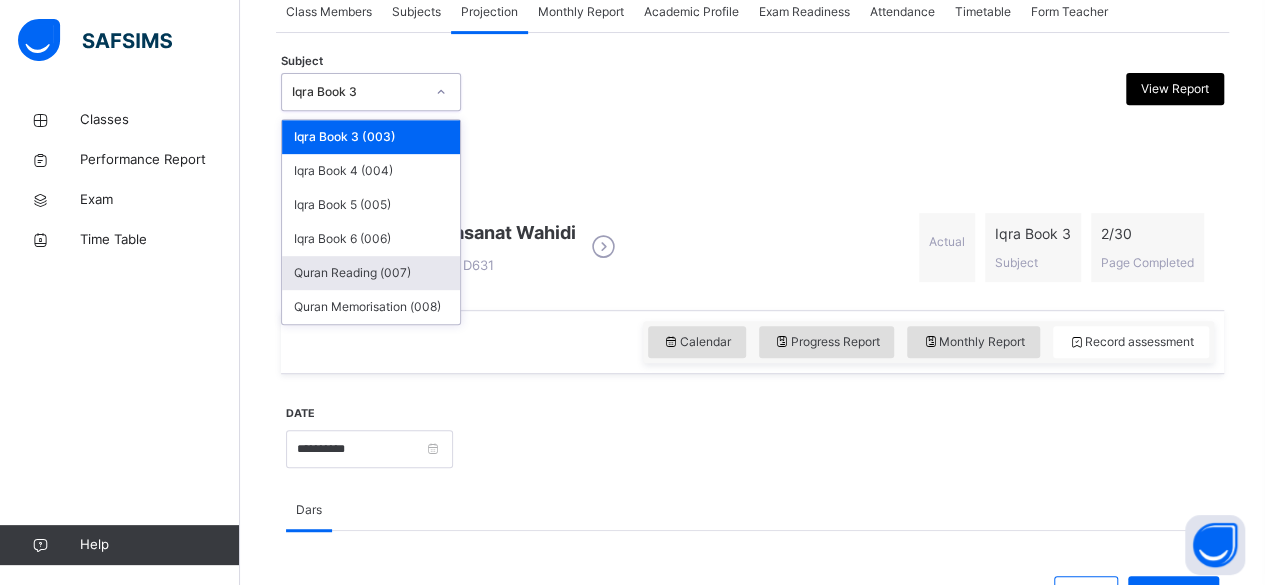 click on "Quran Reading (007)" at bounding box center (371, 273) 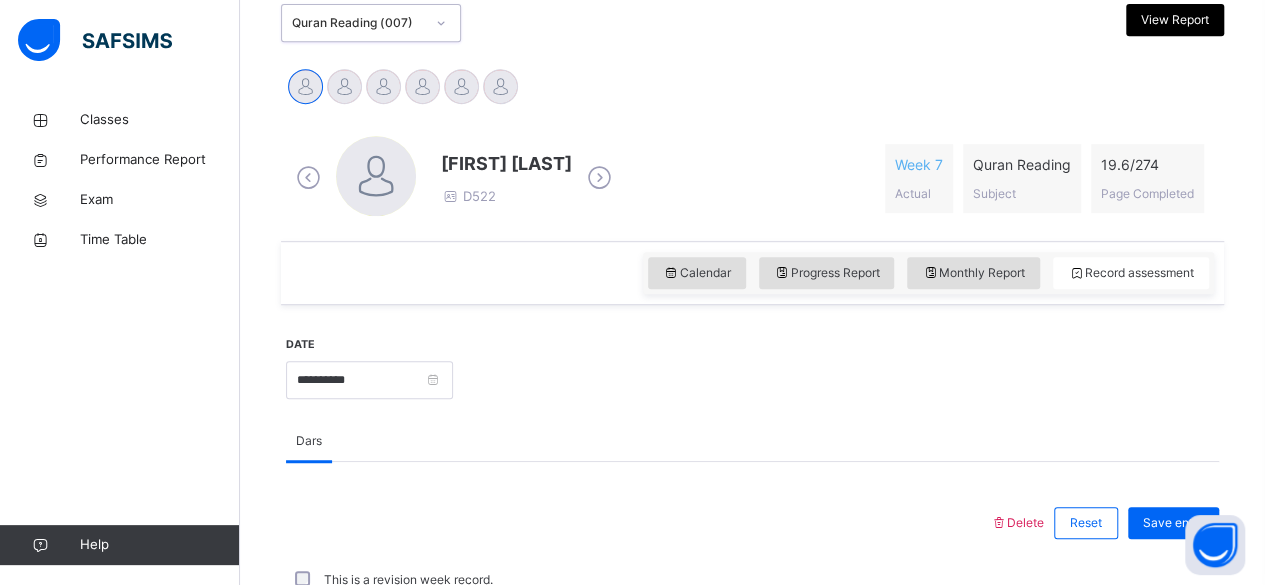 scroll, scrollTop: 454, scrollLeft: 0, axis: vertical 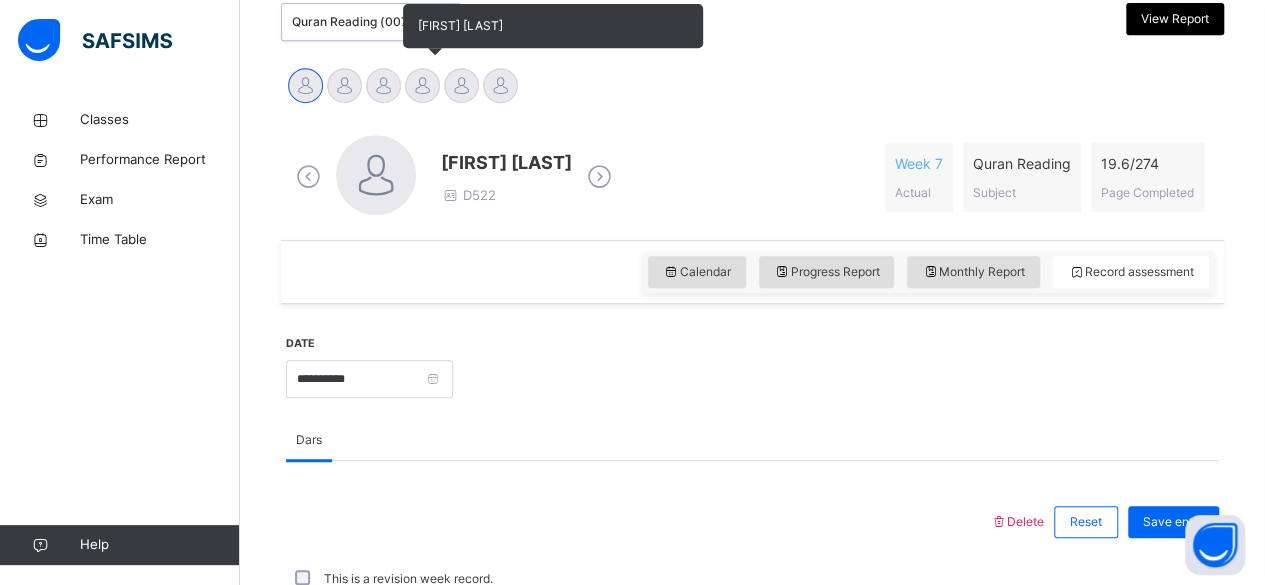 click at bounding box center (422, 85) 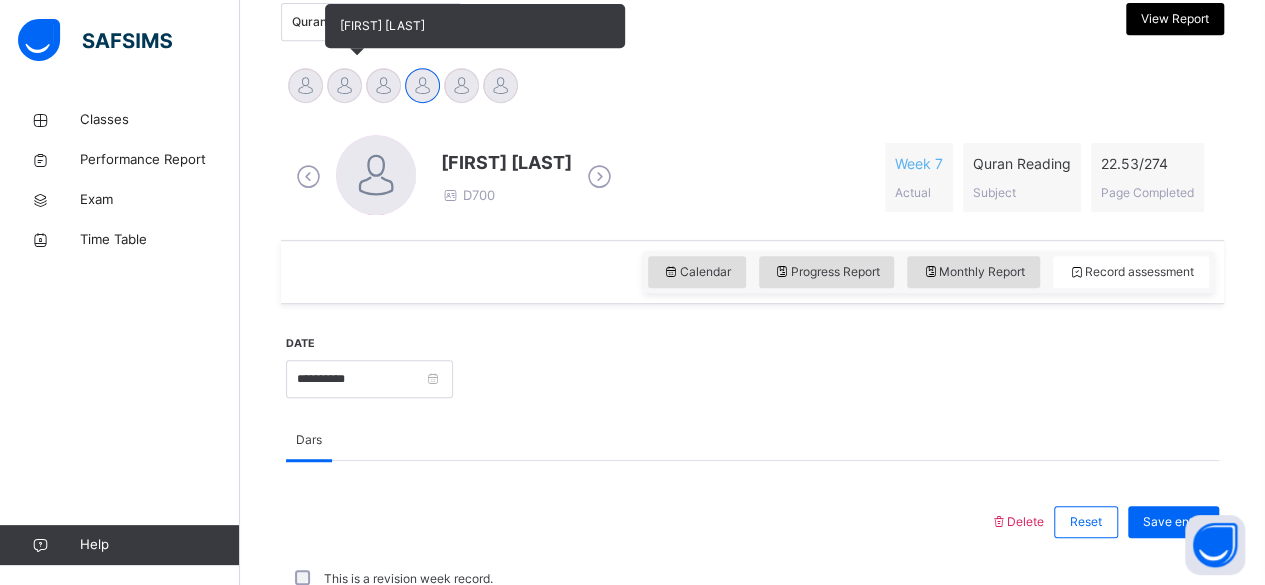 click at bounding box center [344, 85] 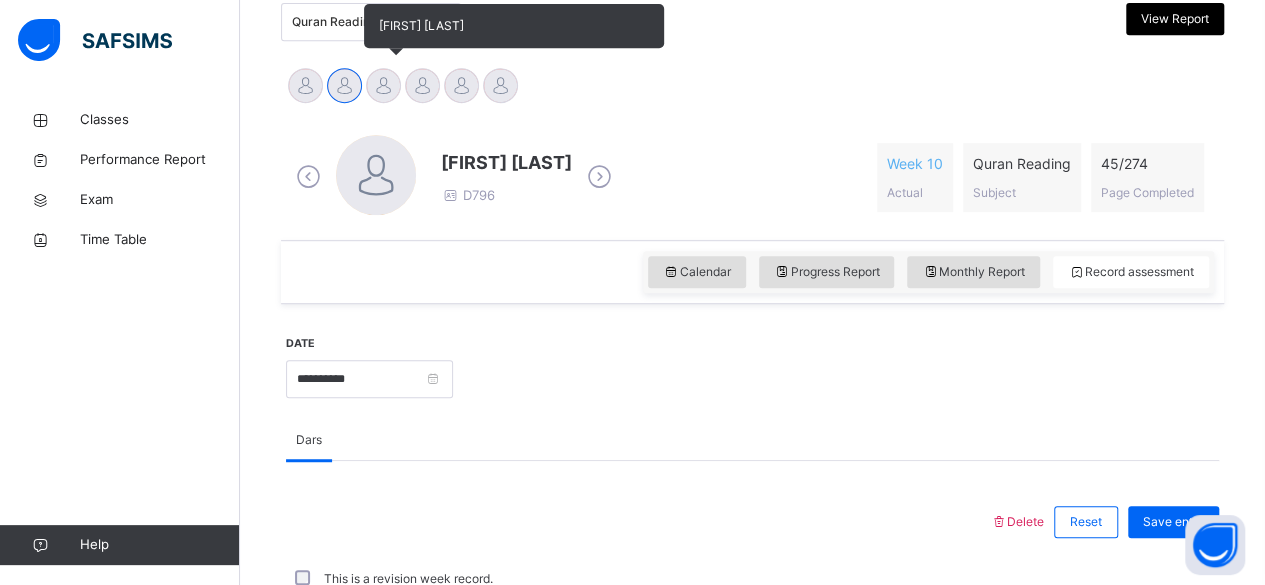 click on "[FIRST] [LAST]" at bounding box center [383, 88] 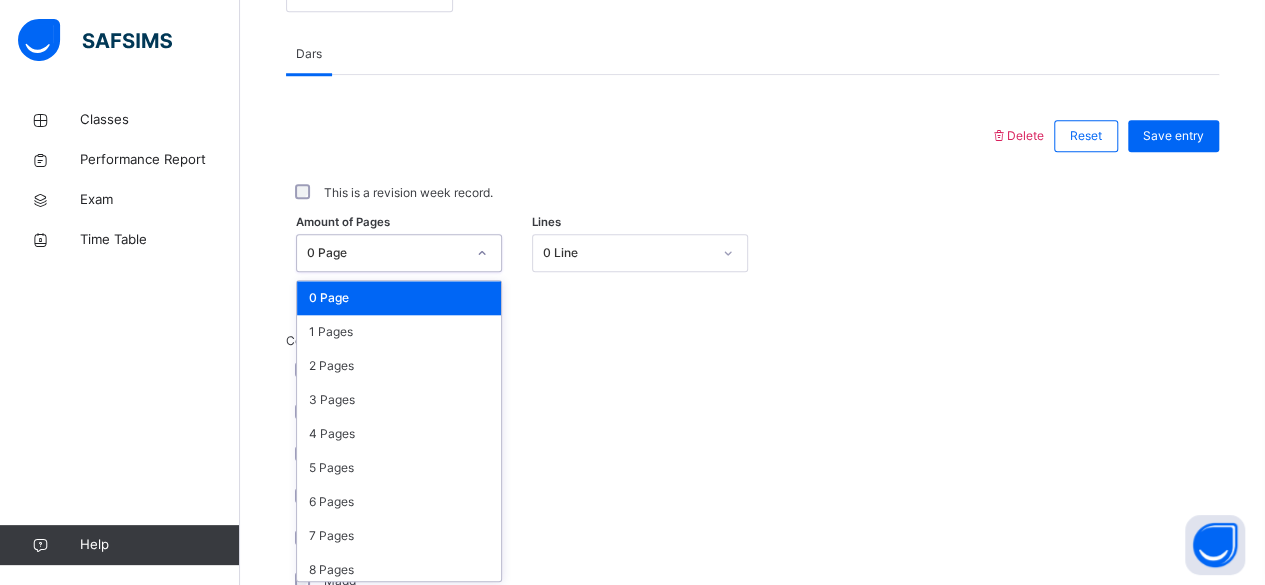 scroll, scrollTop: 842, scrollLeft: 0, axis: vertical 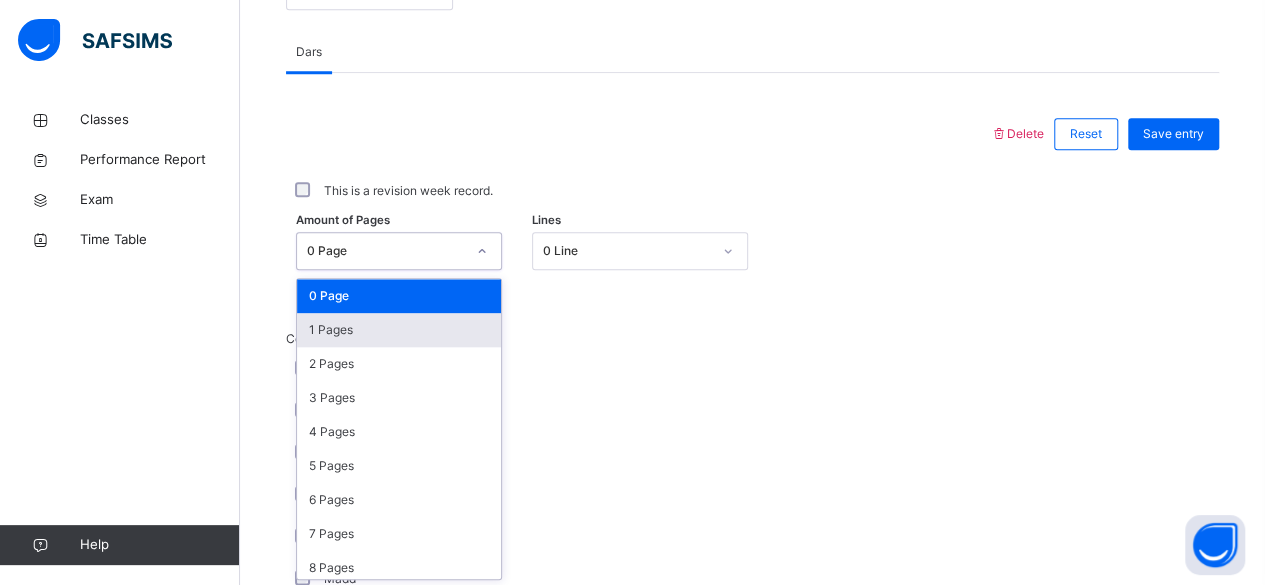 click on "1 Pages" at bounding box center (399, 330) 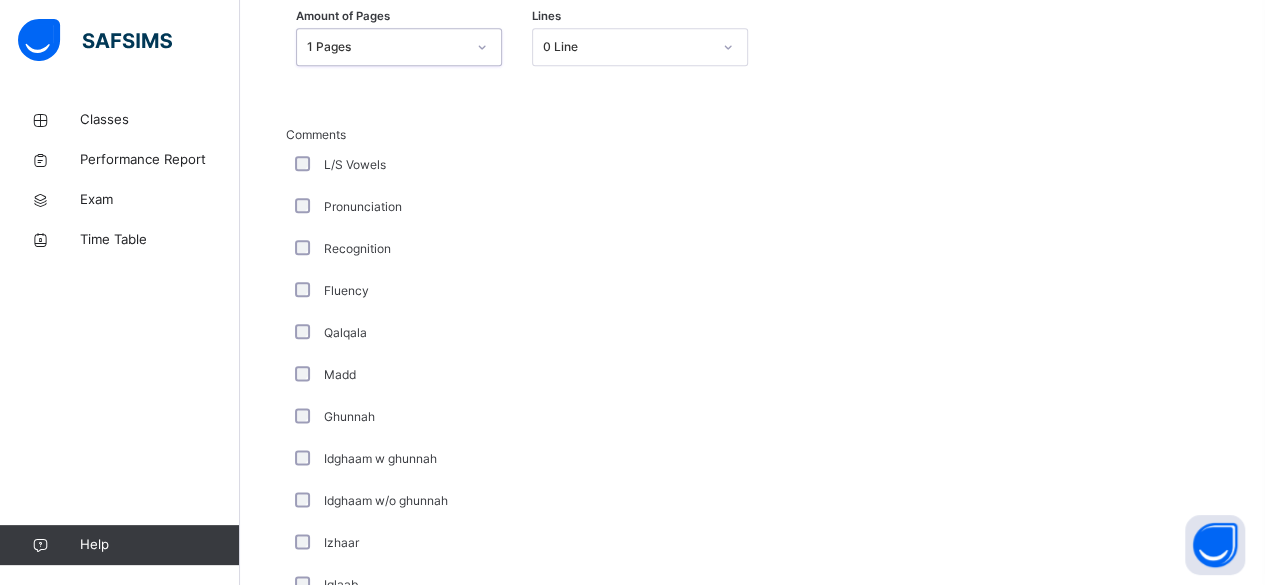 click on "Izhaar" at bounding box center (536, 543) 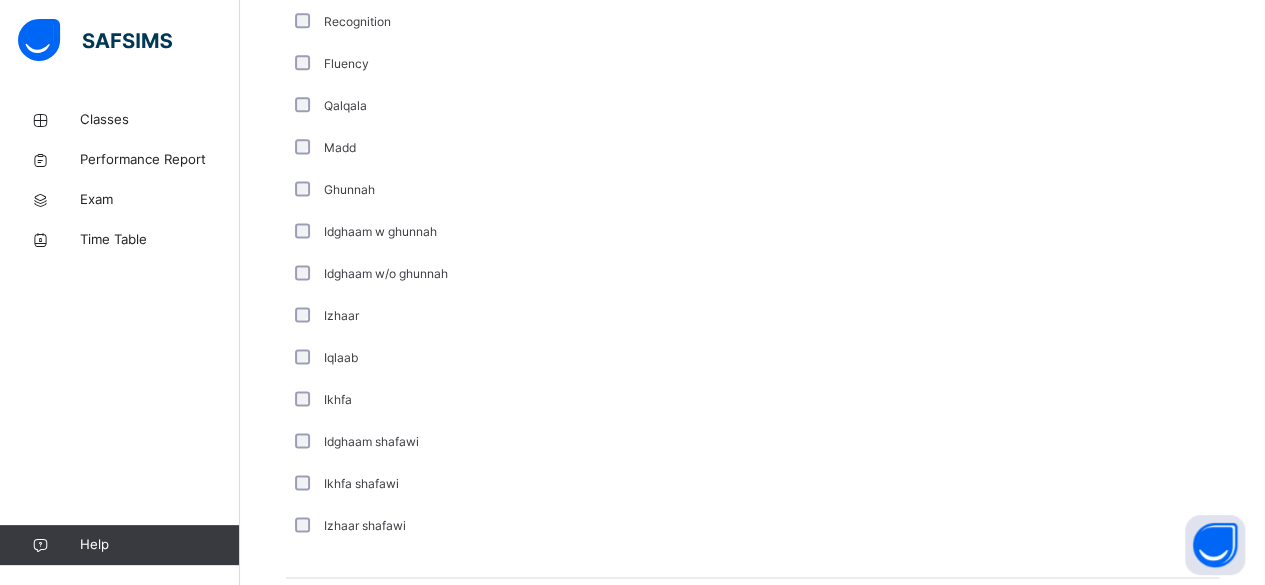 scroll, scrollTop: 1274, scrollLeft: 0, axis: vertical 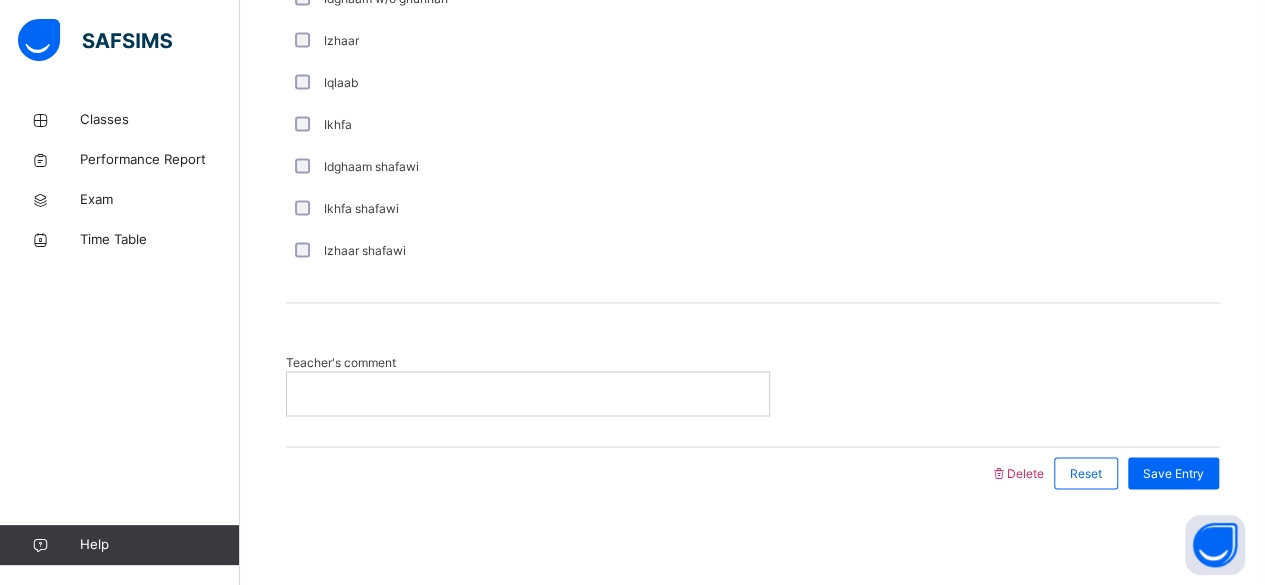 click at bounding box center (528, 393) 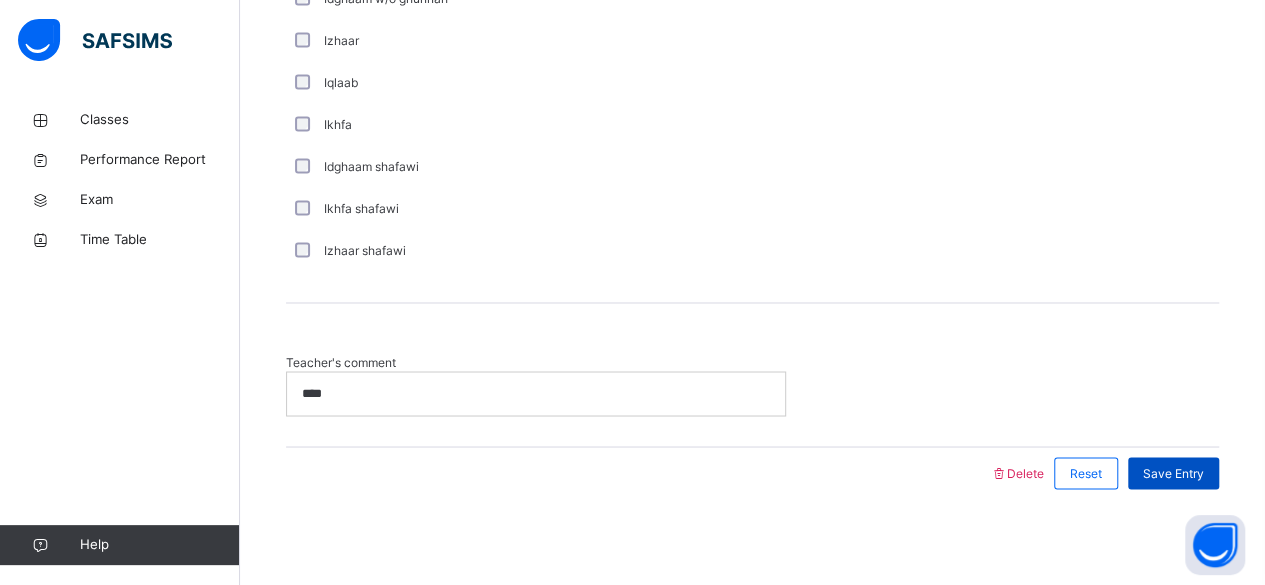 click on "Save Entry" at bounding box center [1173, 473] 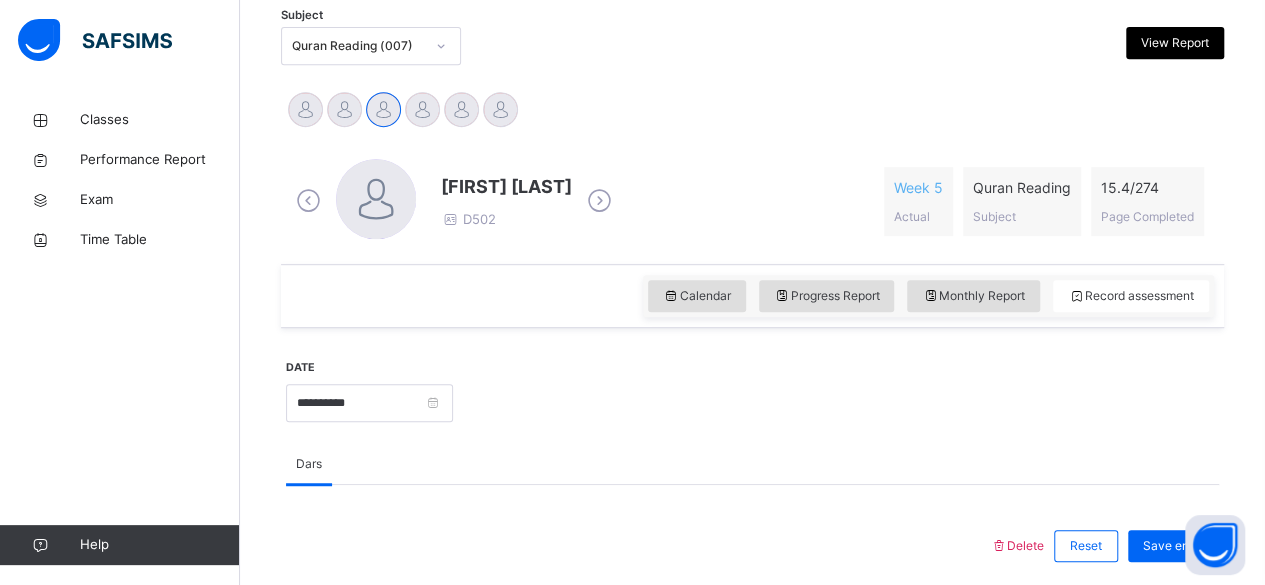 scroll, scrollTop: 572, scrollLeft: 0, axis: vertical 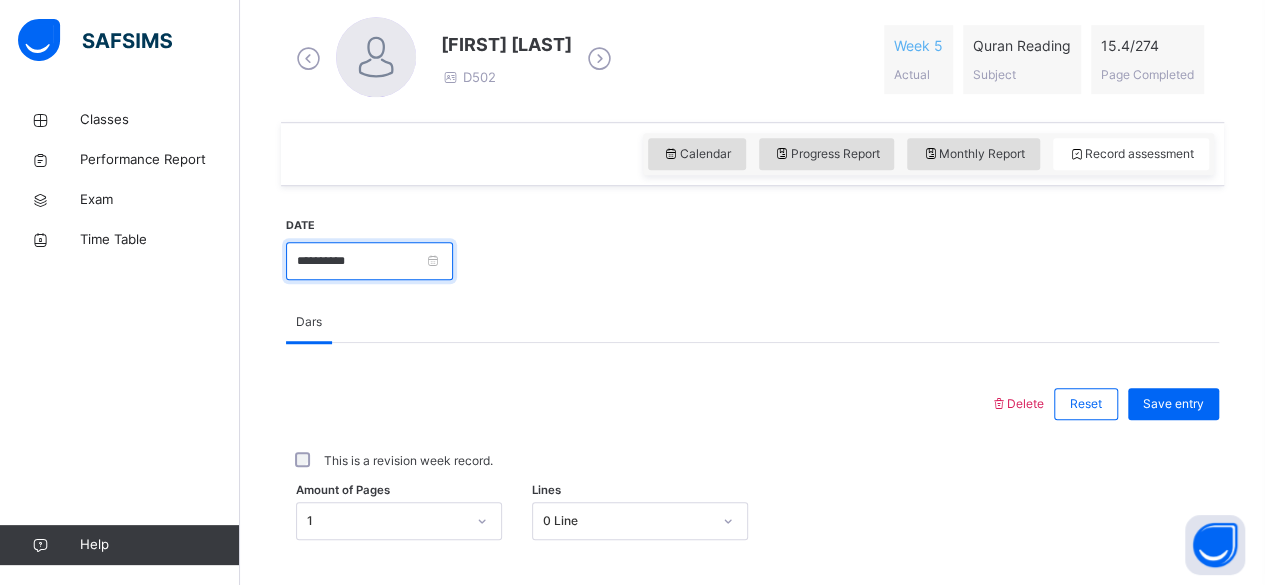 click on "**********" at bounding box center (369, 261) 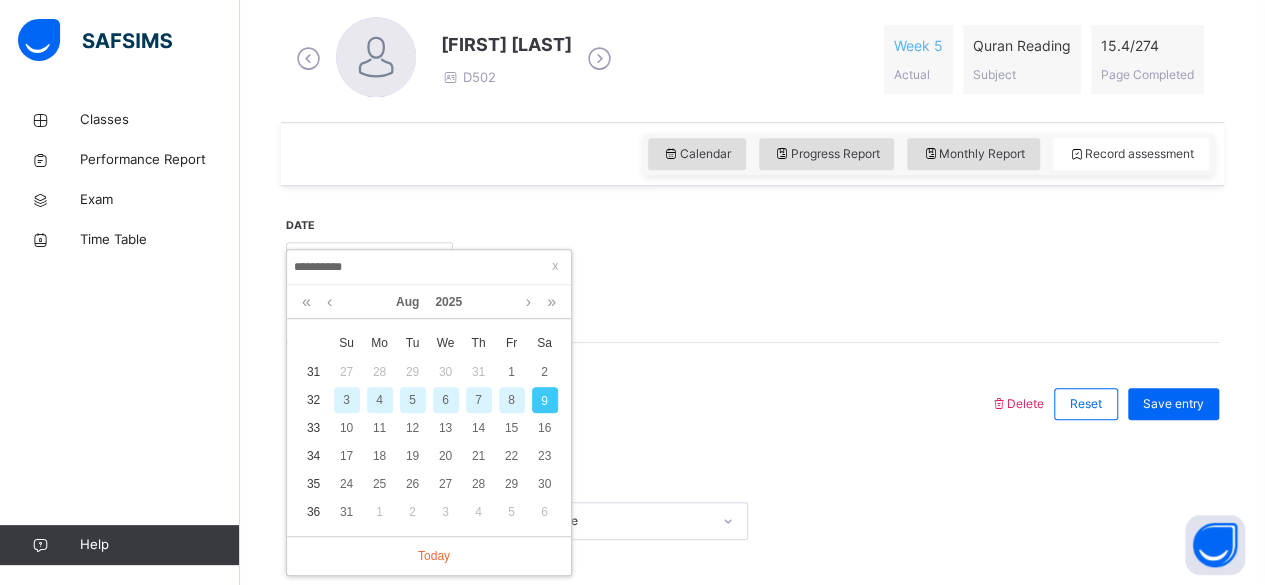 click on "8" at bounding box center (512, 400) 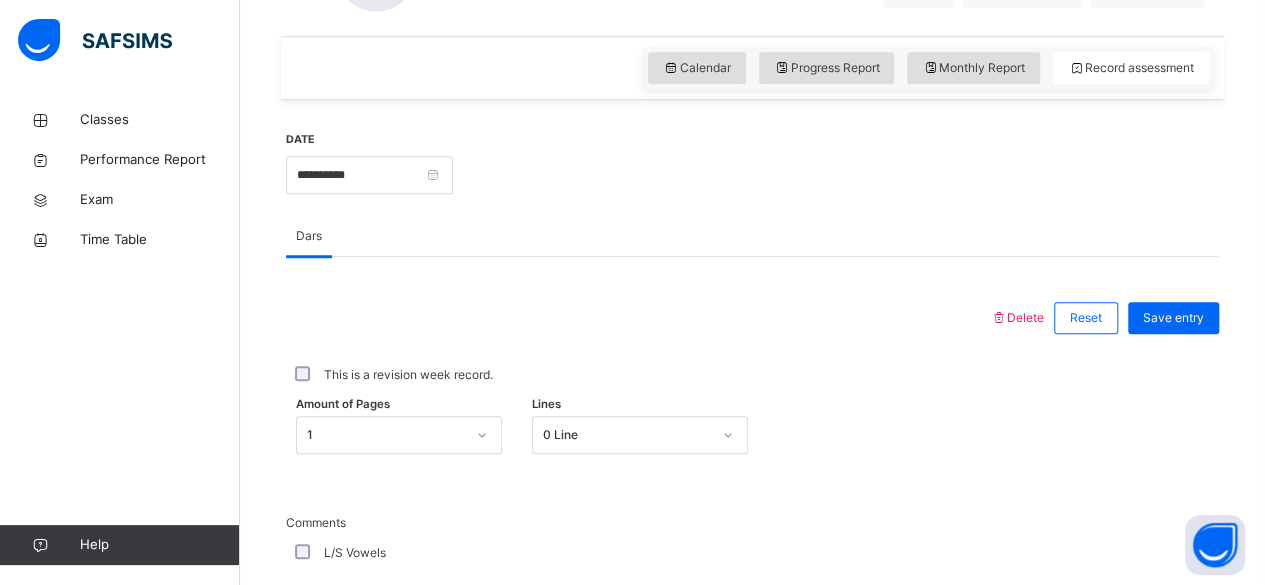 scroll, scrollTop: 695, scrollLeft: 0, axis: vertical 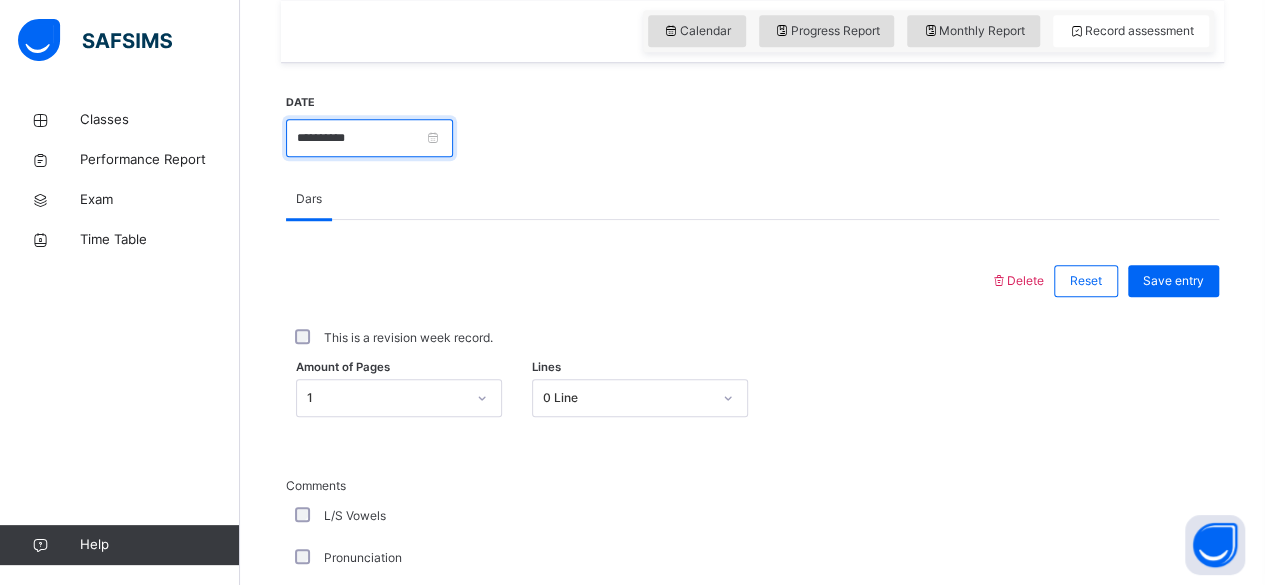 click on "**********" at bounding box center (369, 138) 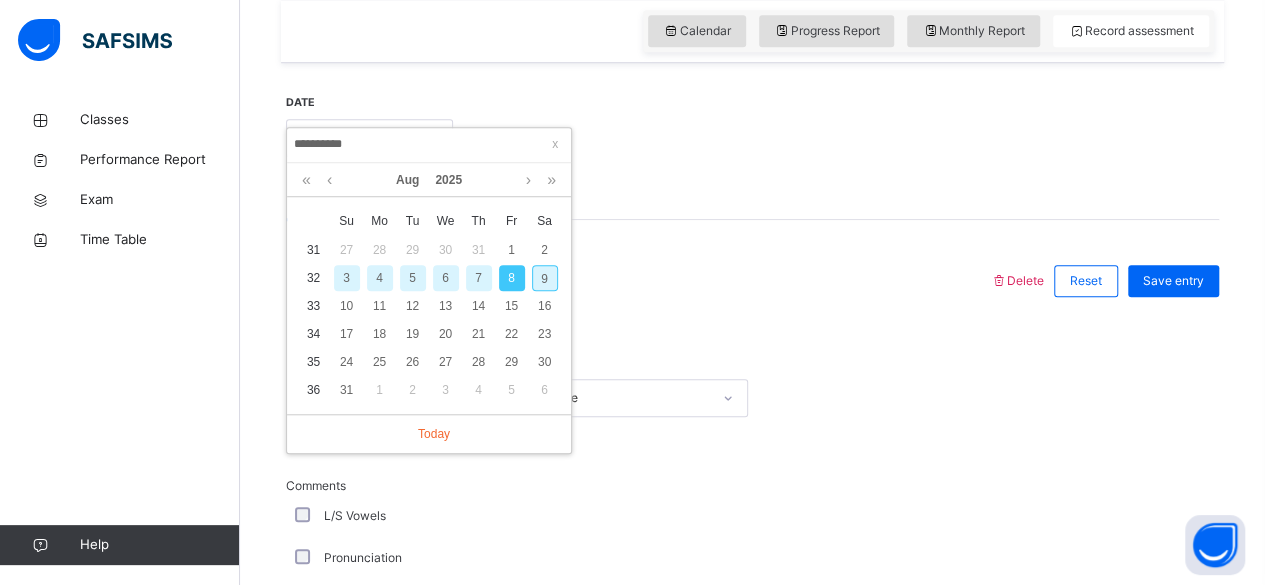 click on "7" at bounding box center (479, 278) 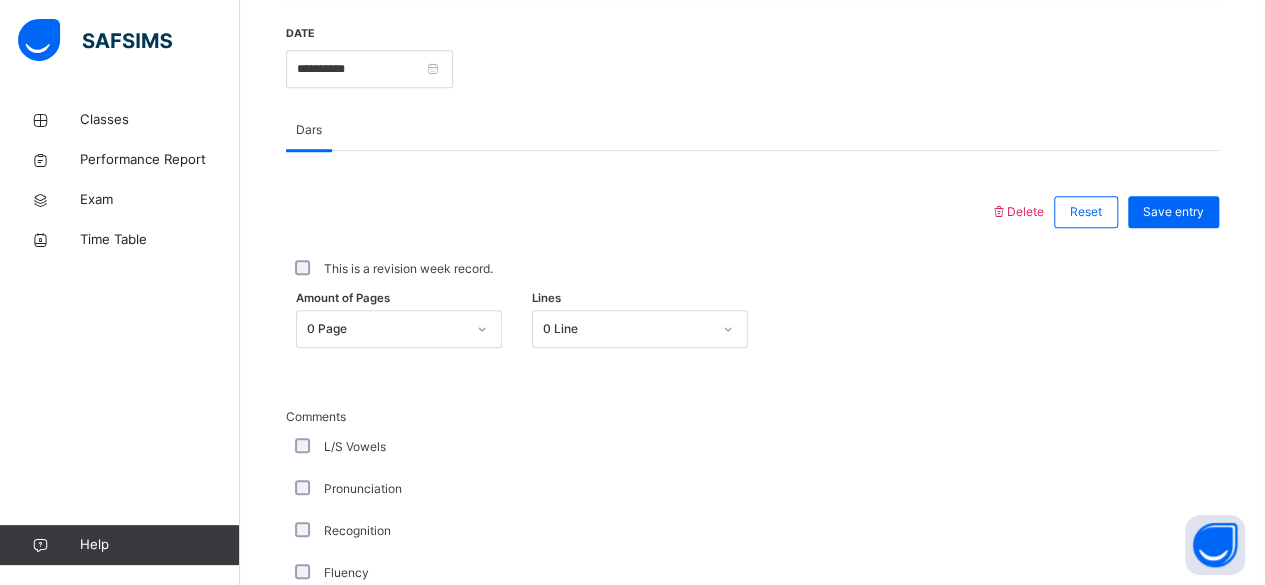 scroll, scrollTop: 768, scrollLeft: 0, axis: vertical 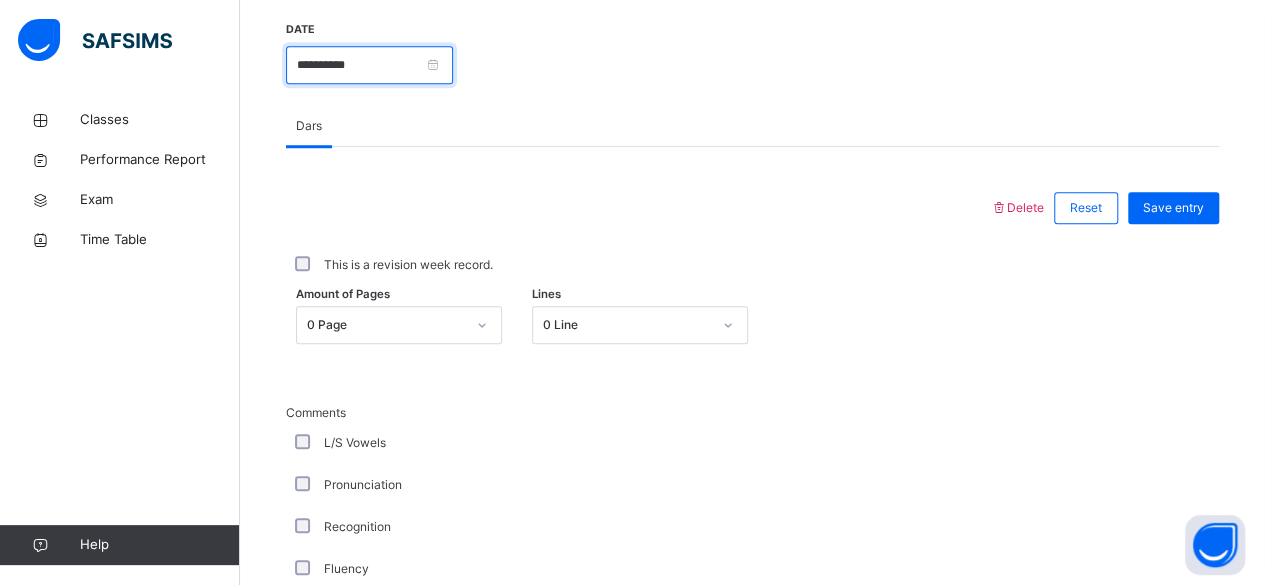 click on "**********" at bounding box center (369, 65) 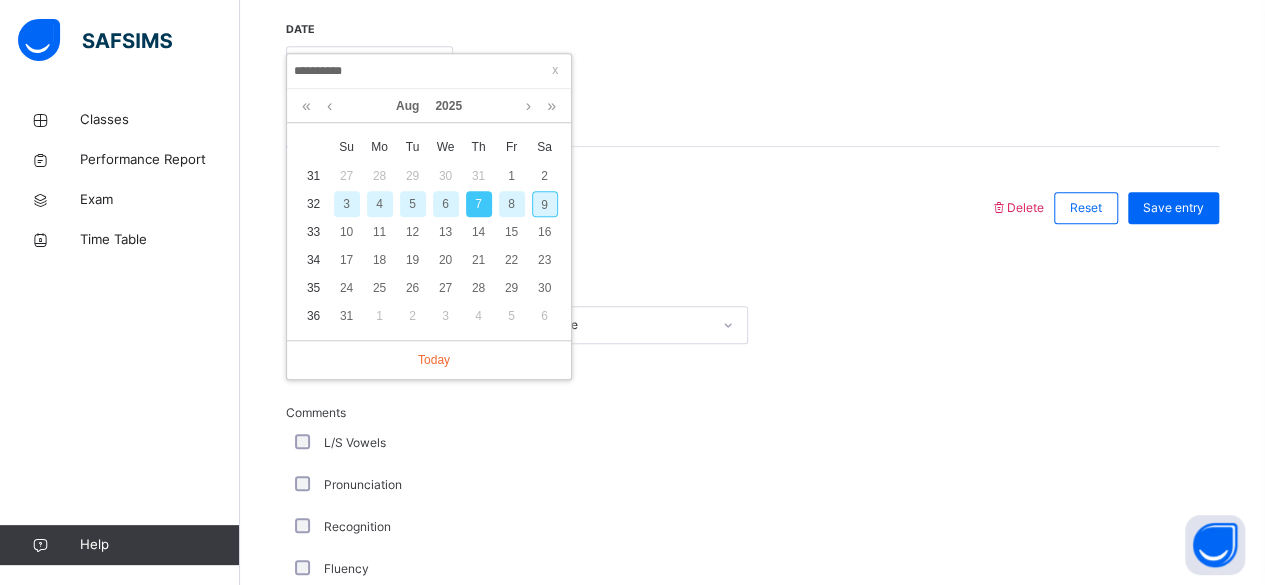 click on "6" at bounding box center (446, 204) 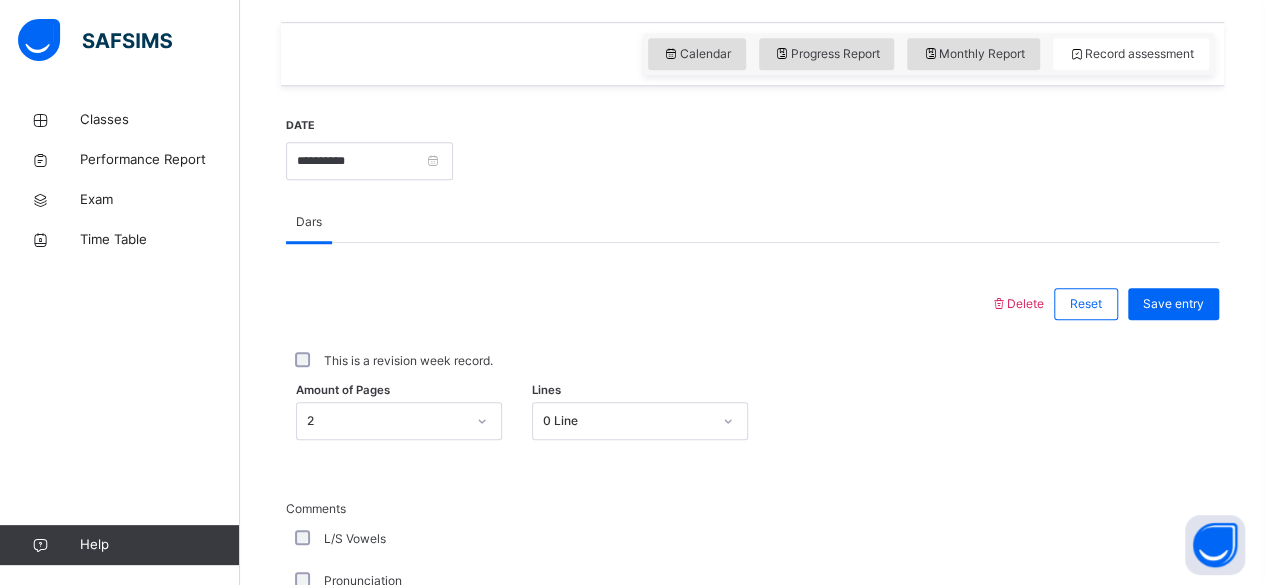 scroll, scrollTop: 664, scrollLeft: 0, axis: vertical 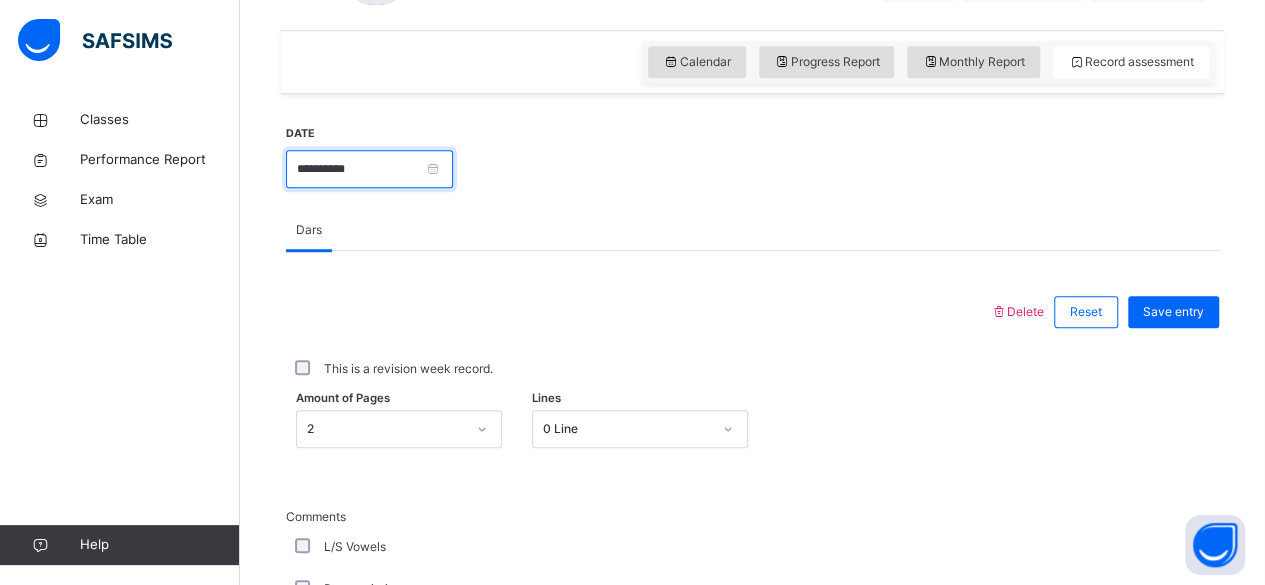 click on "**********" at bounding box center (369, 169) 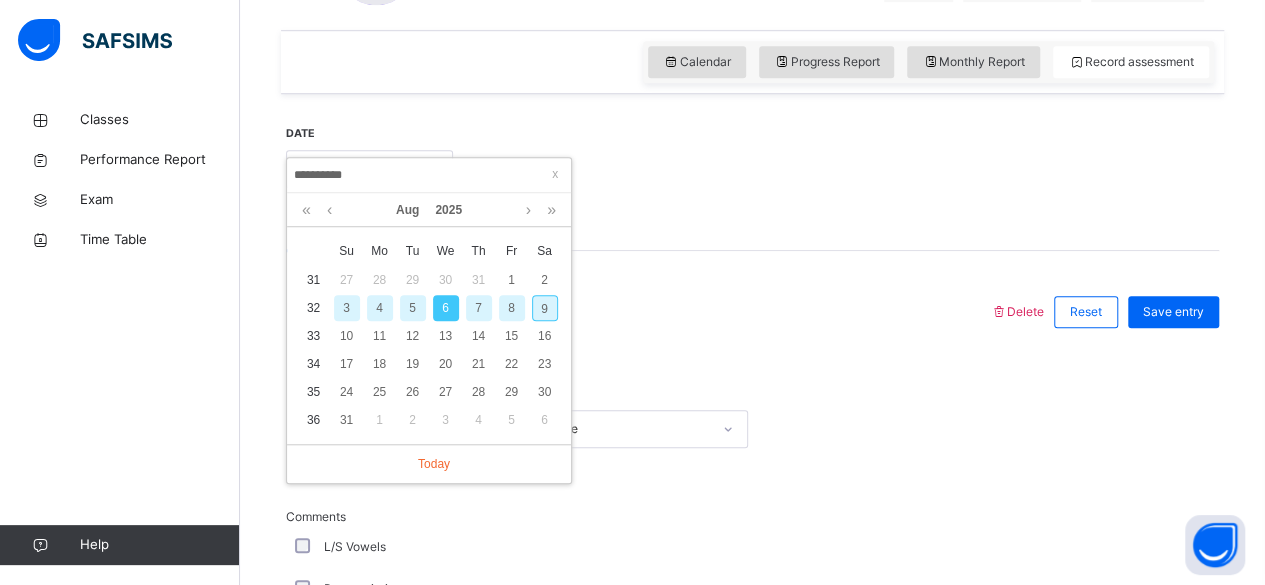 click on "5" at bounding box center (413, 308) 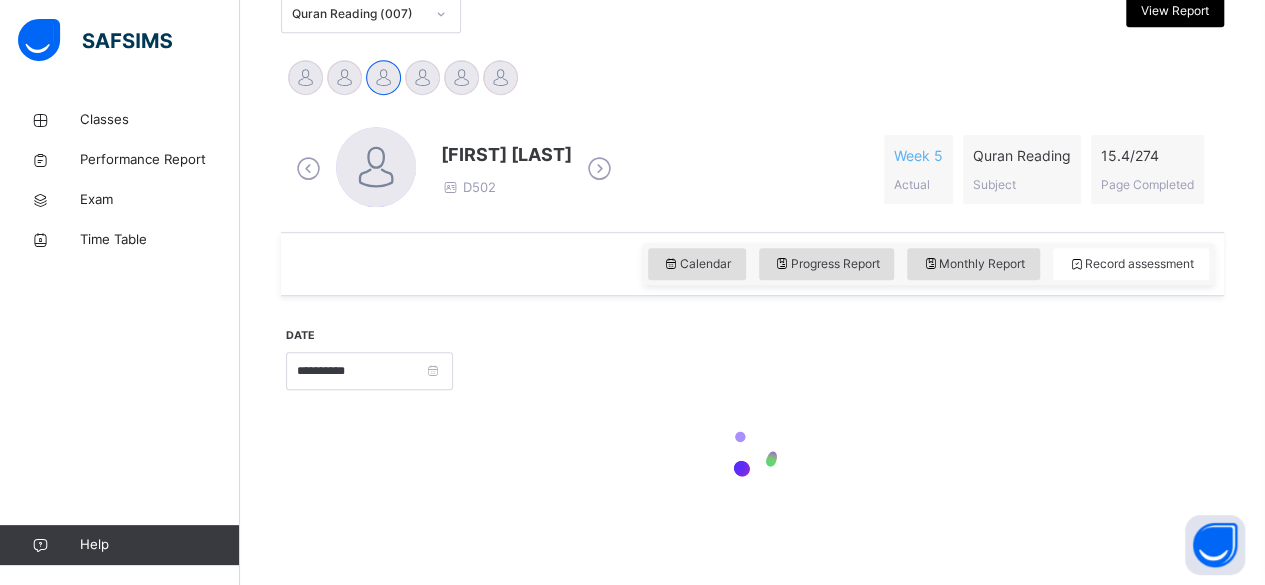 scroll, scrollTop: 664, scrollLeft: 0, axis: vertical 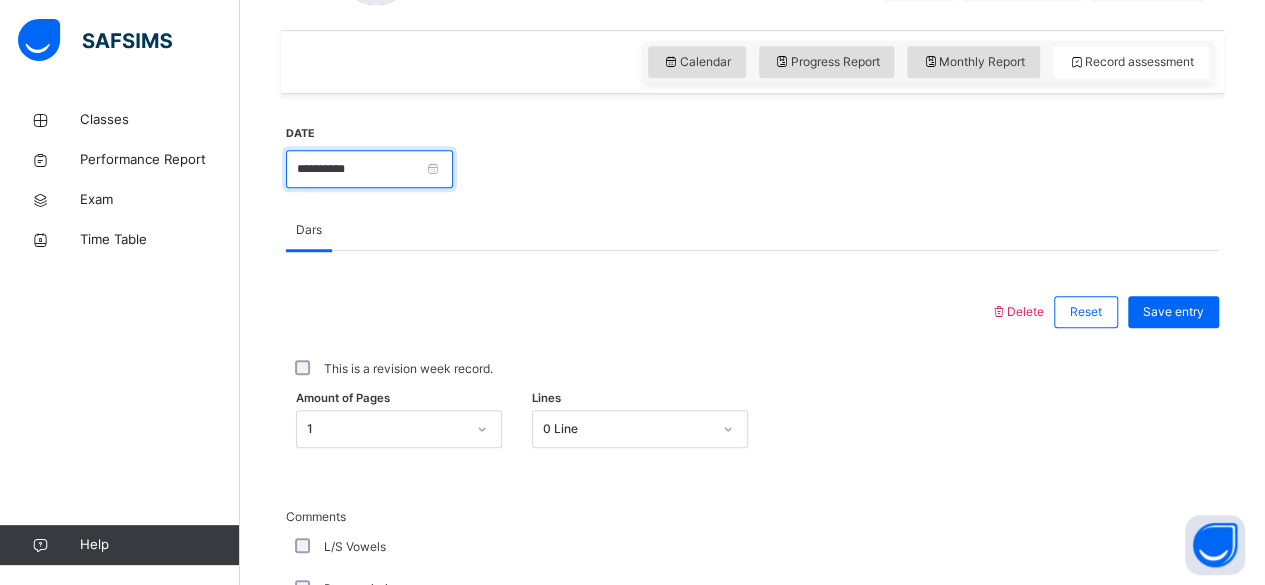 click on "**********" at bounding box center (369, 169) 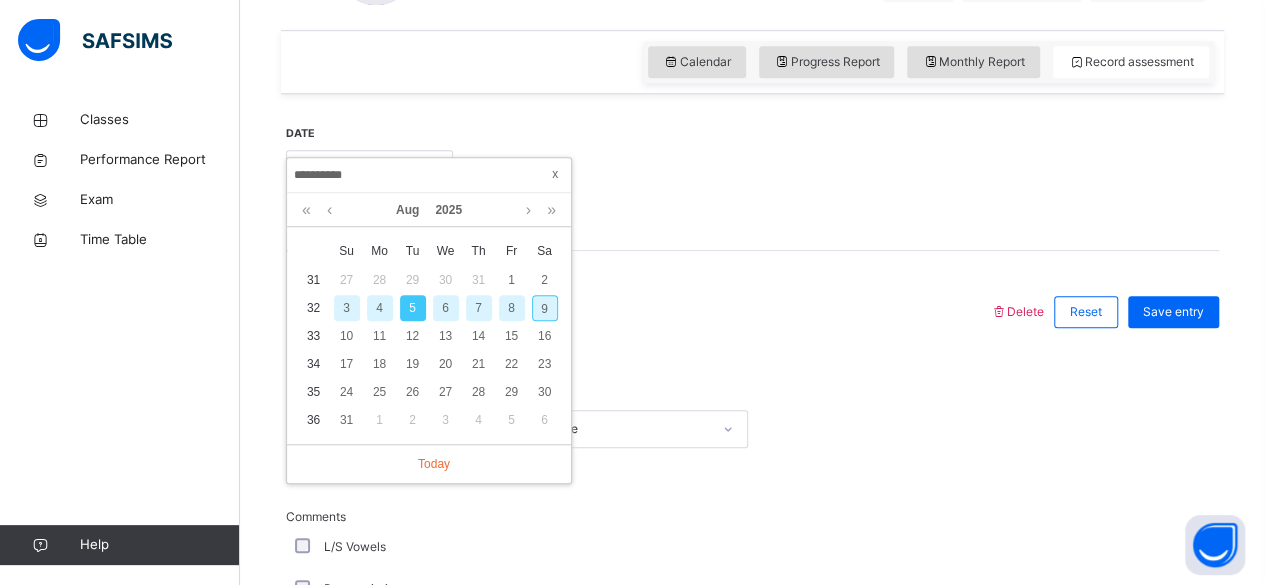 click at bounding box center (555, 174) 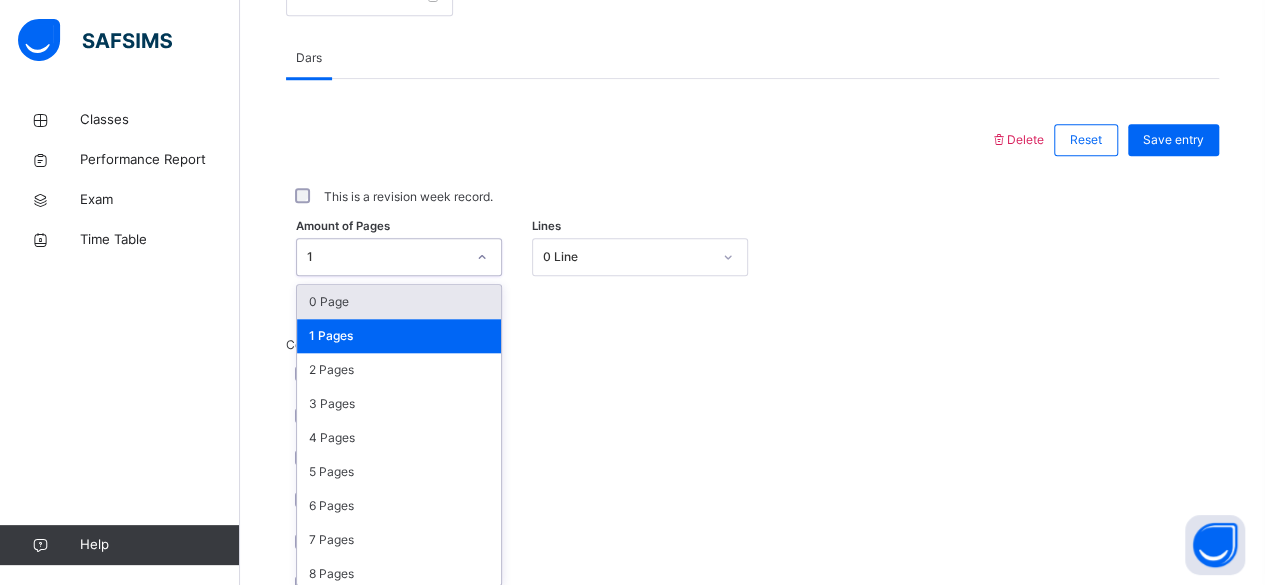 scroll, scrollTop: 842, scrollLeft: 0, axis: vertical 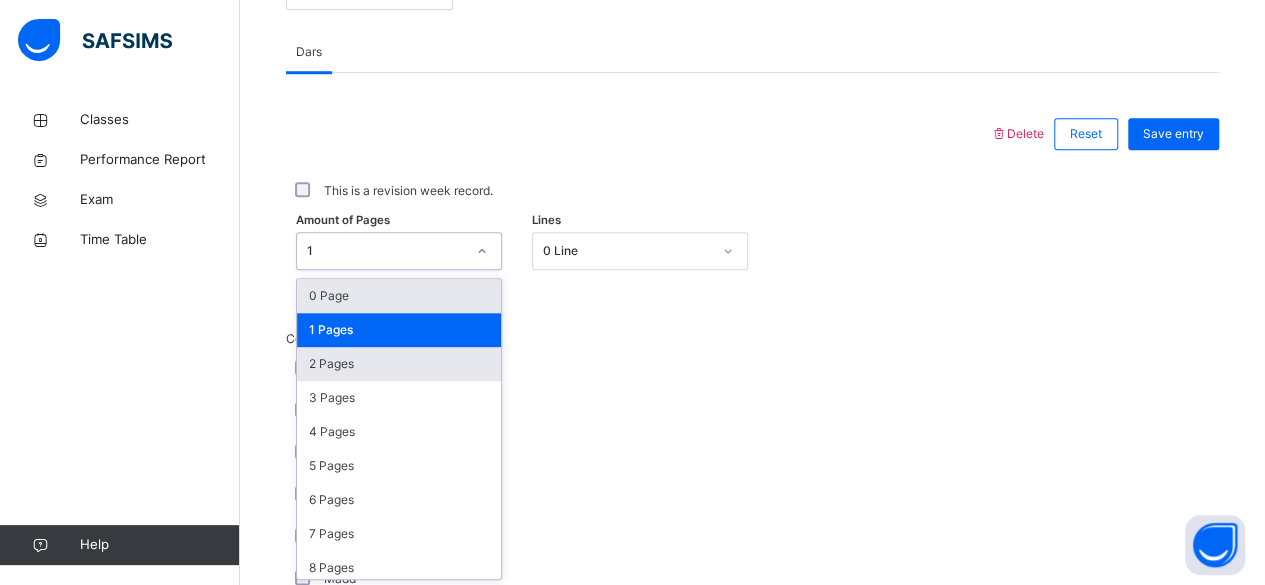 click on "2 Pages" at bounding box center (399, 364) 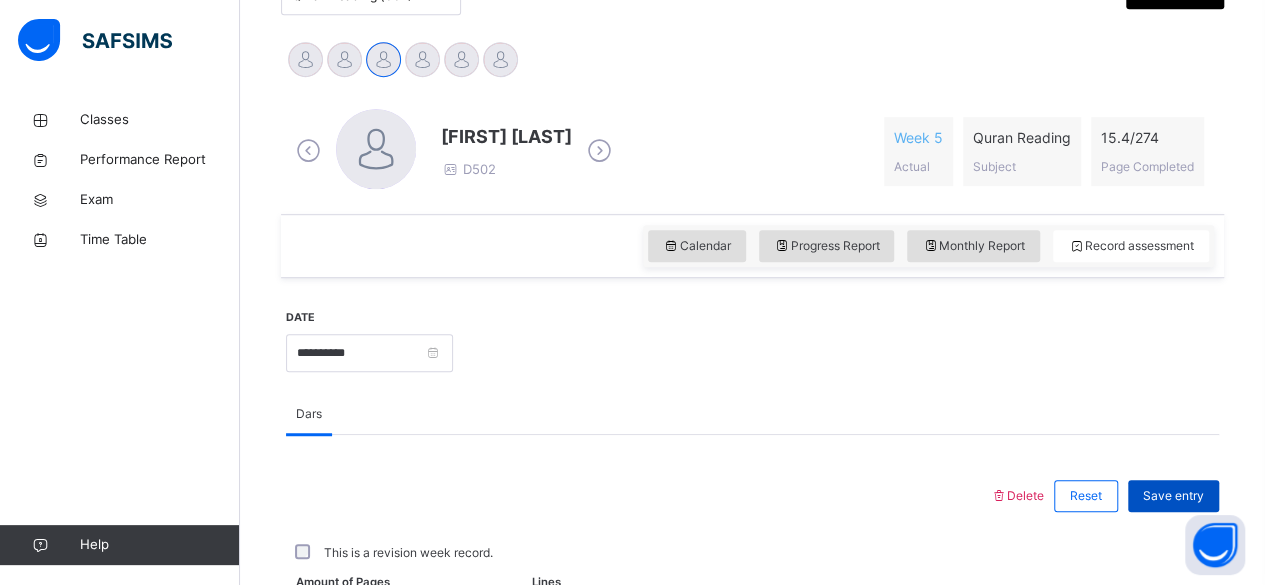 click on "Save entry" at bounding box center [1173, 496] 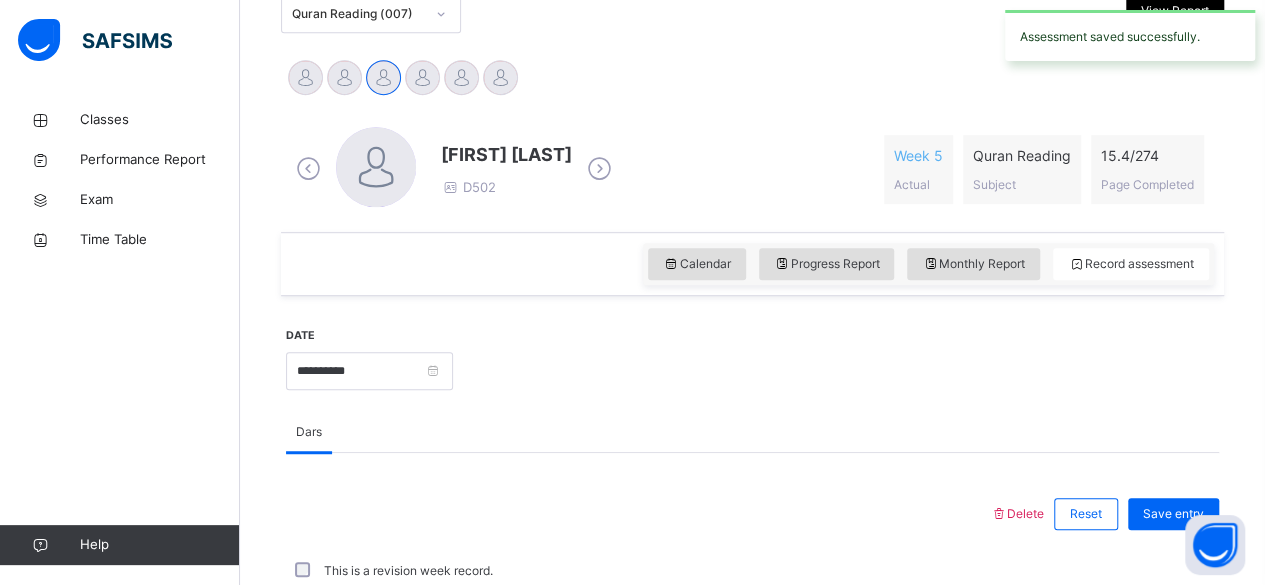 scroll, scrollTop: 480, scrollLeft: 0, axis: vertical 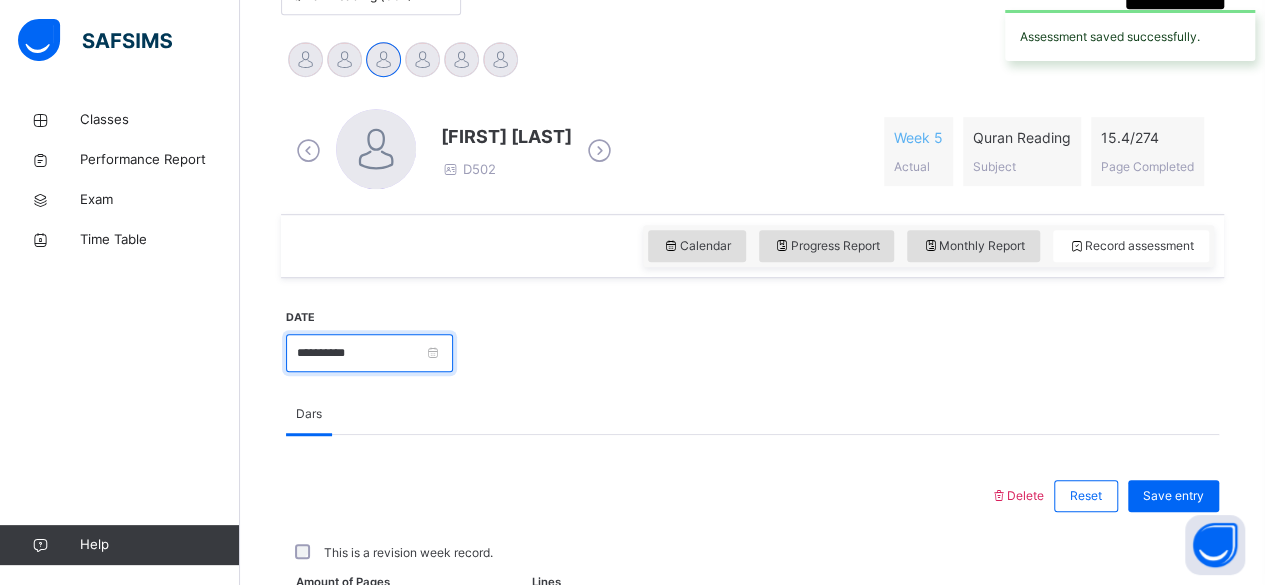click on "**********" at bounding box center [369, 353] 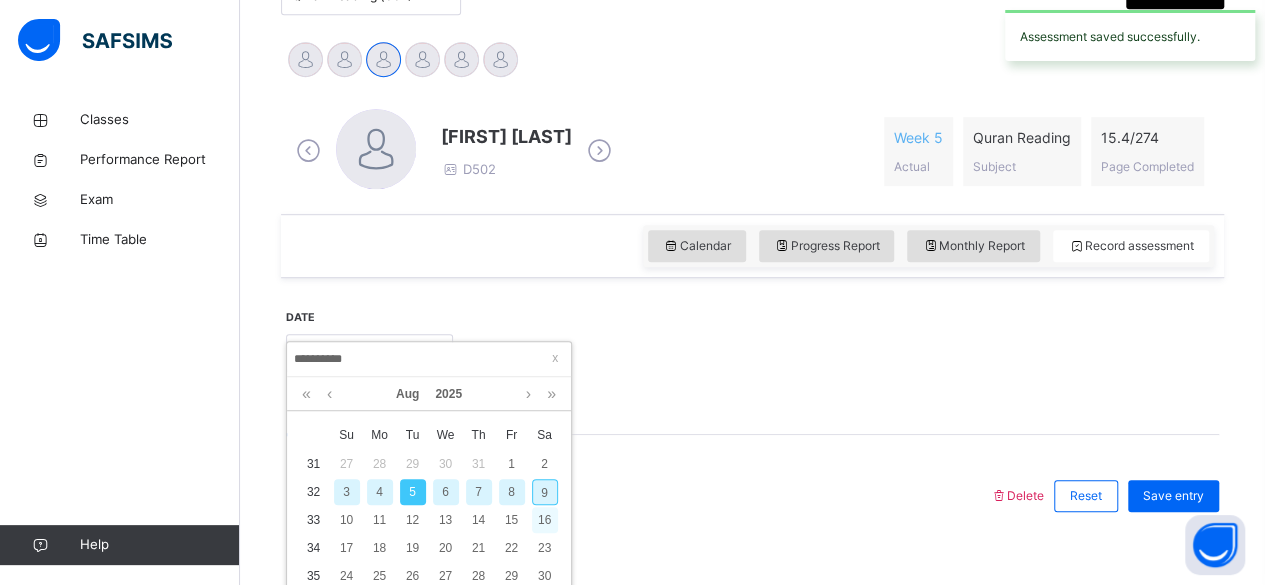 click on "16" at bounding box center (545, 520) 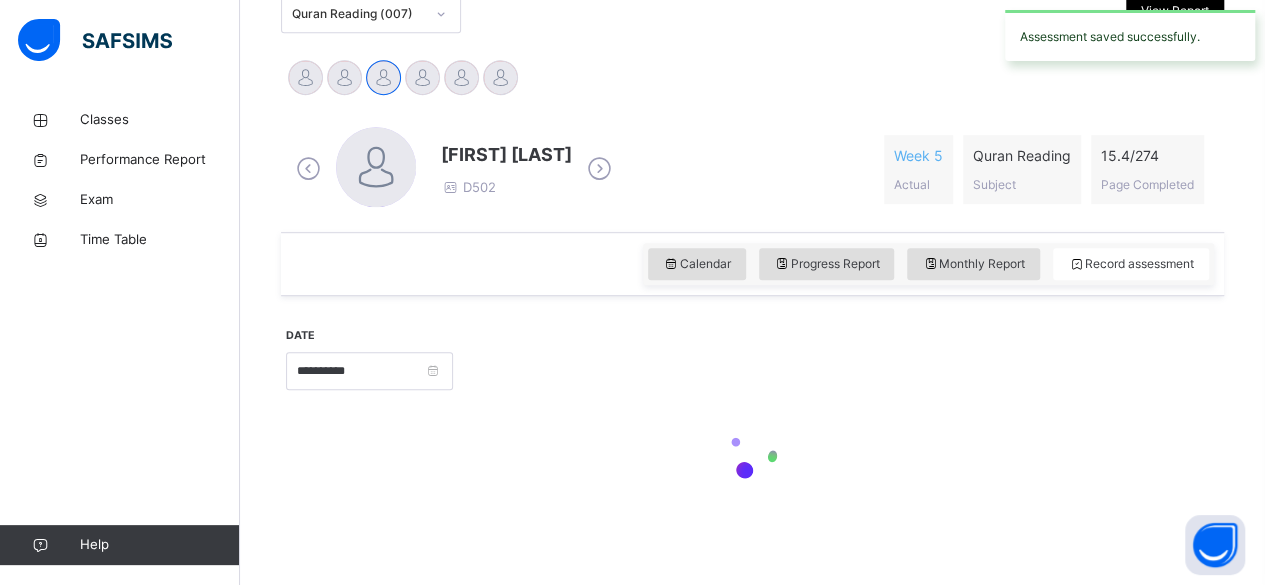 scroll, scrollTop: 480, scrollLeft: 0, axis: vertical 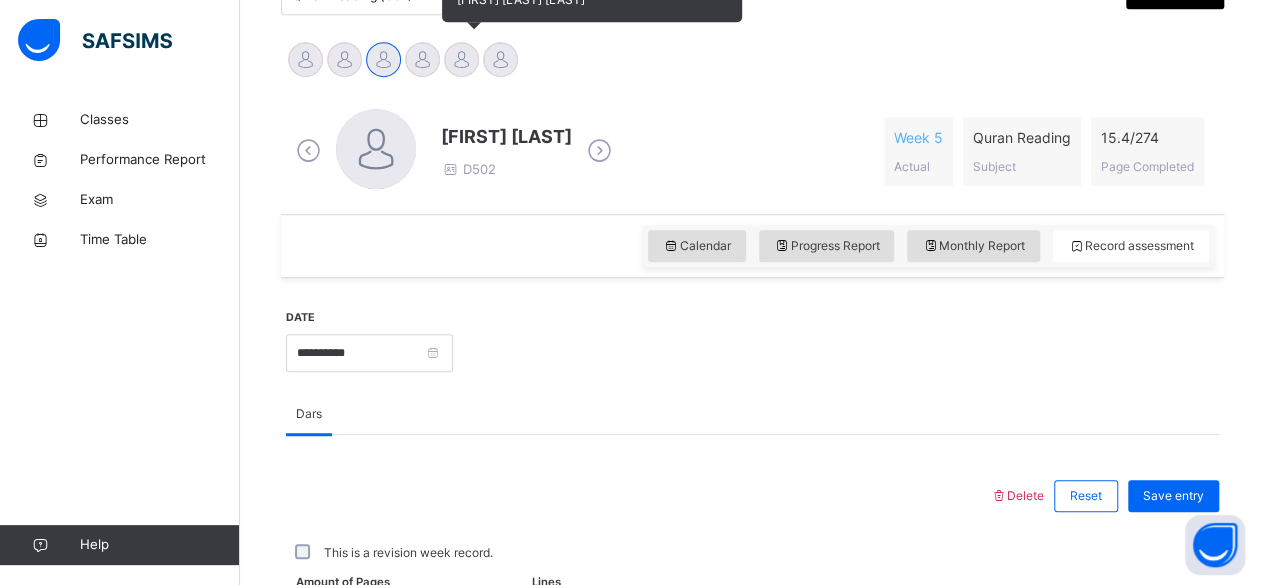 click on "[FIRST] [LAST]  [LAST]" at bounding box center [461, 62] 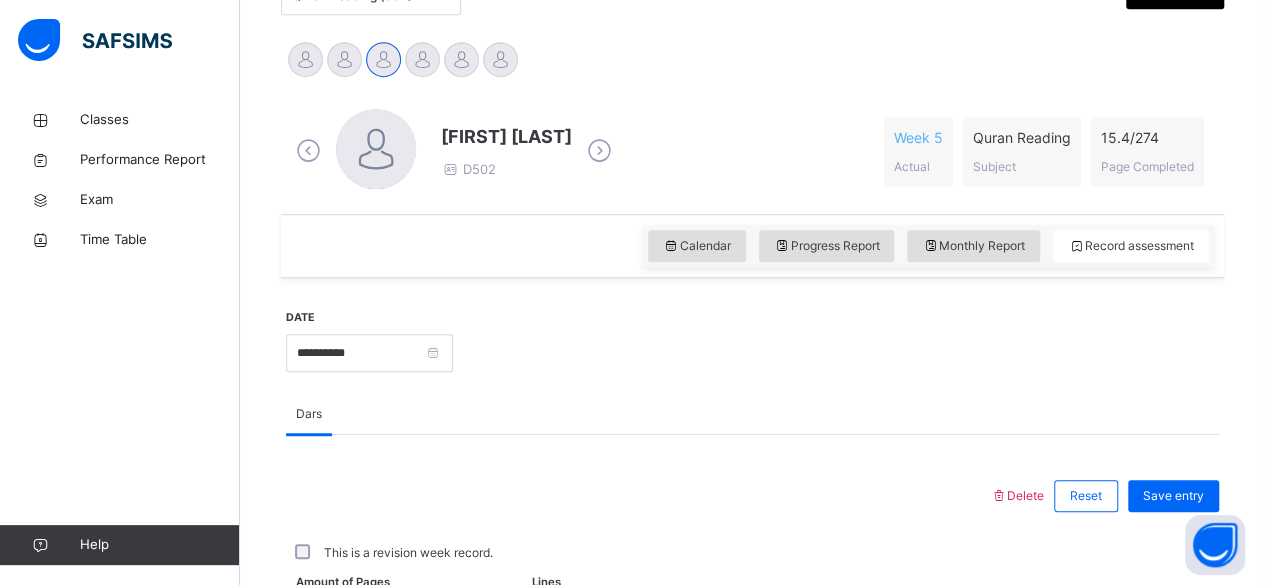 click on "Aminah  Cruse Ammar  Osman Ibrahim  Yusuf Idris  Boquizada Mohammad Hanzalah  Siddiqui Mohammed   Abdullah" at bounding box center [752, 62] 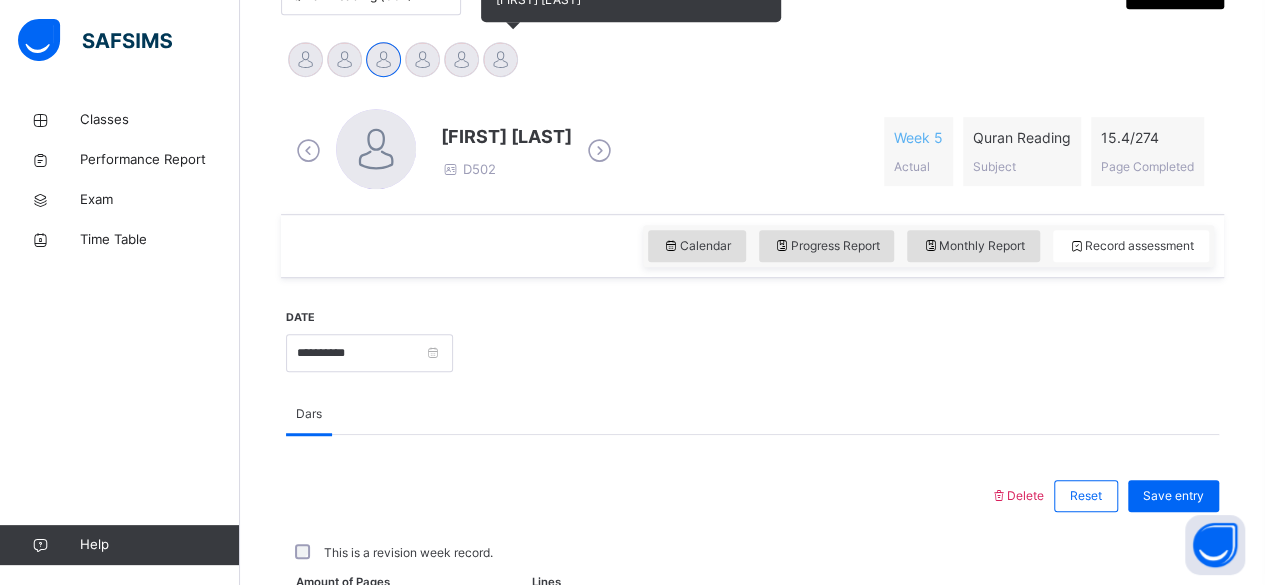 click at bounding box center (500, 59) 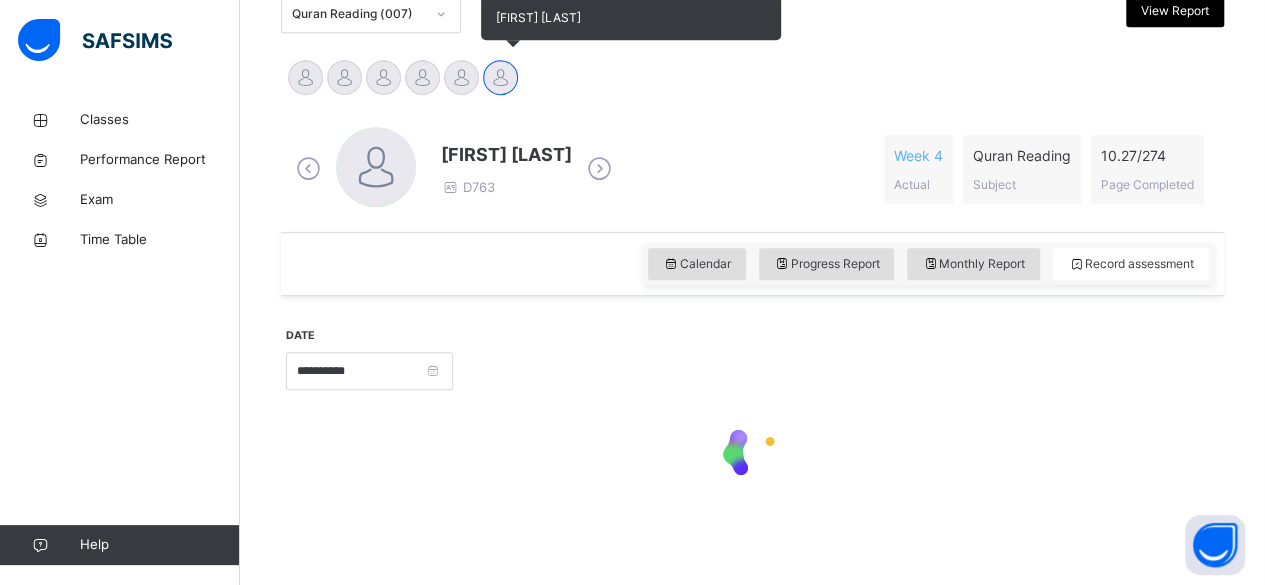 click at bounding box center [500, 77] 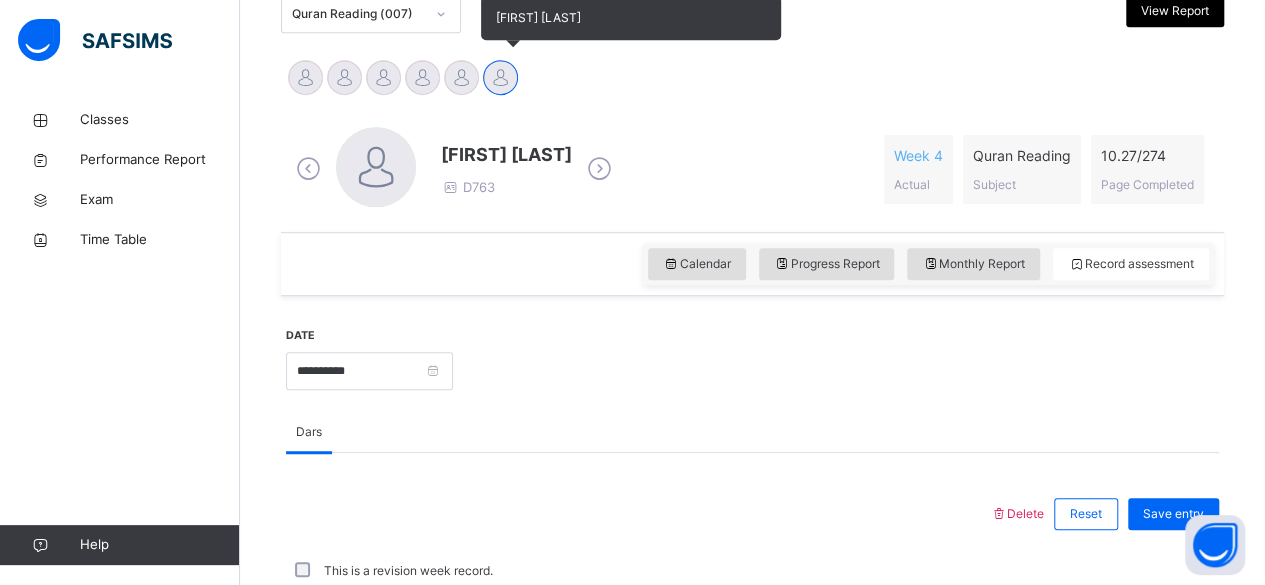 scroll, scrollTop: 480, scrollLeft: 0, axis: vertical 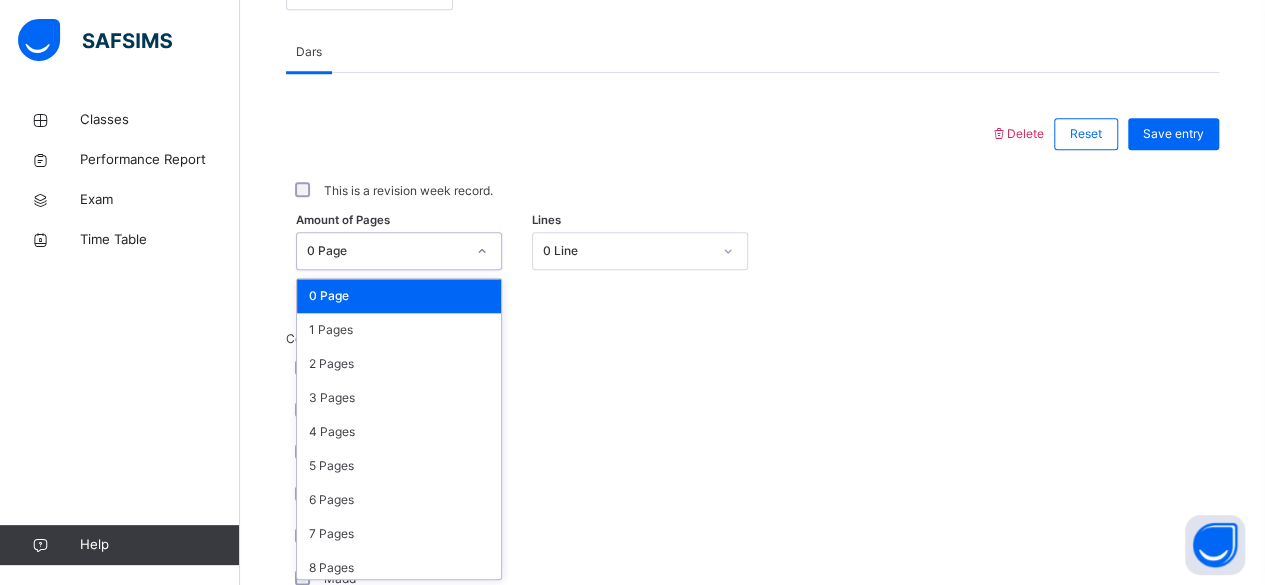 click on "Classes Performance Report Exam Time Table   Help" at bounding box center (120, 332) 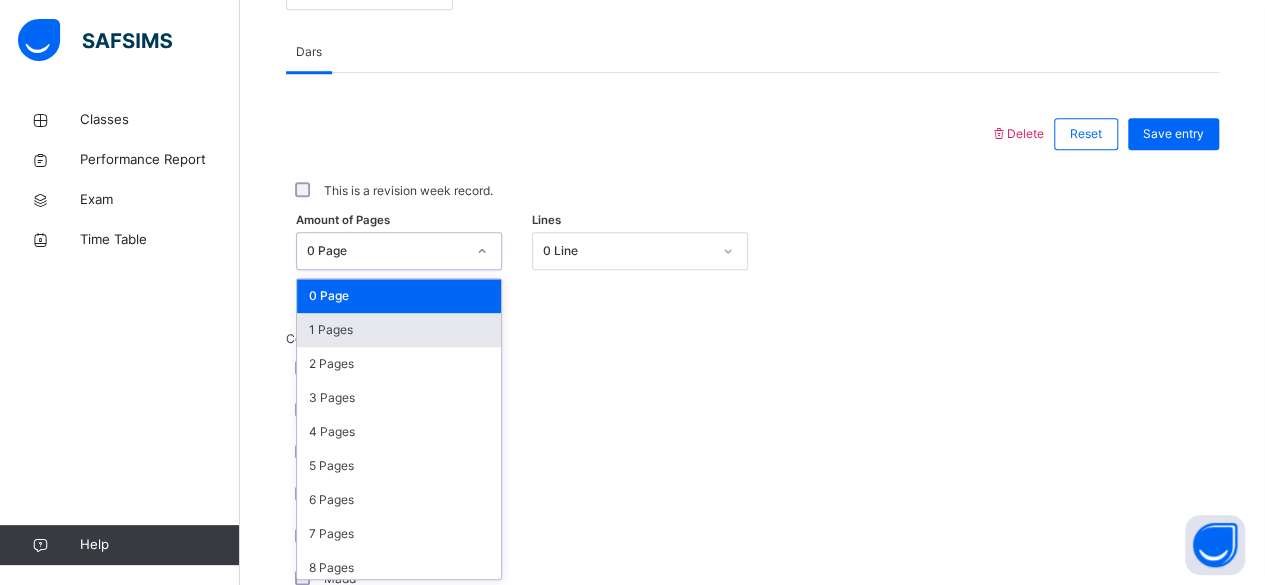 click on "1 Pages" at bounding box center (399, 330) 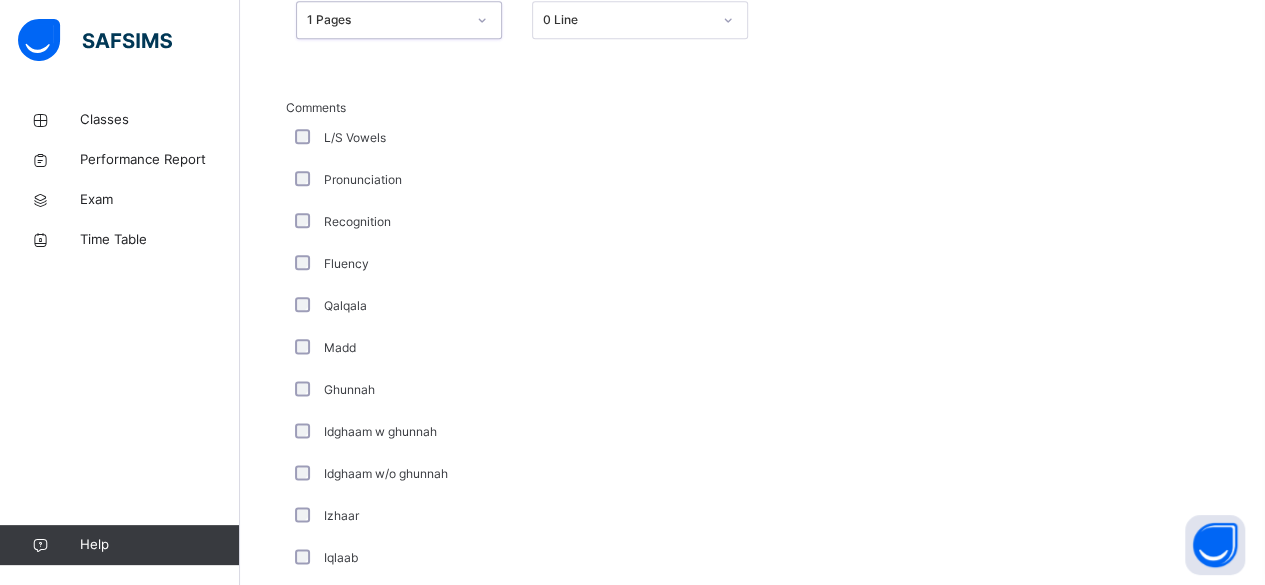 scroll, scrollTop: 1074, scrollLeft: 0, axis: vertical 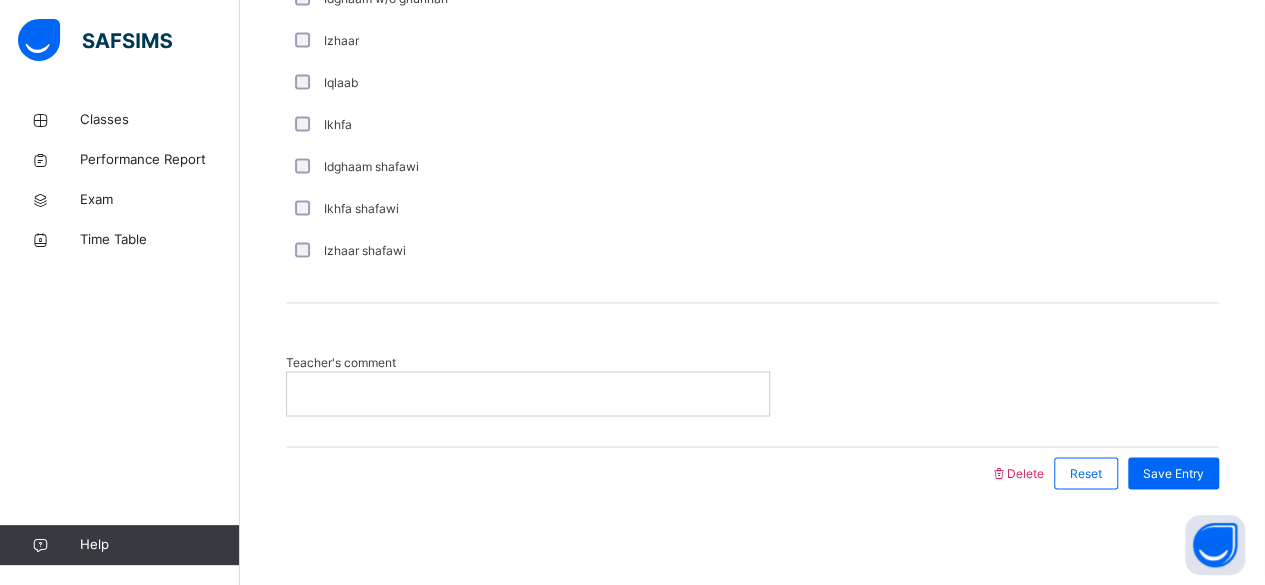 click at bounding box center (528, 393) 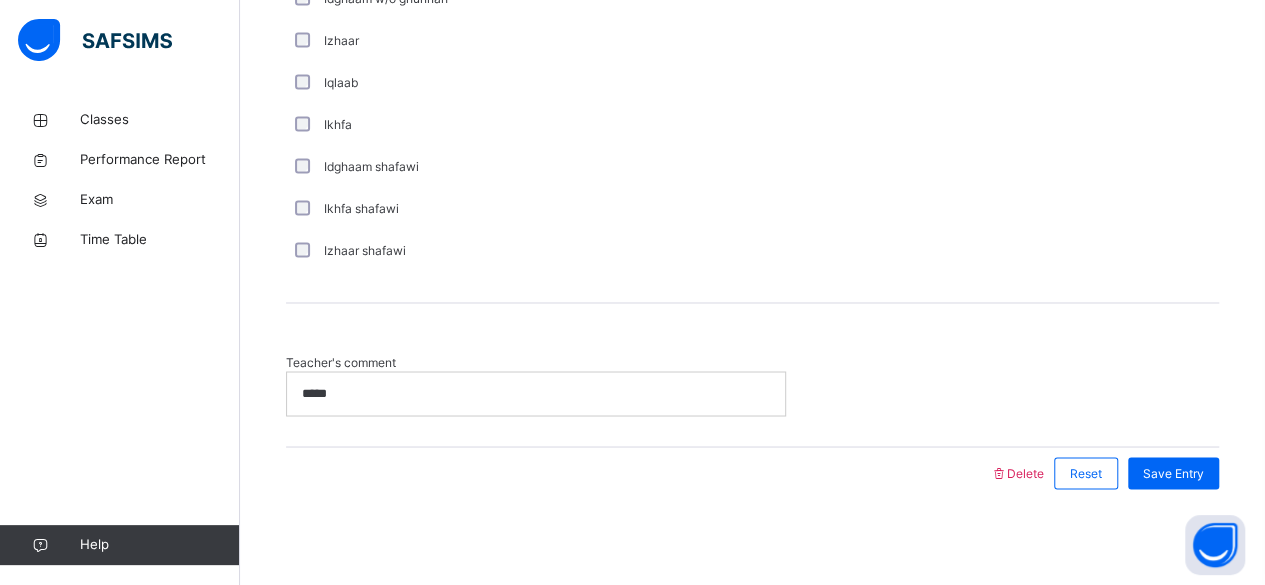 click on "****" at bounding box center [536, 393] 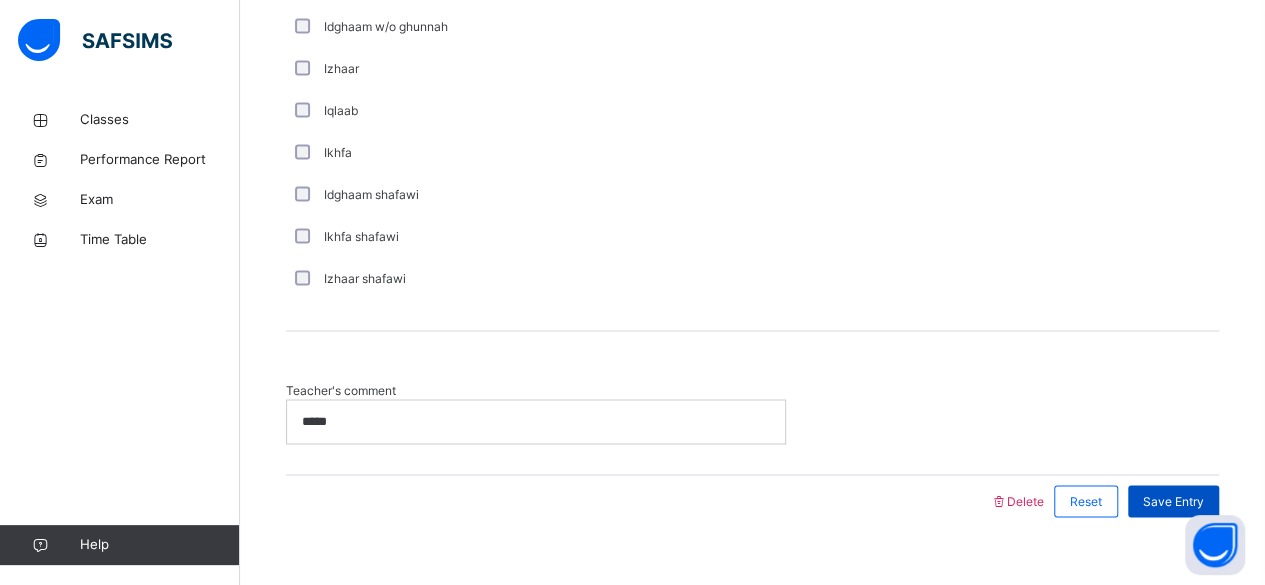 click on "Save Entry" at bounding box center (1173, 501) 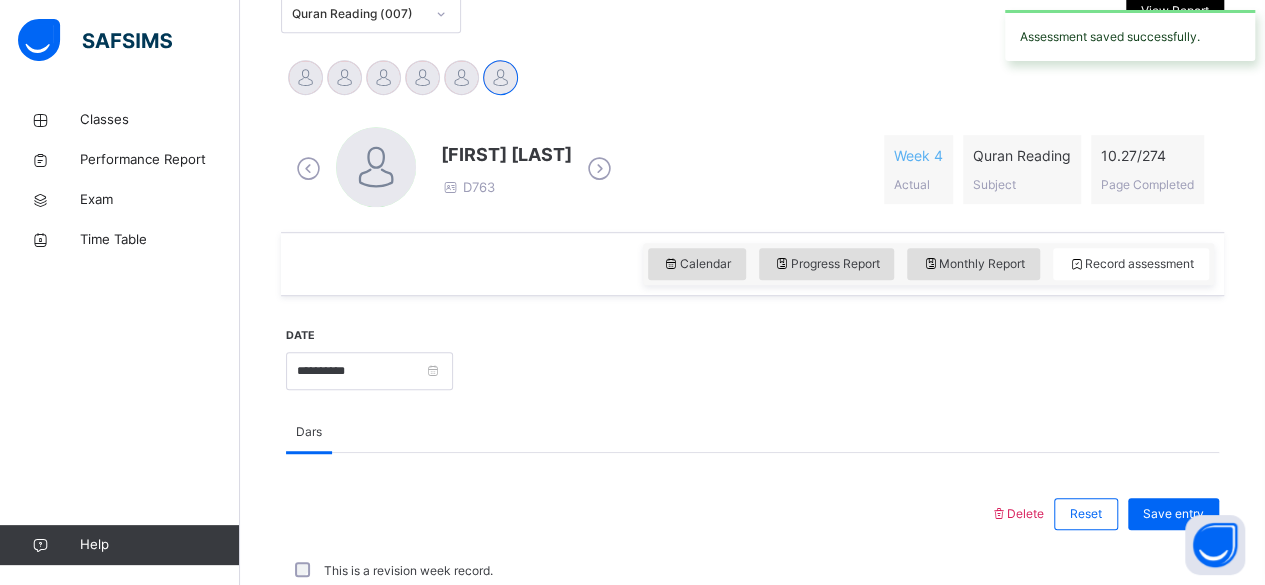 scroll, scrollTop: 1520, scrollLeft: 0, axis: vertical 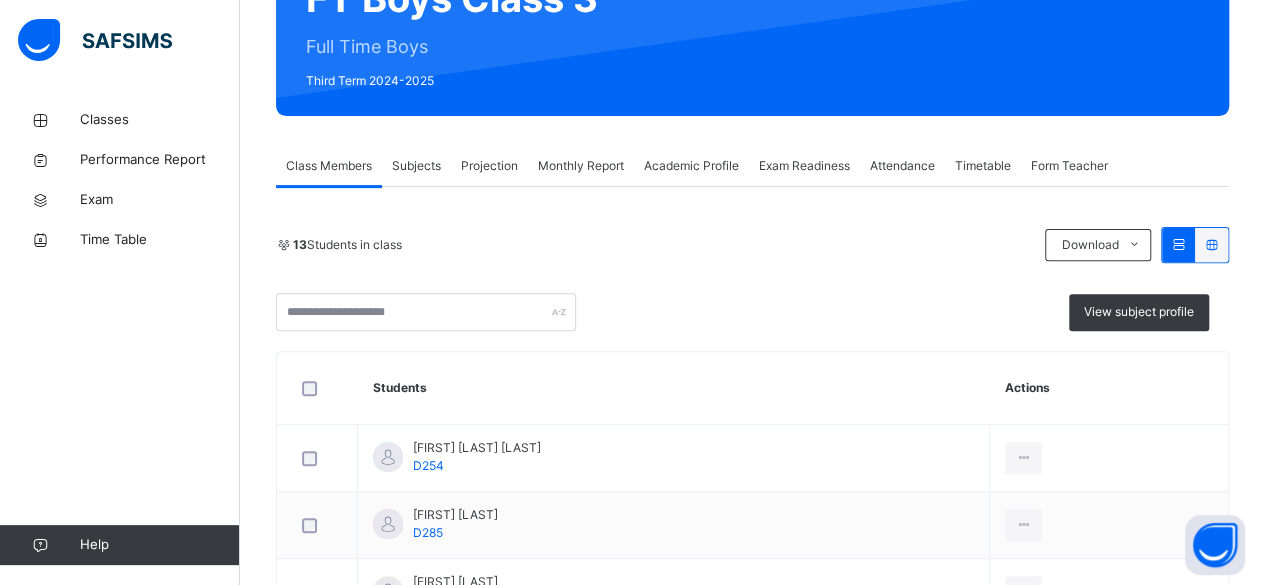 click on "FT Boys Class 3 Full Time Boys Third Term 2024-2025" at bounding box center (752, 27) 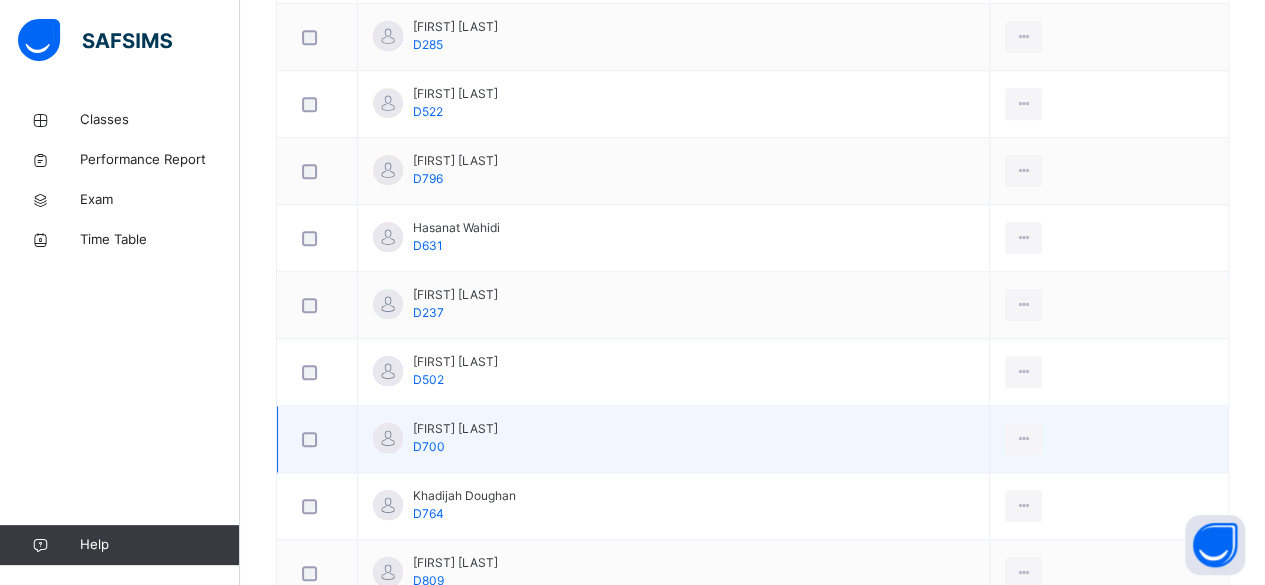 scroll, scrollTop: 742, scrollLeft: 0, axis: vertical 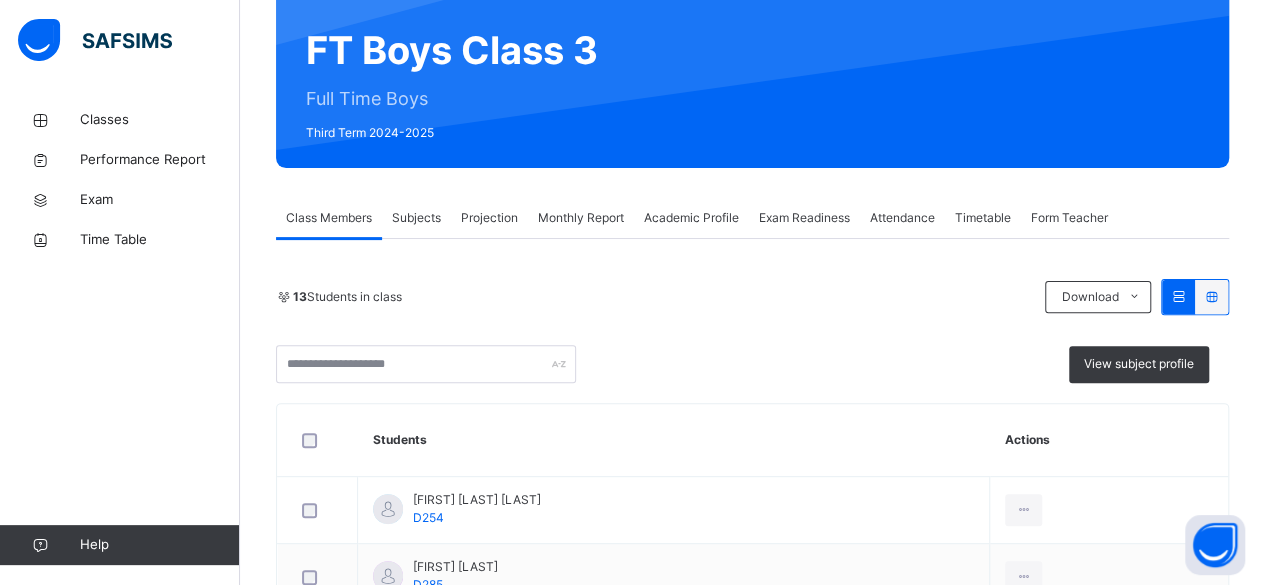click on "Subjects" at bounding box center (416, 218) 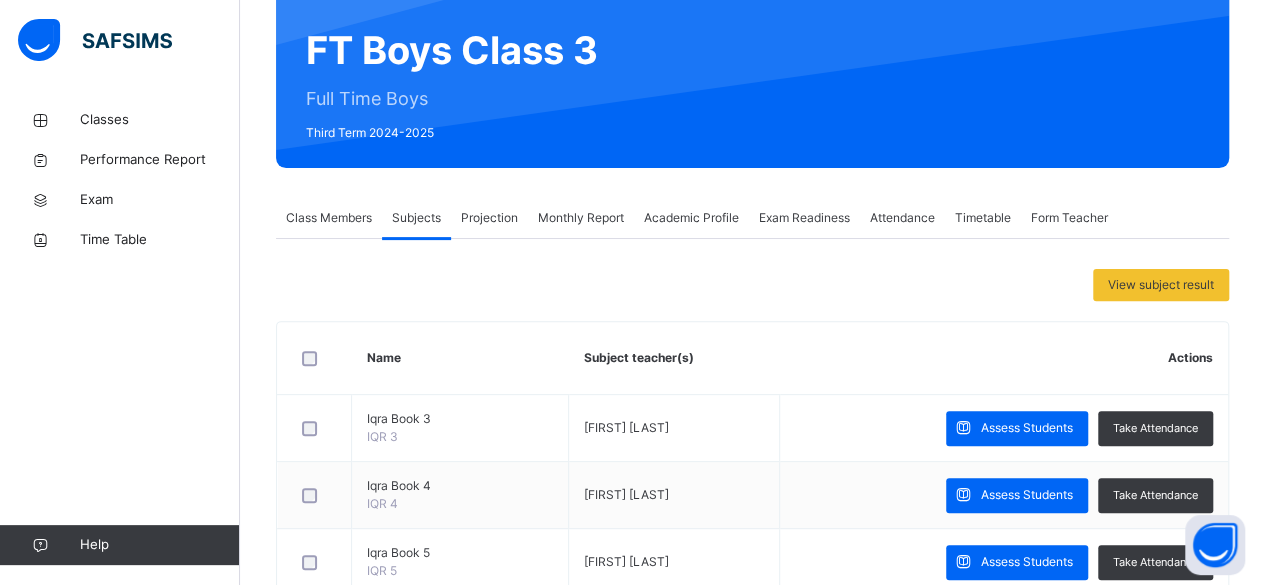 click on "Monthly Report" at bounding box center [581, 218] 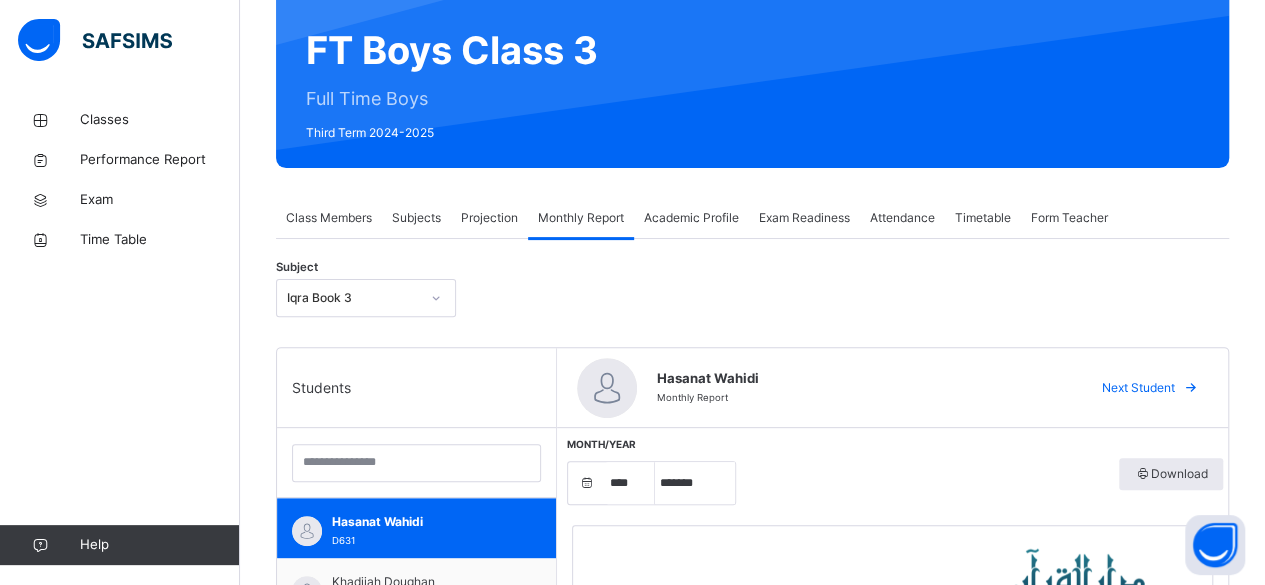click on "Projection" at bounding box center (489, 218) 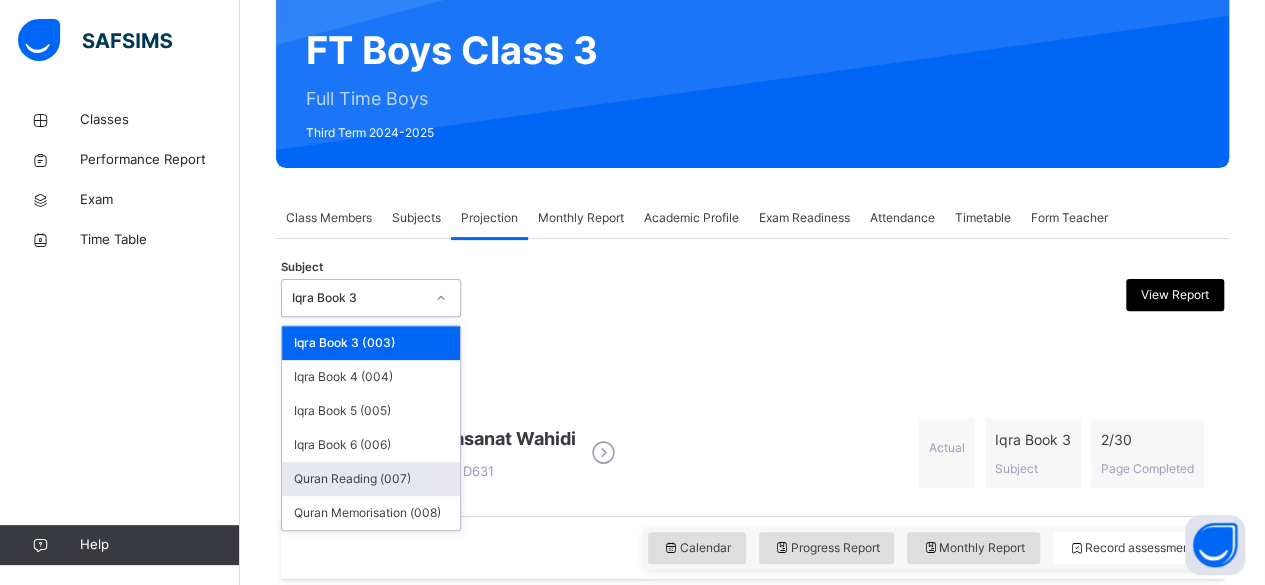 click on "Quran Reading (007)" at bounding box center [371, 479] 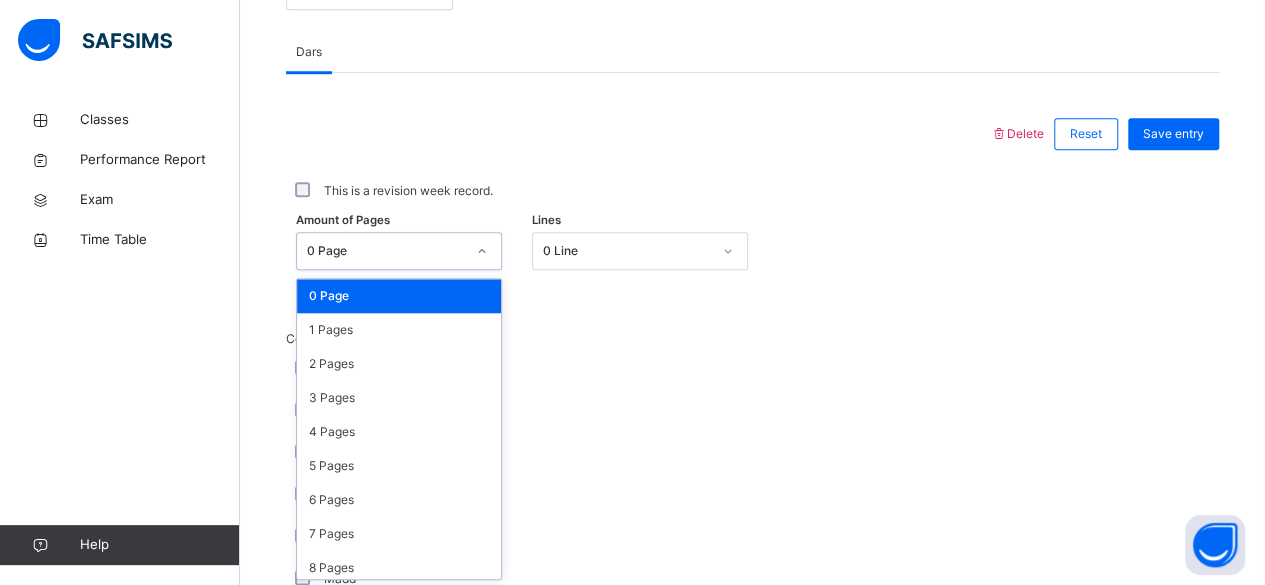 scroll, scrollTop: 842, scrollLeft: 0, axis: vertical 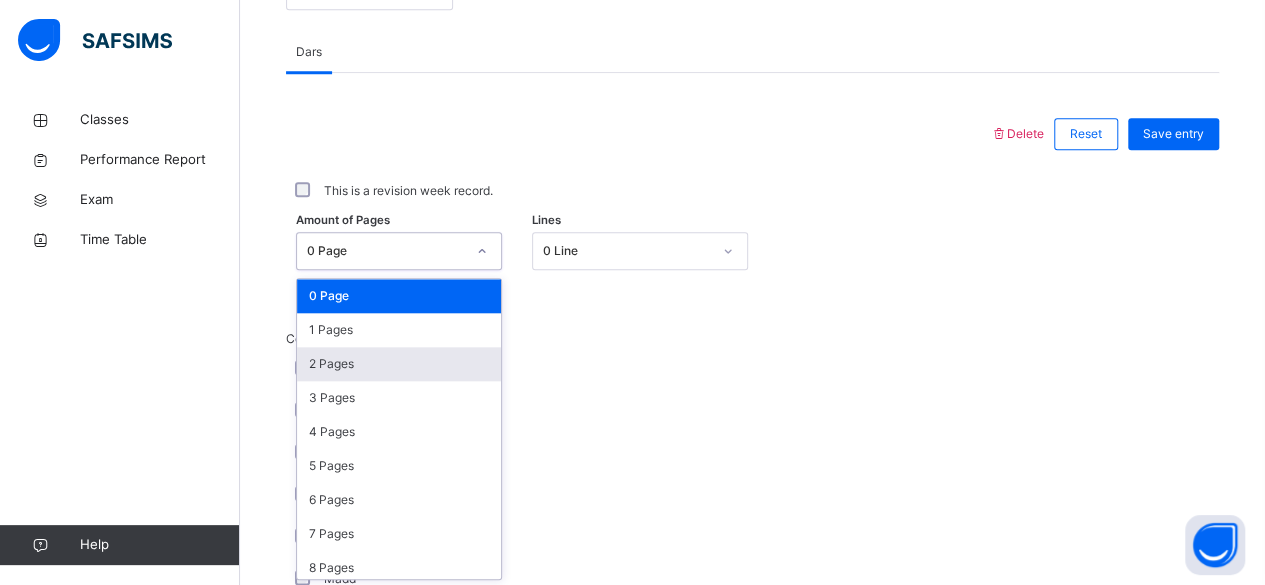 click on "2 Pages" at bounding box center (399, 364) 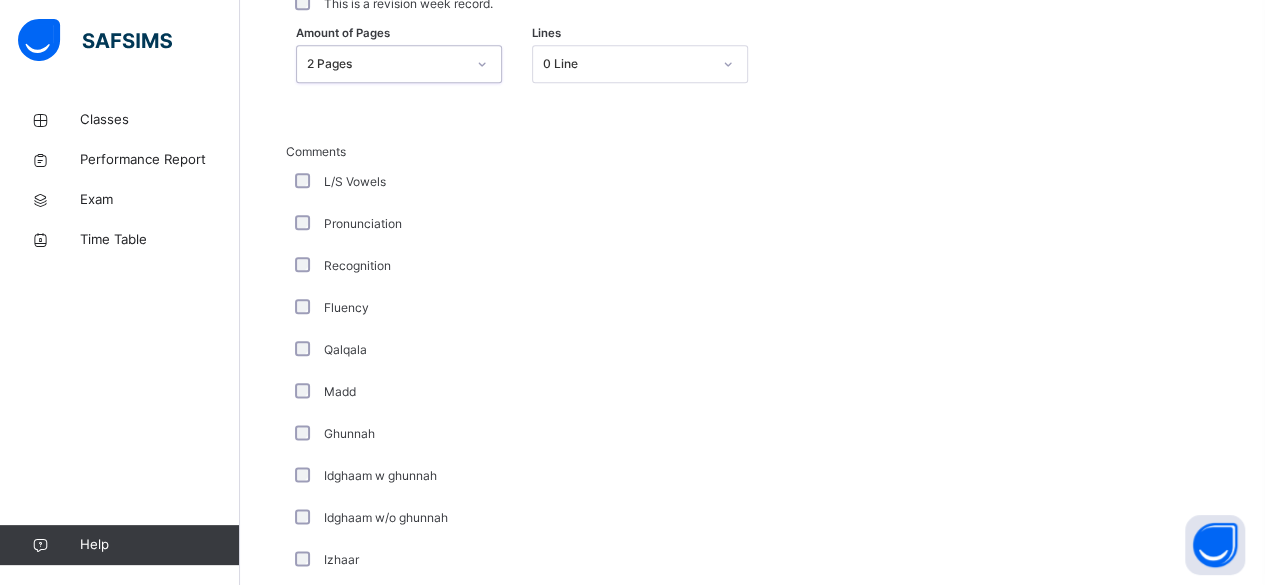 scroll, scrollTop: 1035, scrollLeft: 0, axis: vertical 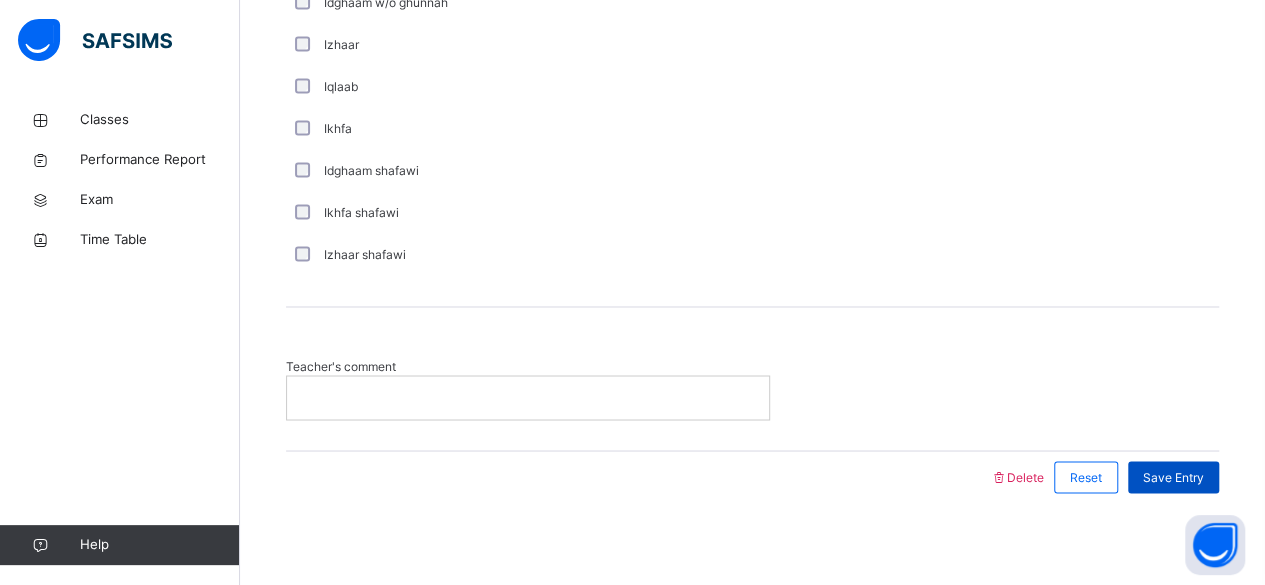 click on "Save Entry" at bounding box center (1173, 477) 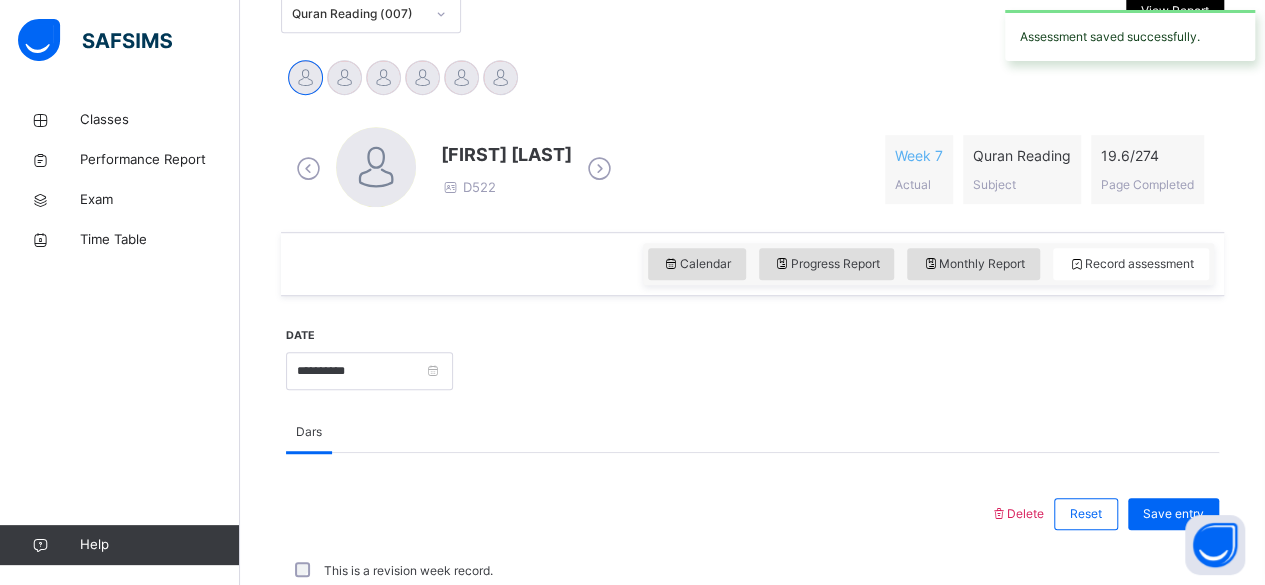 scroll, scrollTop: 1544, scrollLeft: 0, axis: vertical 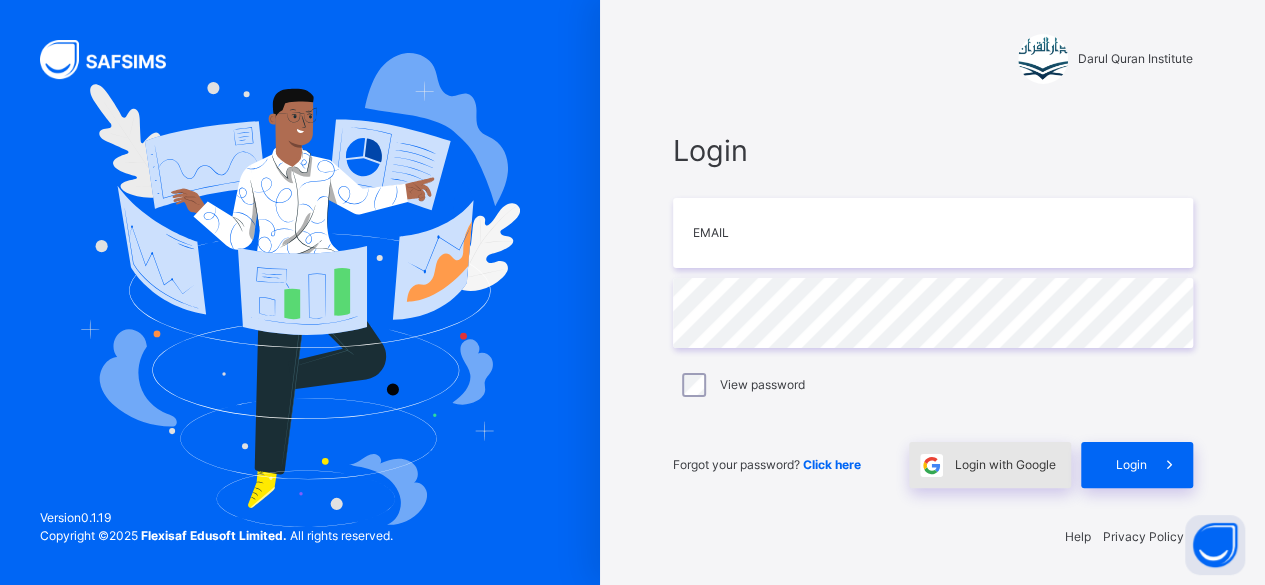 click on "Login with Google" at bounding box center (1005, 465) 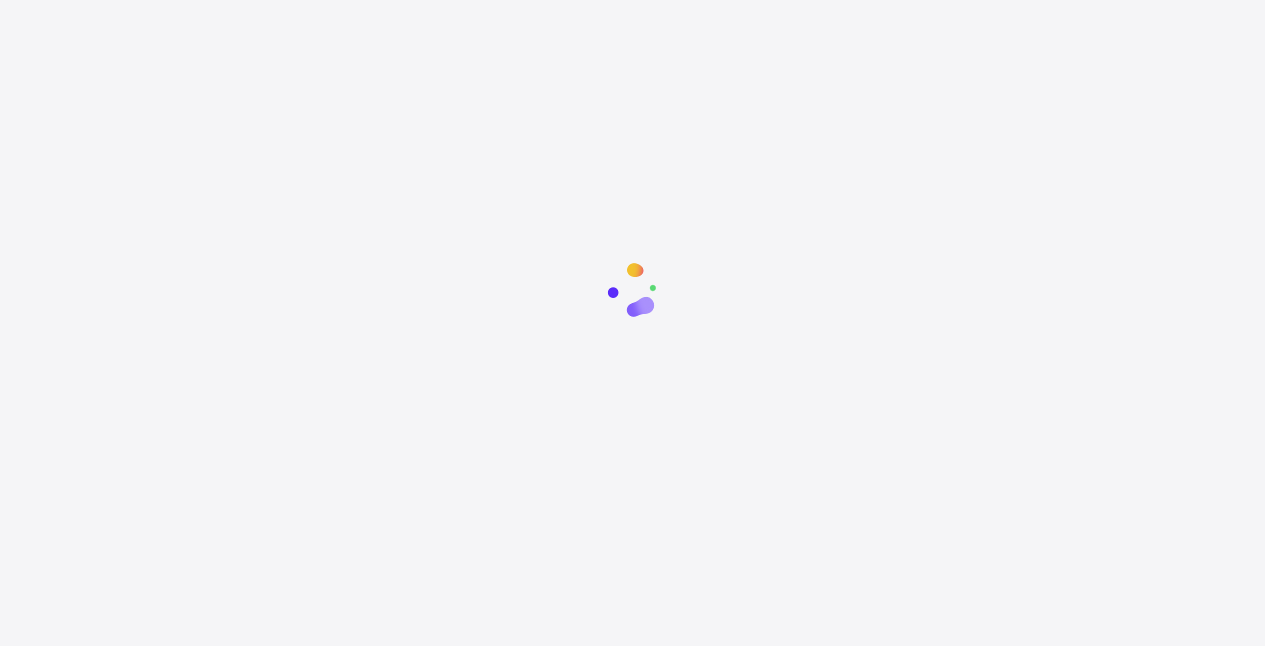 scroll, scrollTop: 0, scrollLeft: 0, axis: both 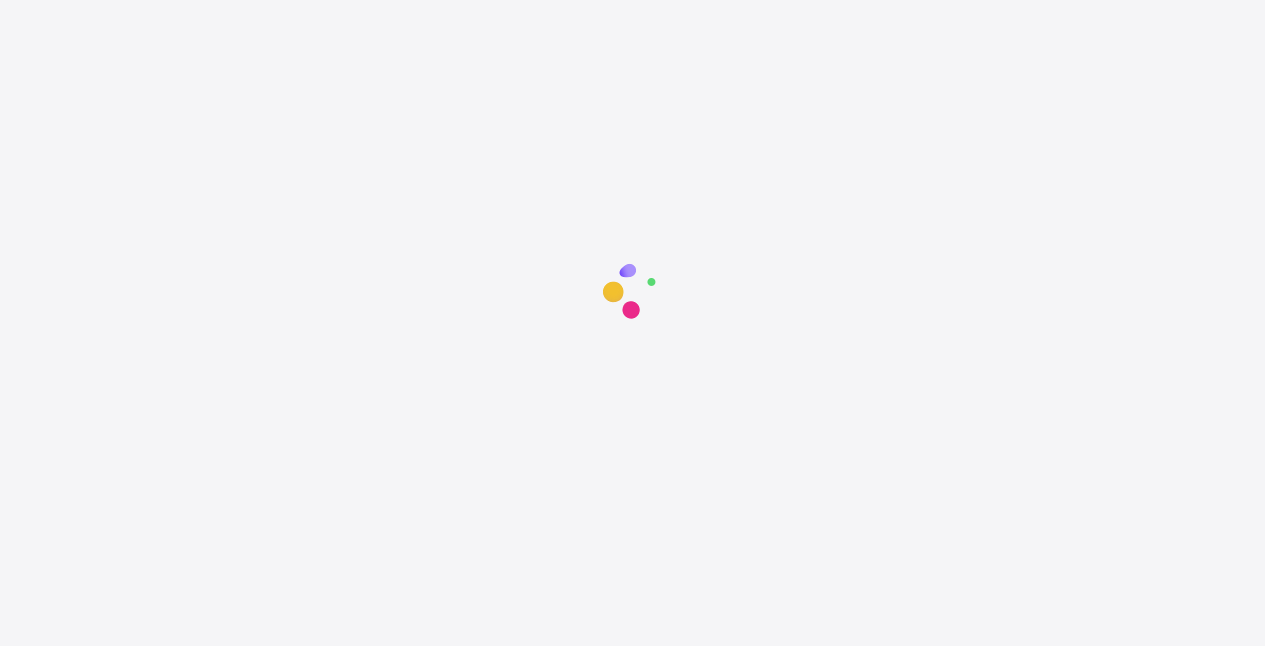 click at bounding box center (632, 573) 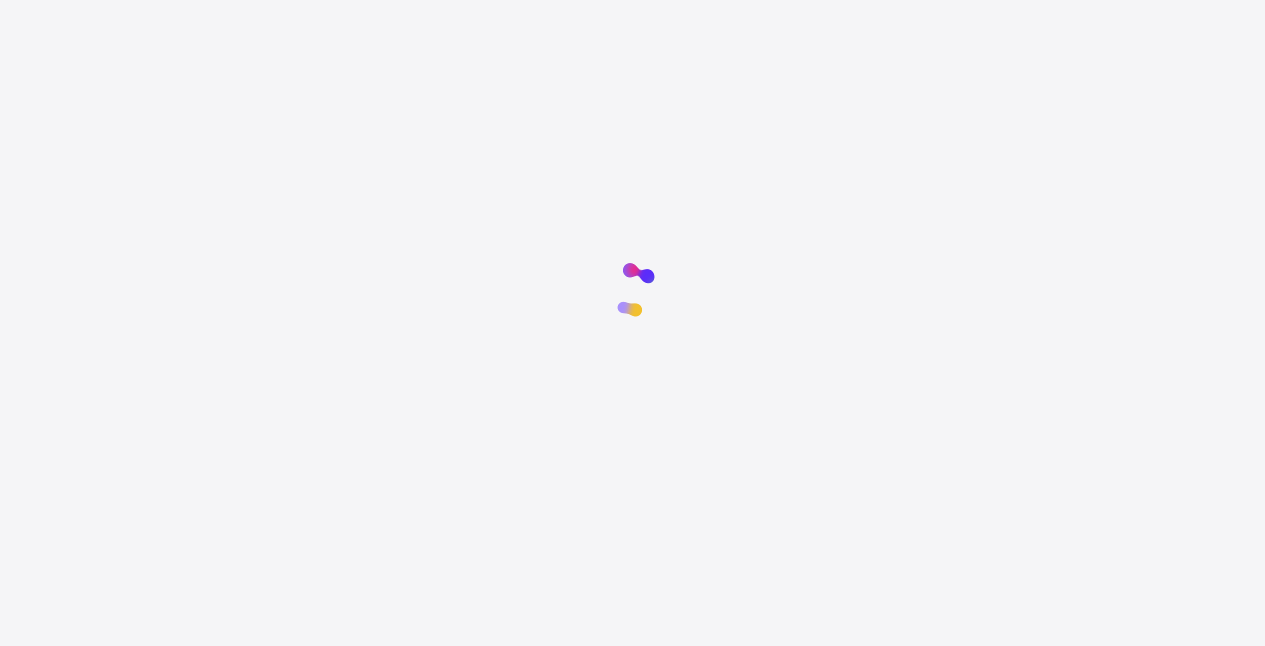 click at bounding box center (632, 573) 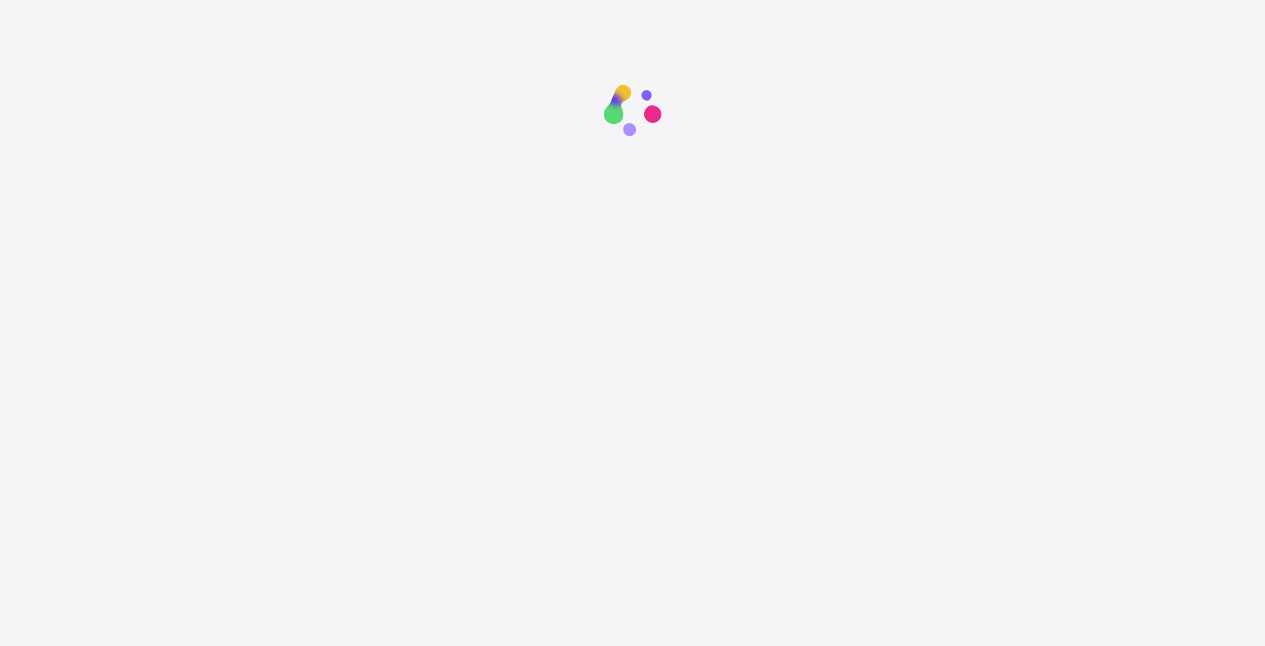 scroll, scrollTop: 0, scrollLeft: 0, axis: both 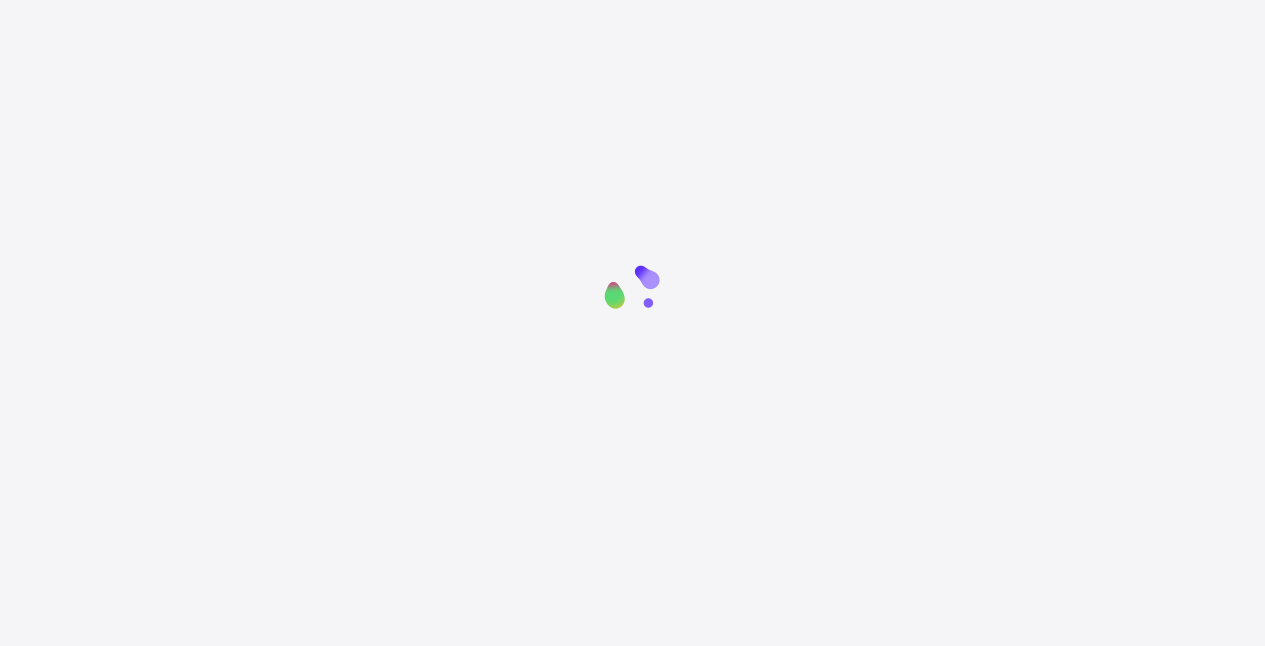 click at bounding box center [632, 448] 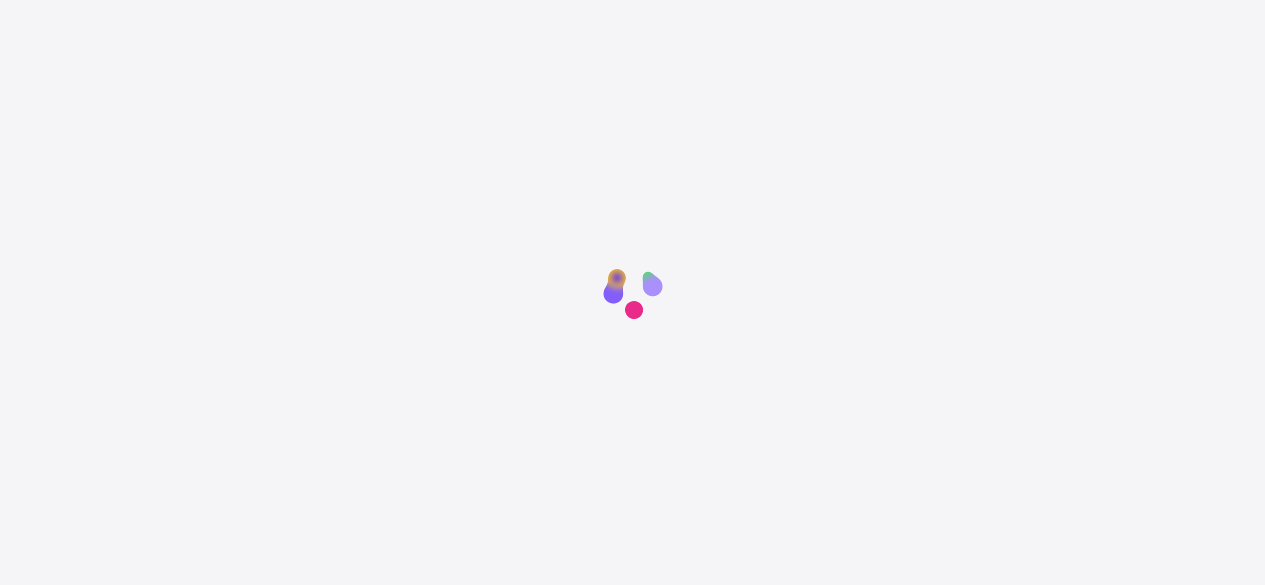 scroll, scrollTop: 0, scrollLeft: 0, axis: both 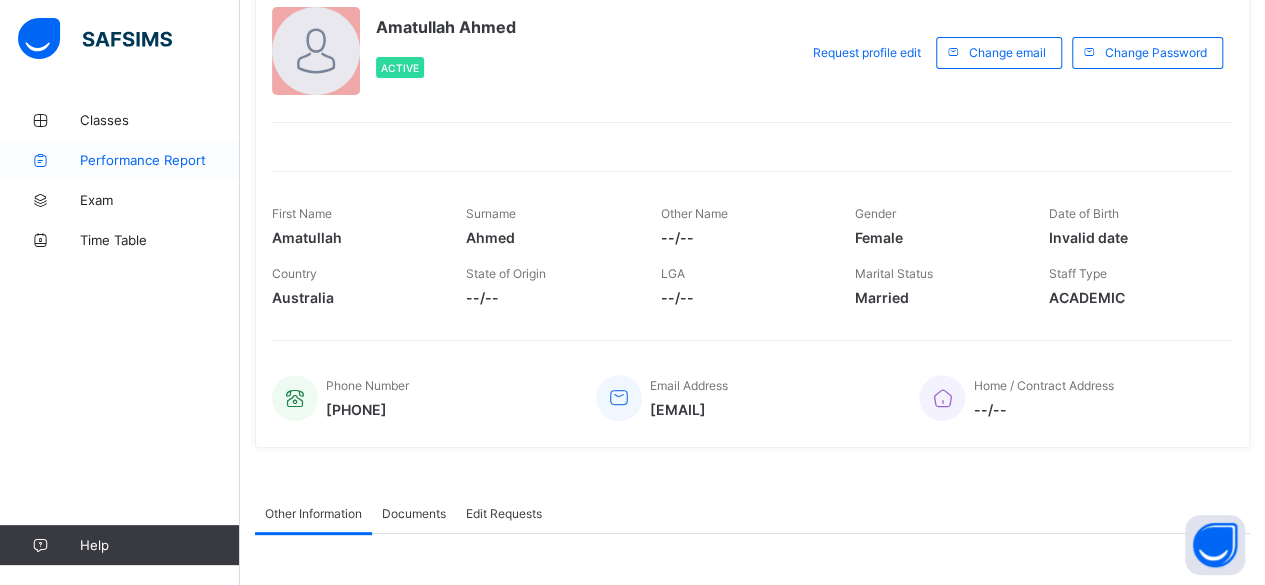 click on "Performance Report" at bounding box center (160, 160) 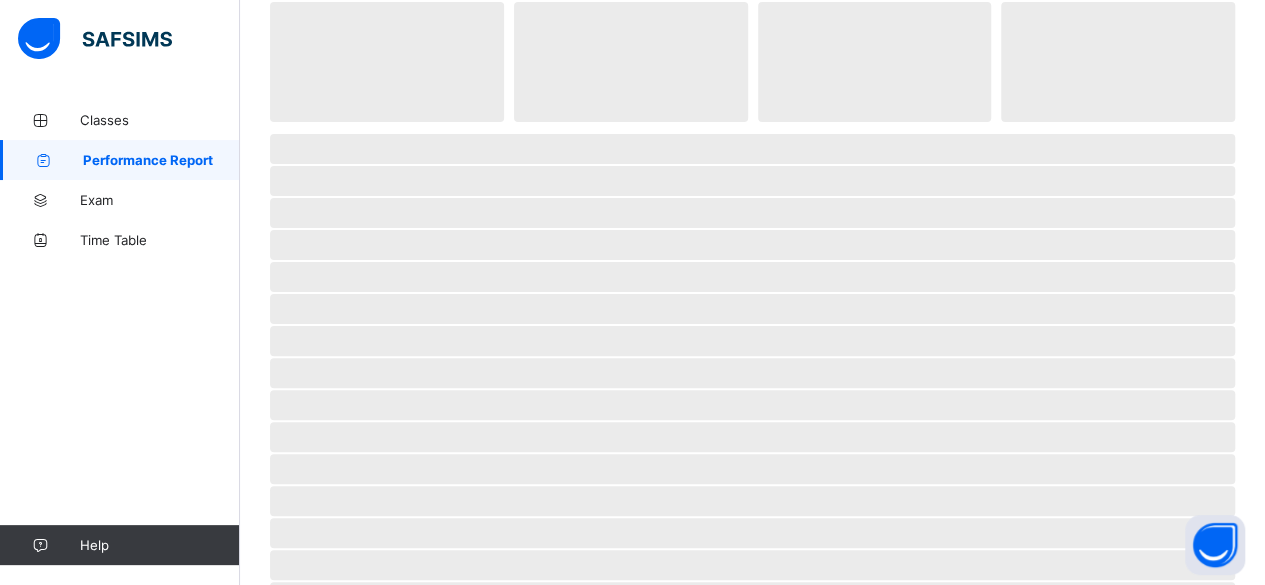 select on "****" 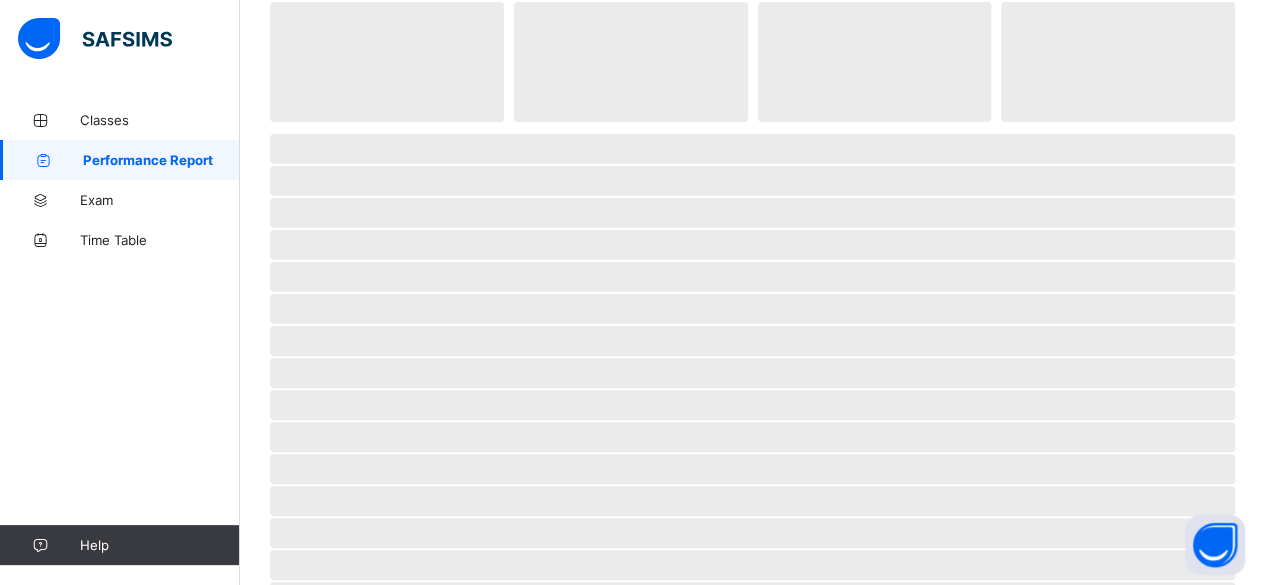 select on "*" 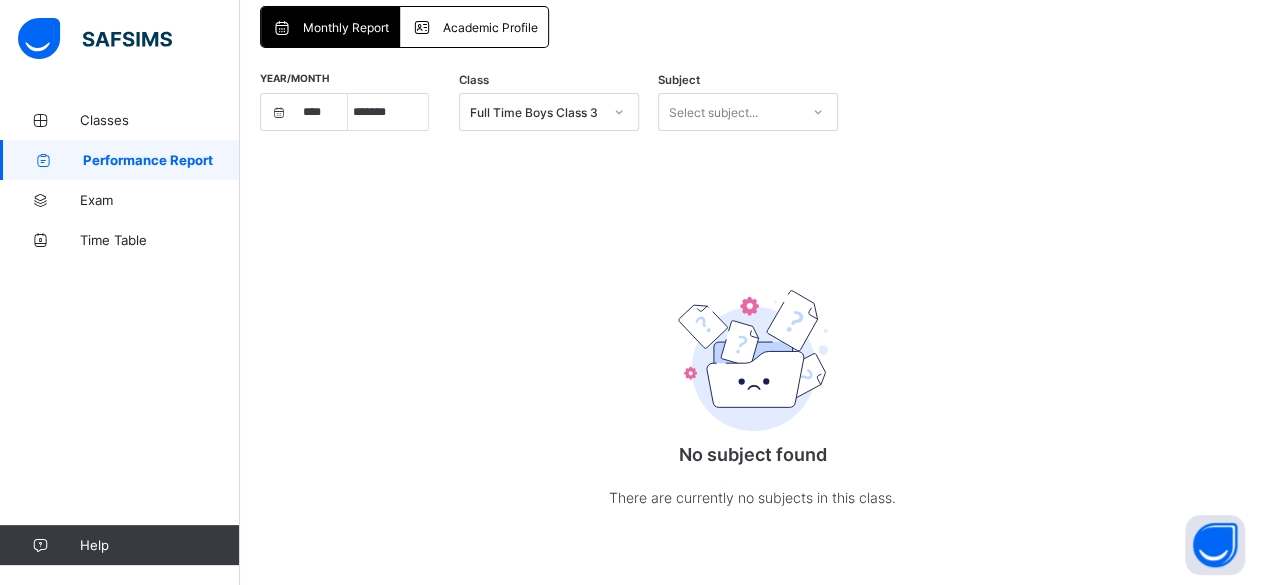 scroll, scrollTop: 0, scrollLeft: 0, axis: both 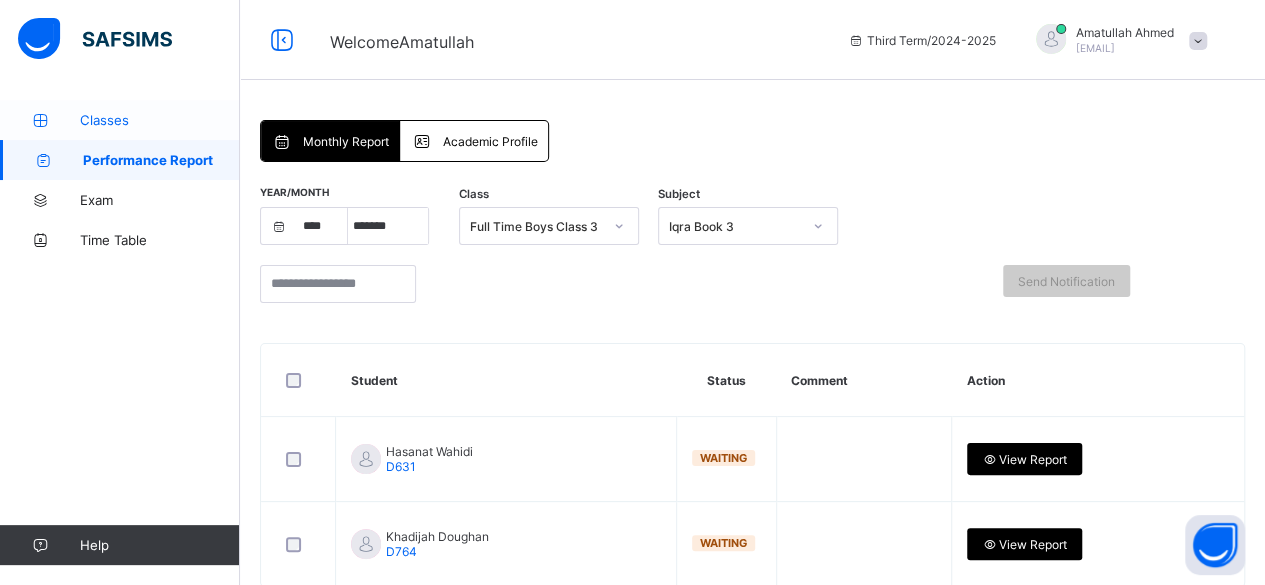 click on "Classes" at bounding box center (160, 120) 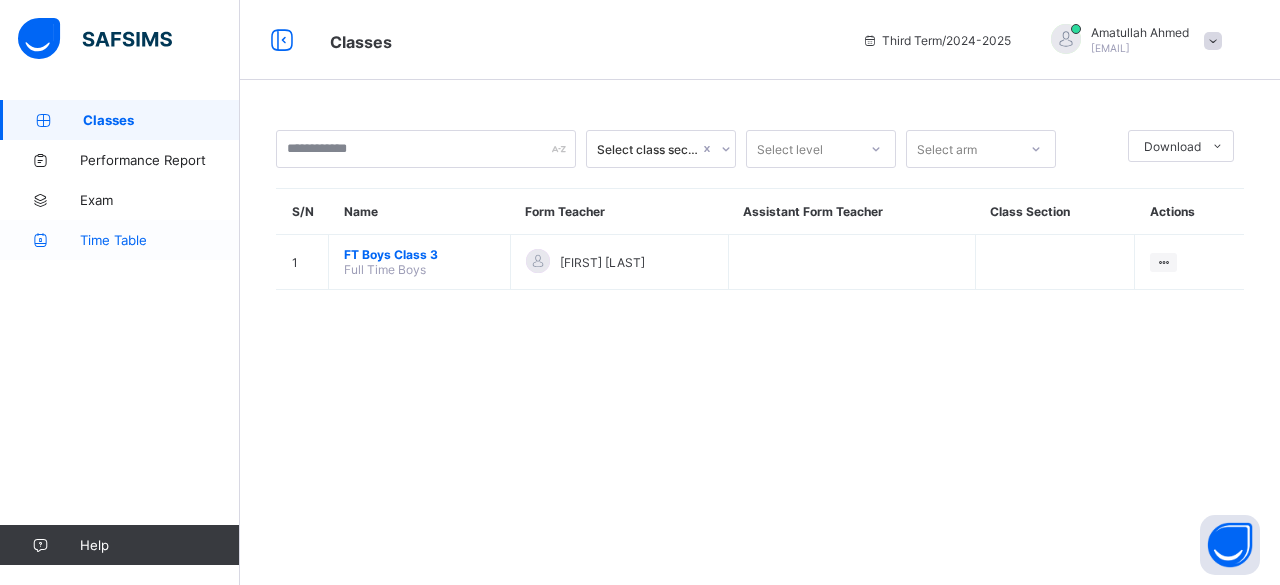 click on "Time Table" at bounding box center (120, 240) 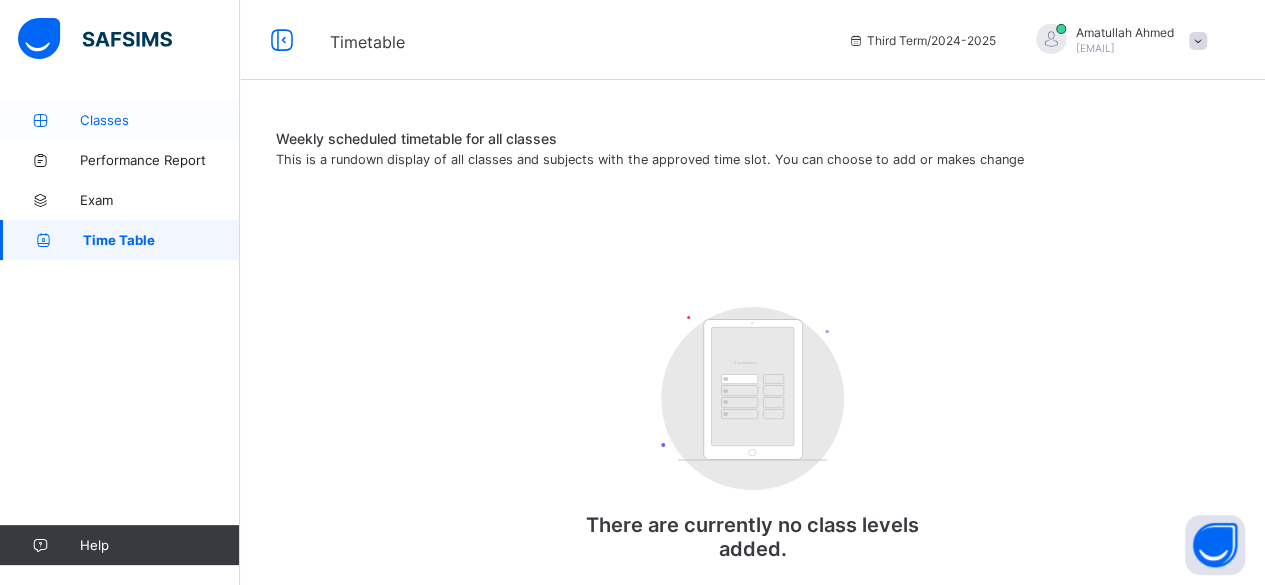 click on "Classes" at bounding box center (120, 120) 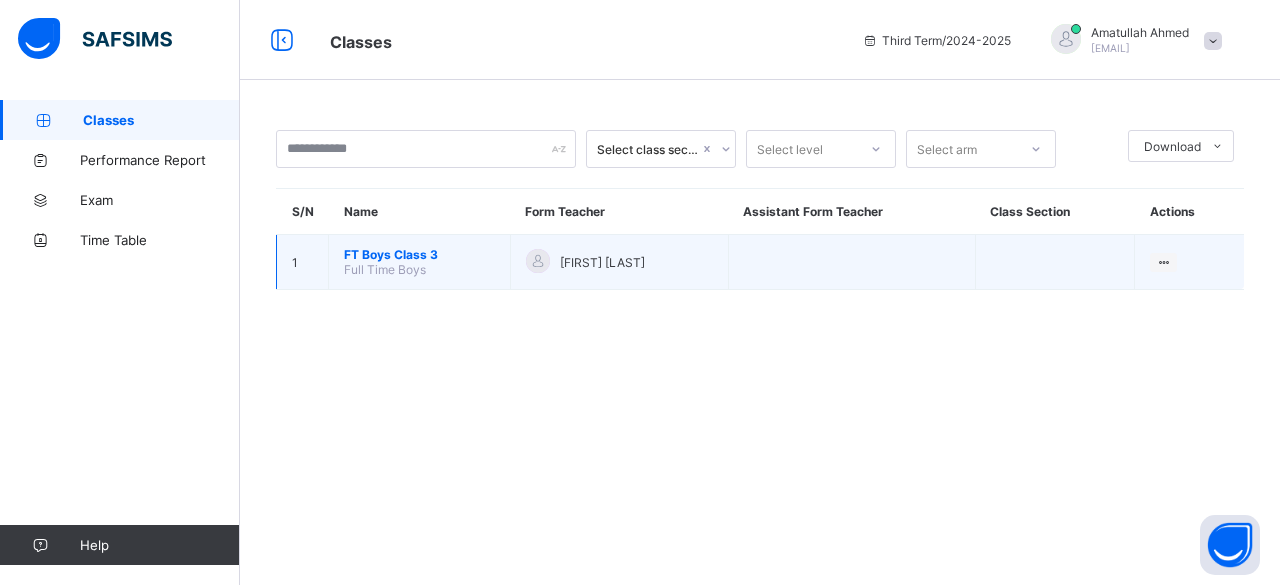 click on "FT Boys   Class 3   Full Time Boys" at bounding box center (420, 262) 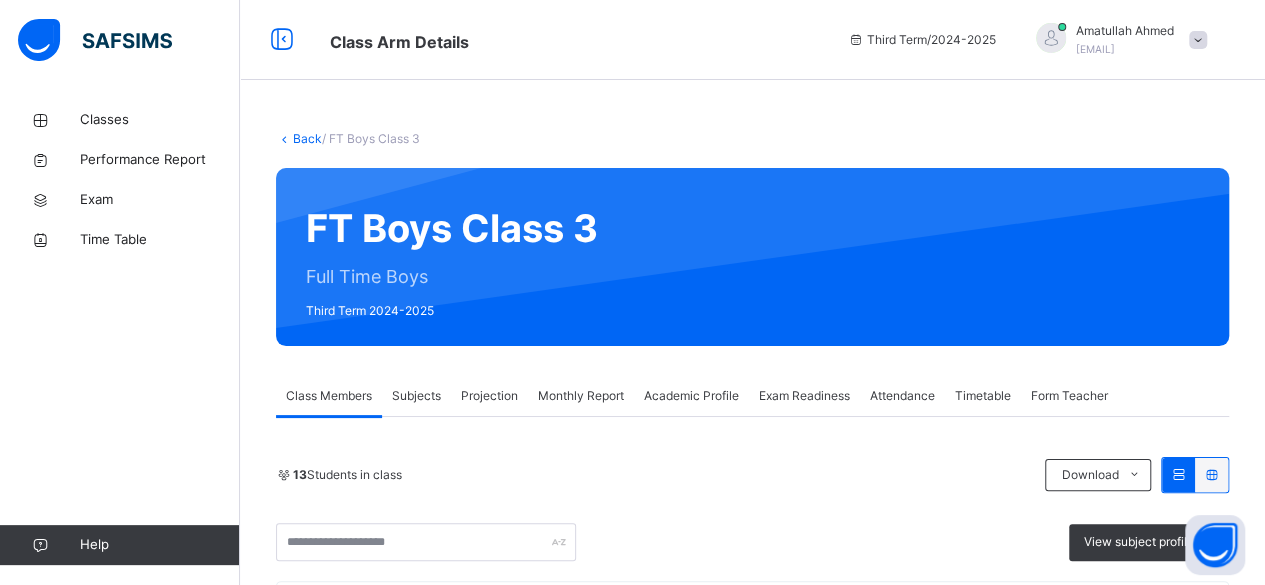 click on "Projection" at bounding box center [489, 396] 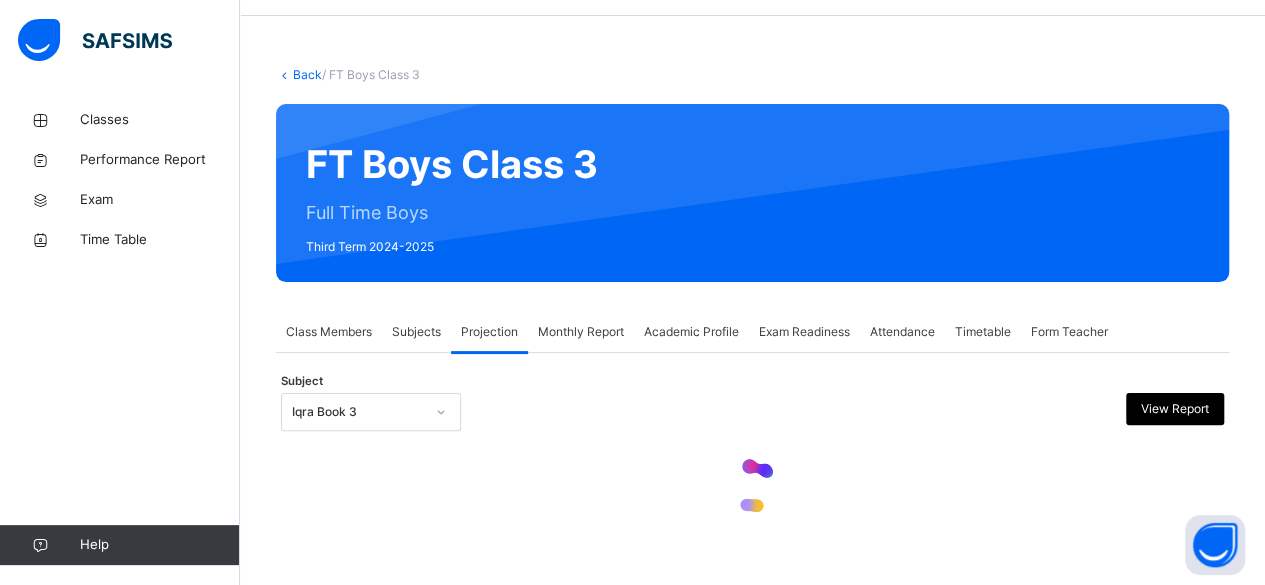 scroll, scrollTop: 206, scrollLeft: 0, axis: vertical 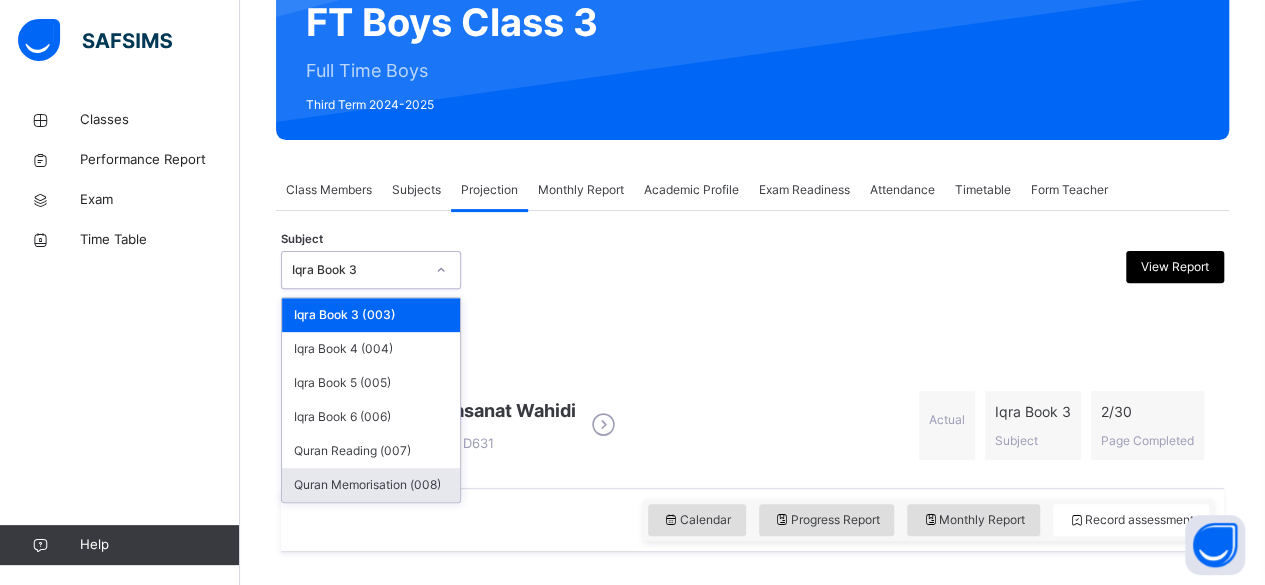 click on "Quran Memorisation (008)" at bounding box center [371, 485] 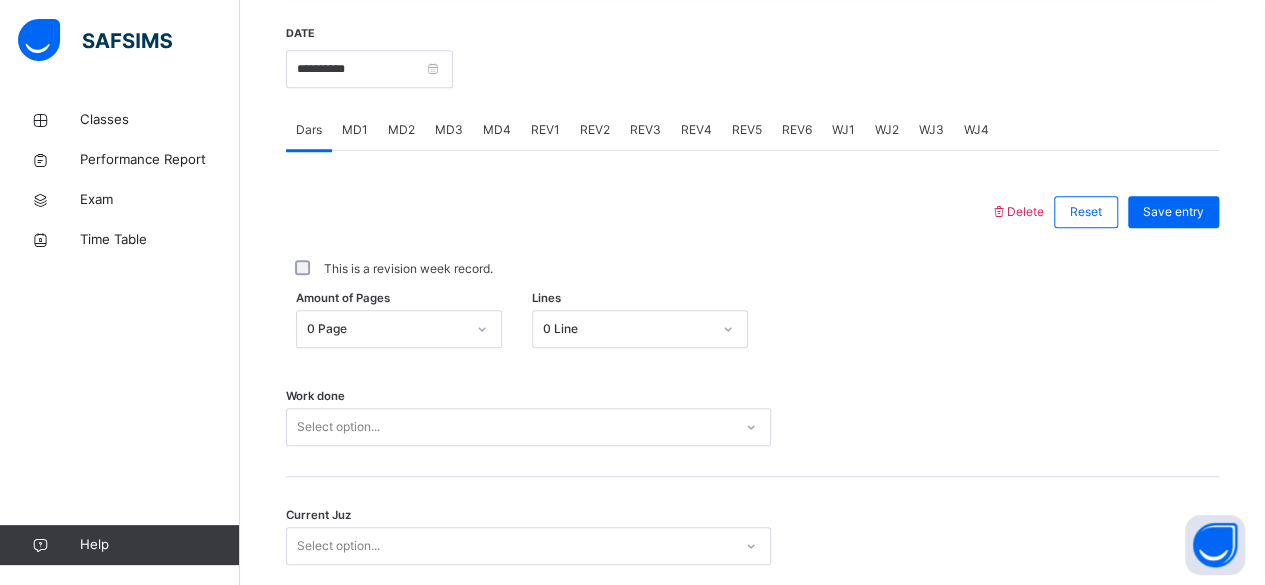 scroll, scrollTop: 782, scrollLeft: 0, axis: vertical 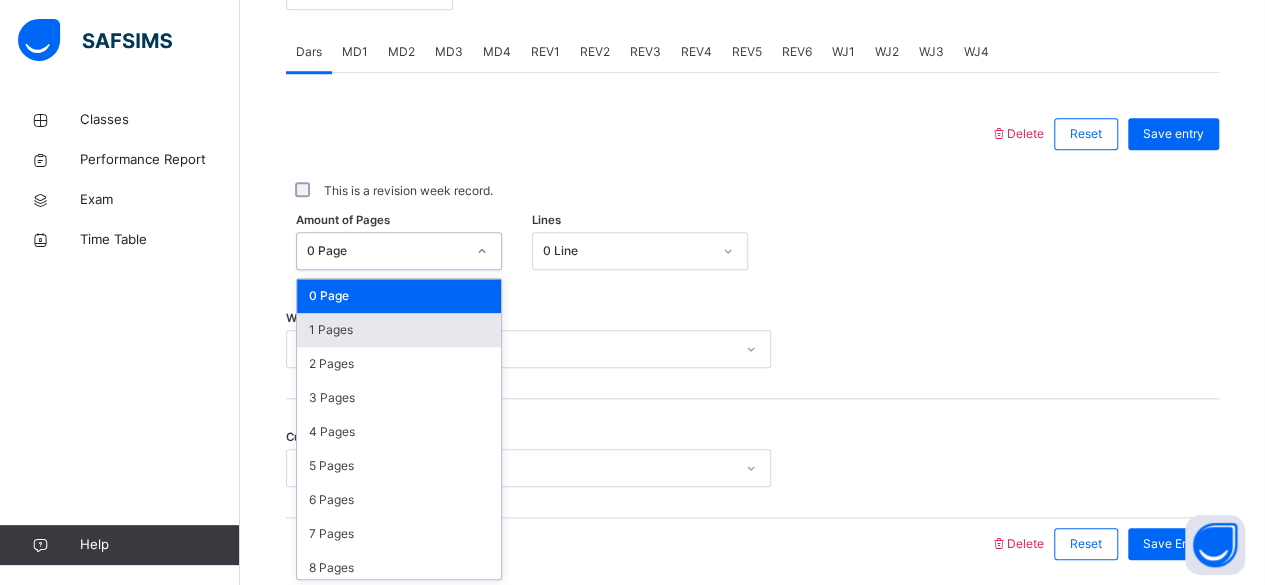 click on "1 Pages" at bounding box center (399, 330) 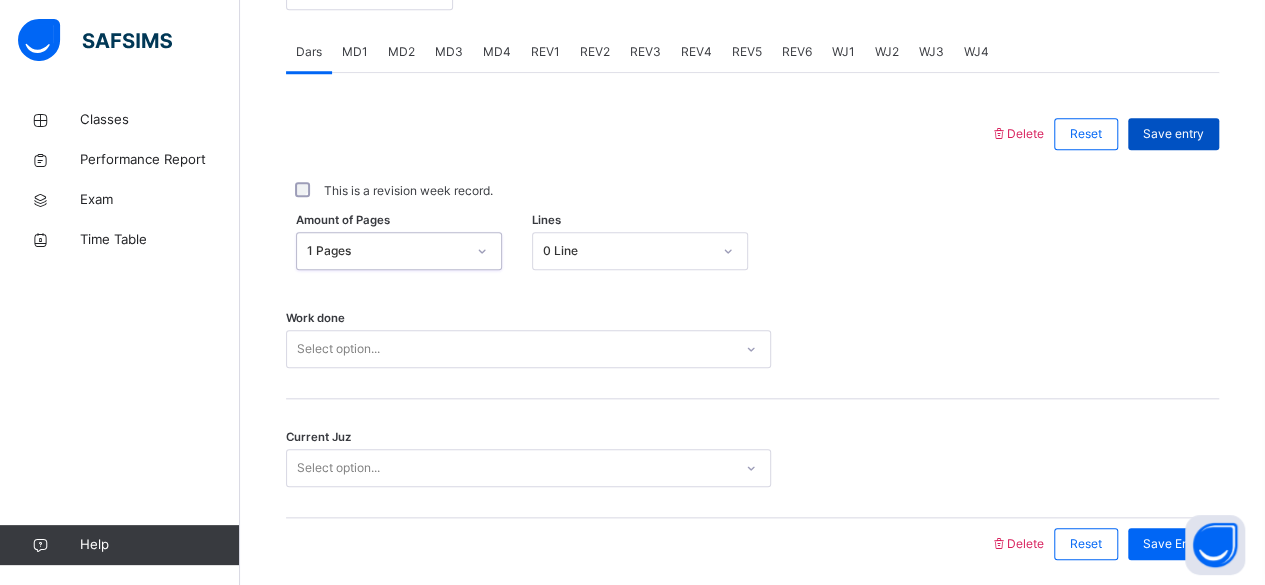 click on "Save entry" at bounding box center [1173, 134] 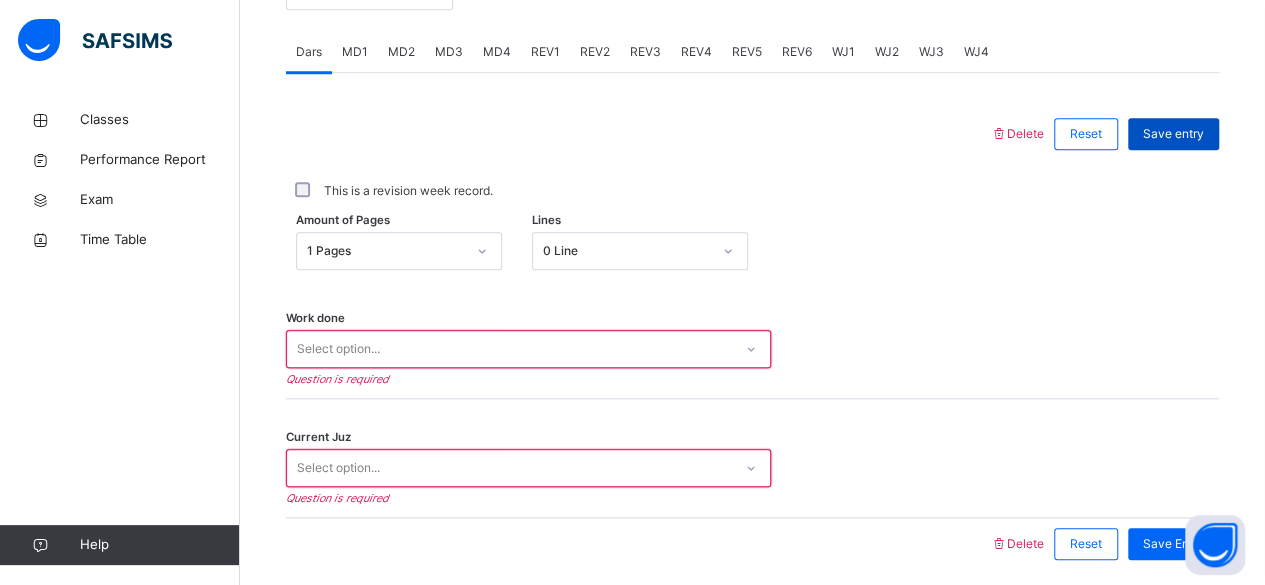 scroll, scrollTop: 914, scrollLeft: 0, axis: vertical 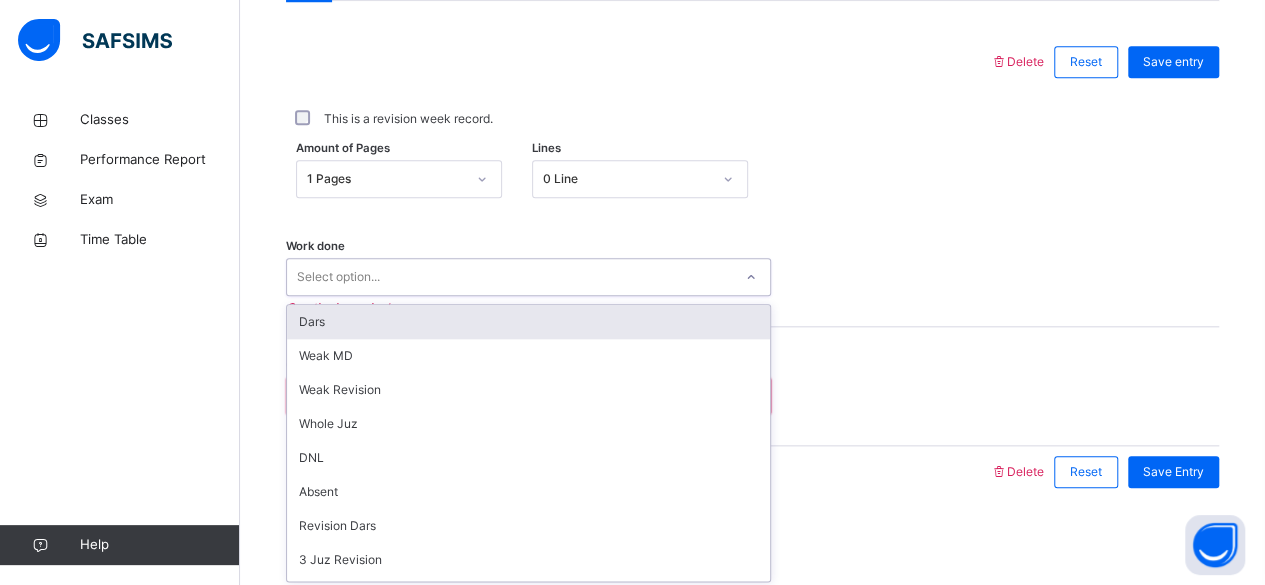 click on "Dars" at bounding box center [528, 322] 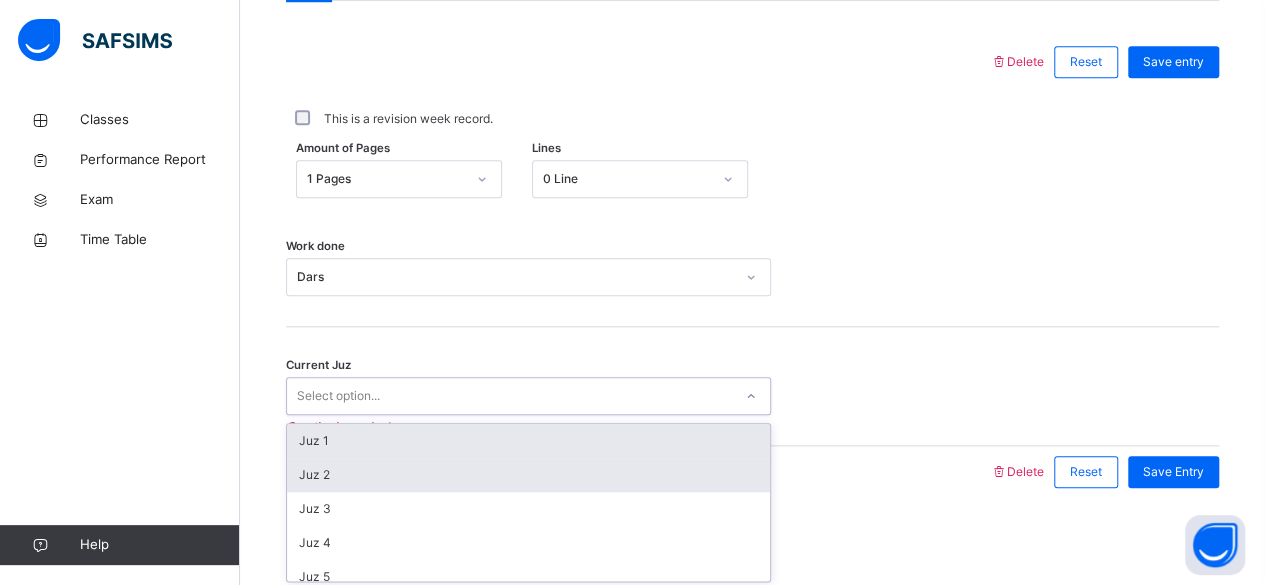 click on "Juz 2" at bounding box center [528, 475] 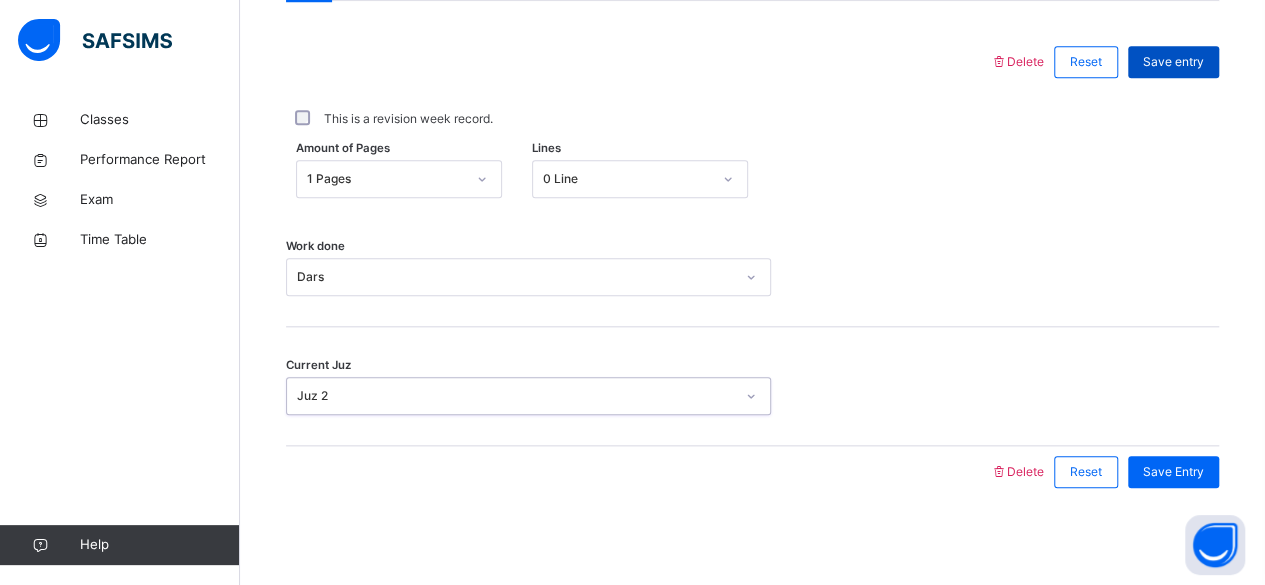 click on "Save entry" at bounding box center (1173, 62) 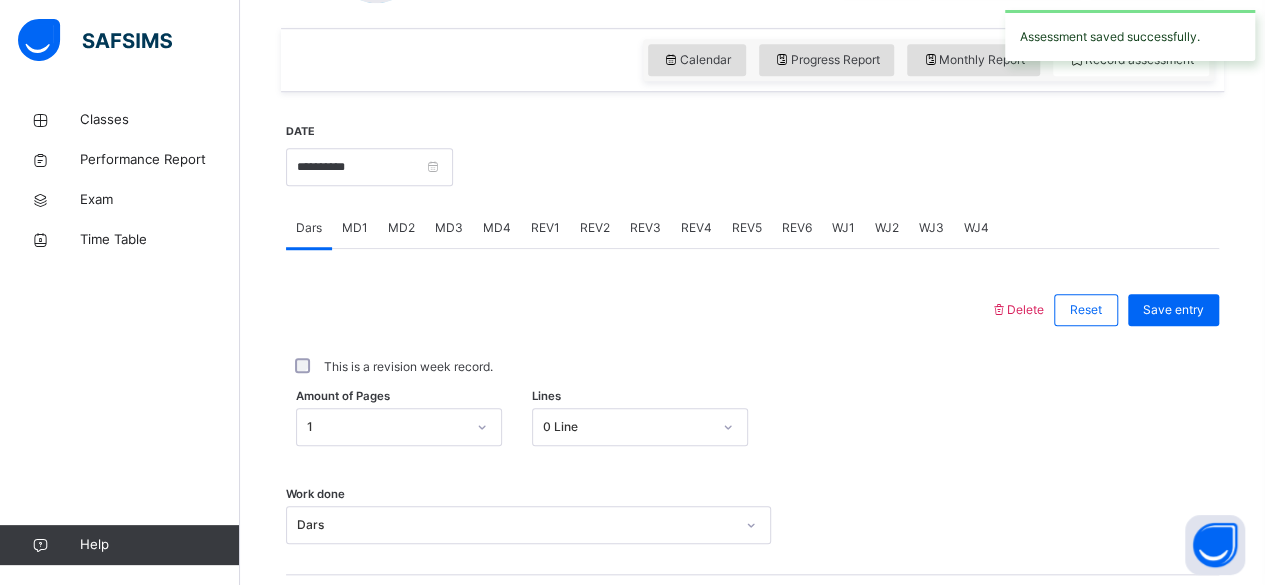 scroll, scrollTop: 582, scrollLeft: 0, axis: vertical 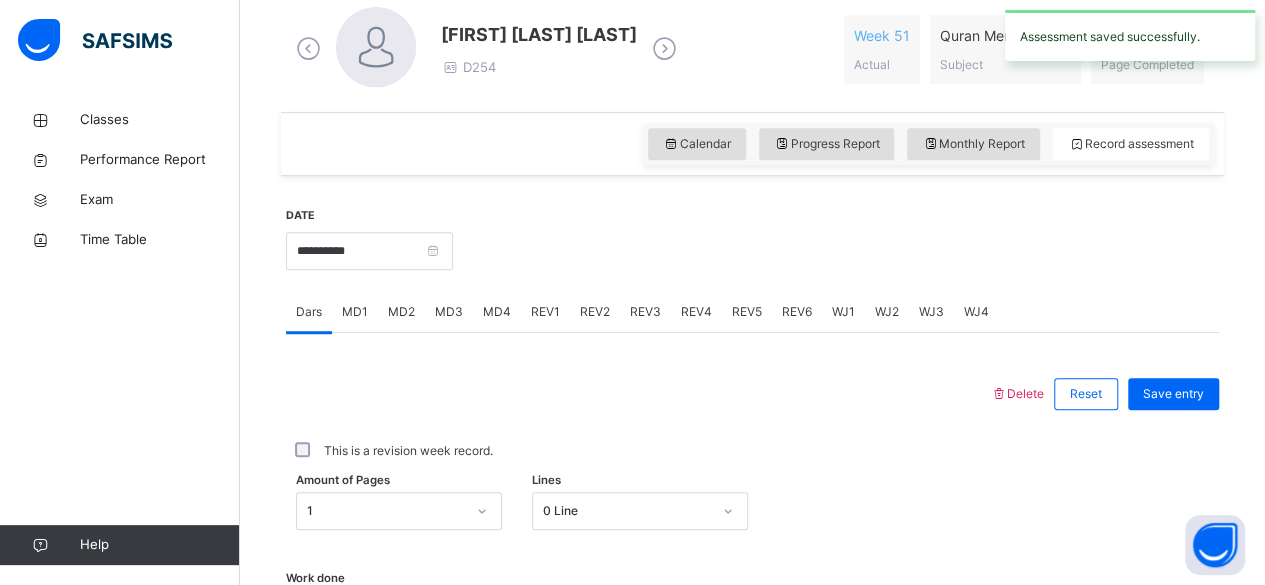 click on "MD4" at bounding box center [497, 312] 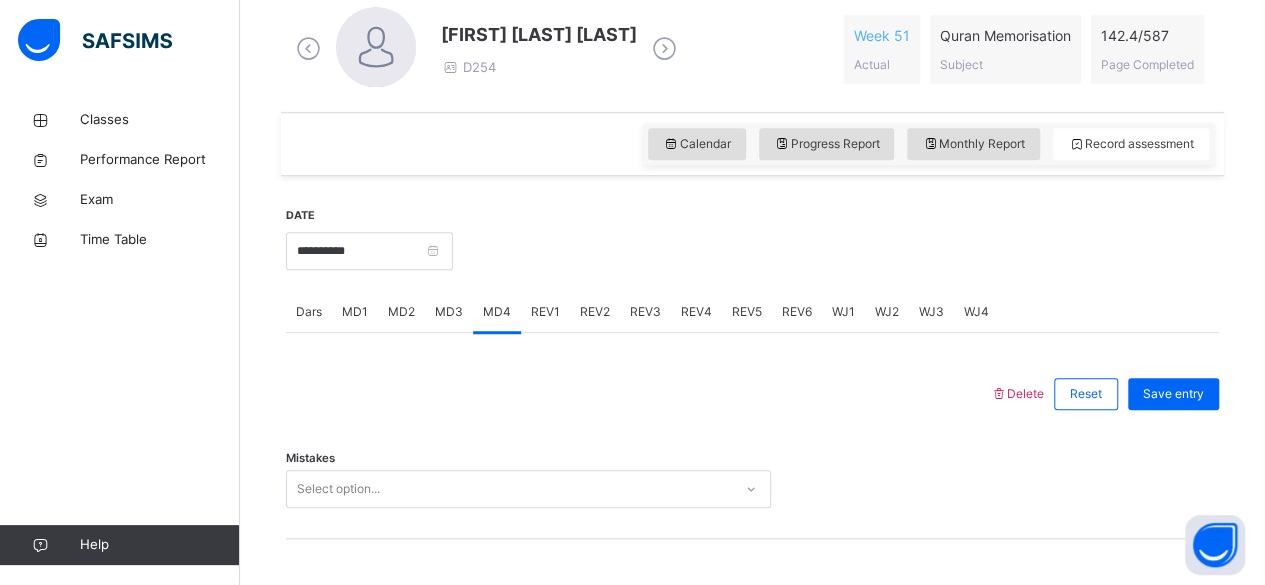 click on "MD1" at bounding box center [355, 312] 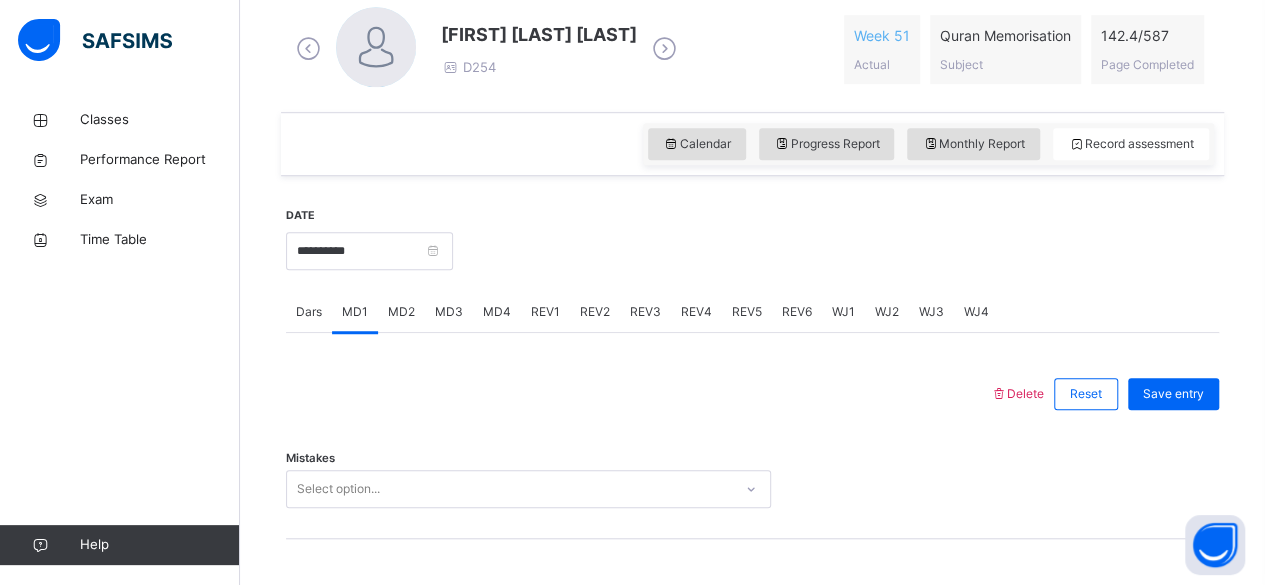 click on "MD4" at bounding box center (497, 312) 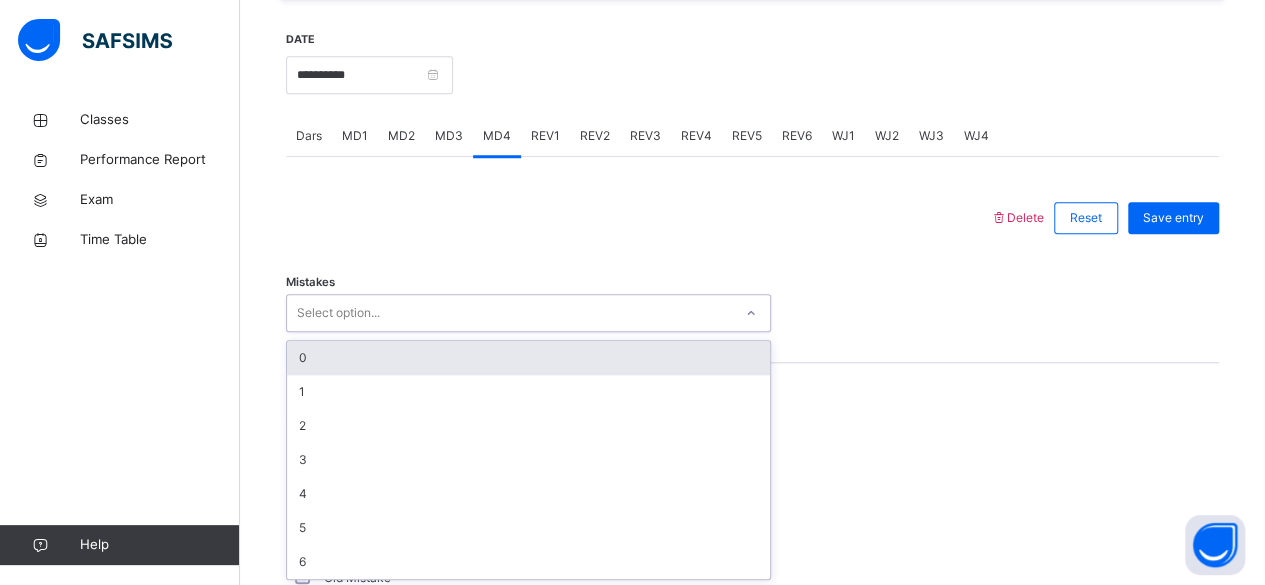 scroll, scrollTop: 758, scrollLeft: 0, axis: vertical 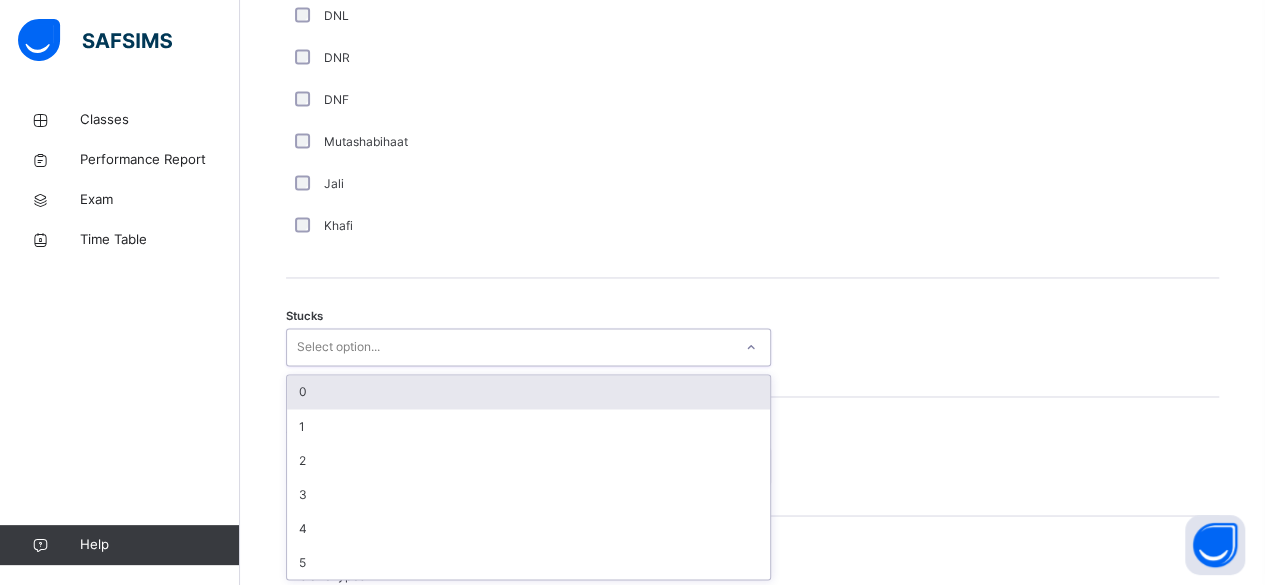 click on "0" at bounding box center (528, 392) 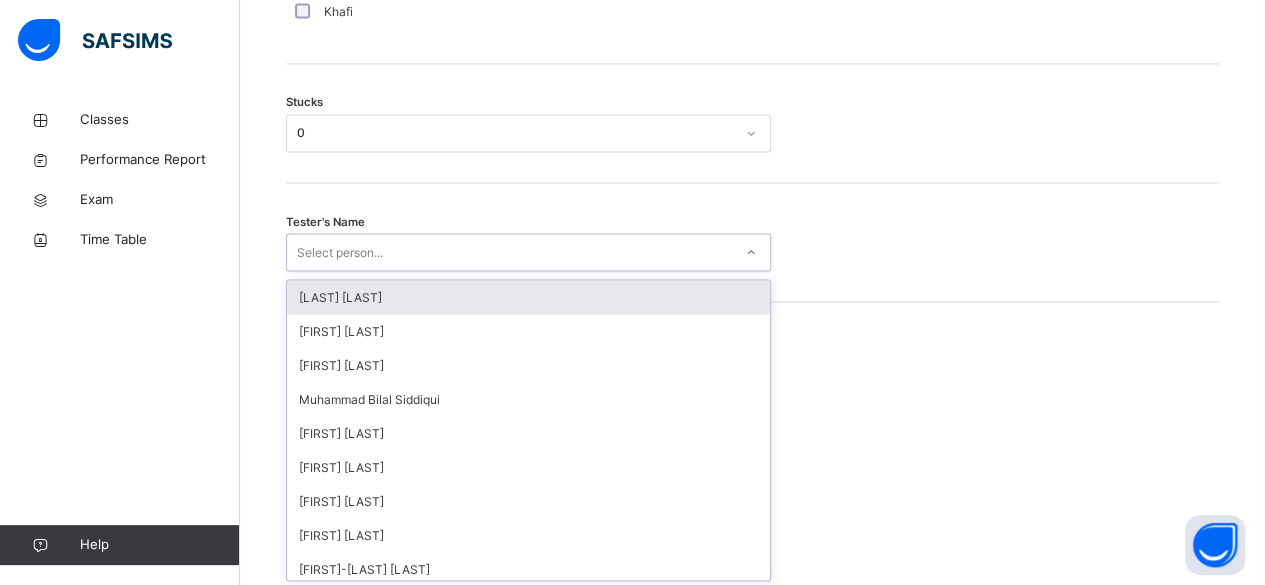 scroll, scrollTop: 1702, scrollLeft: 0, axis: vertical 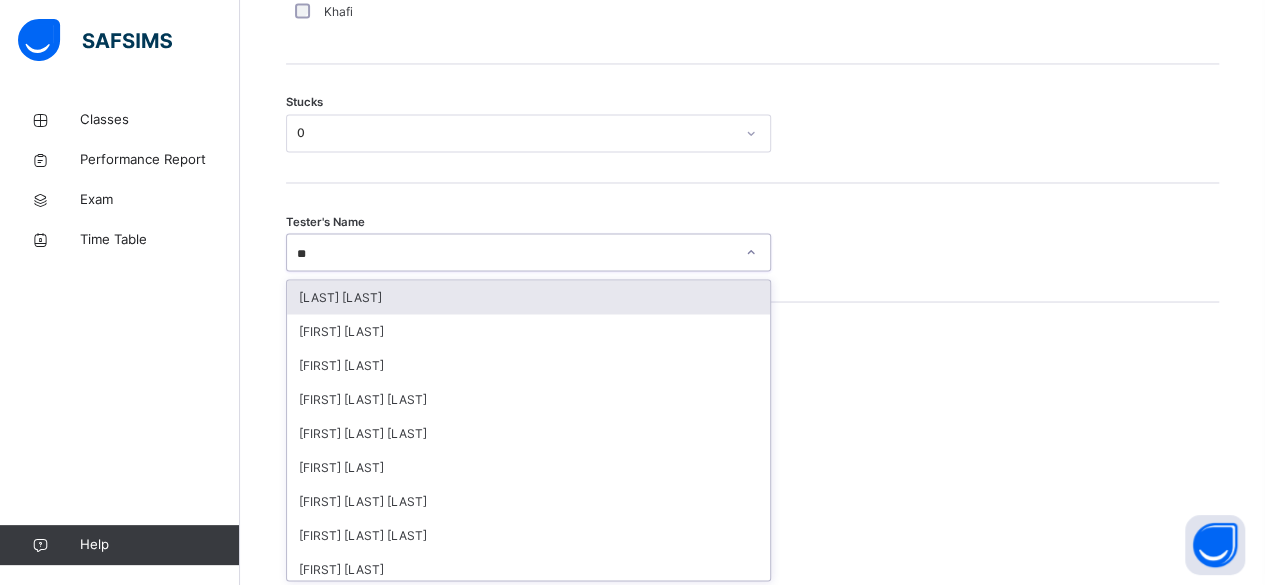 type on "***" 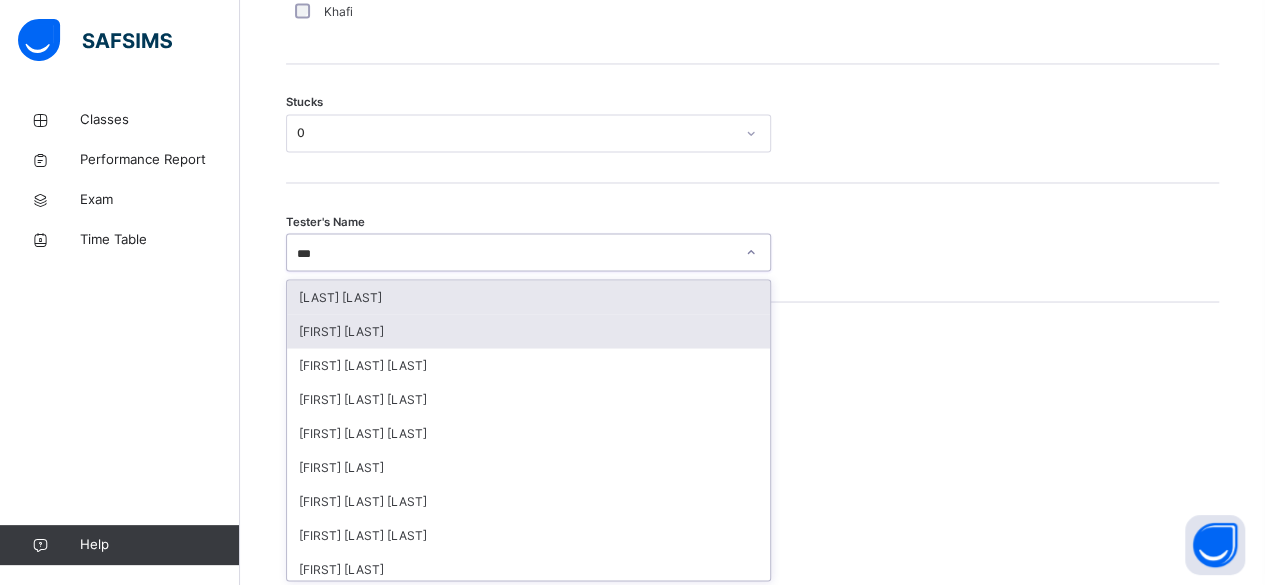click on "[FIRST] [LAST]" at bounding box center (528, 331) 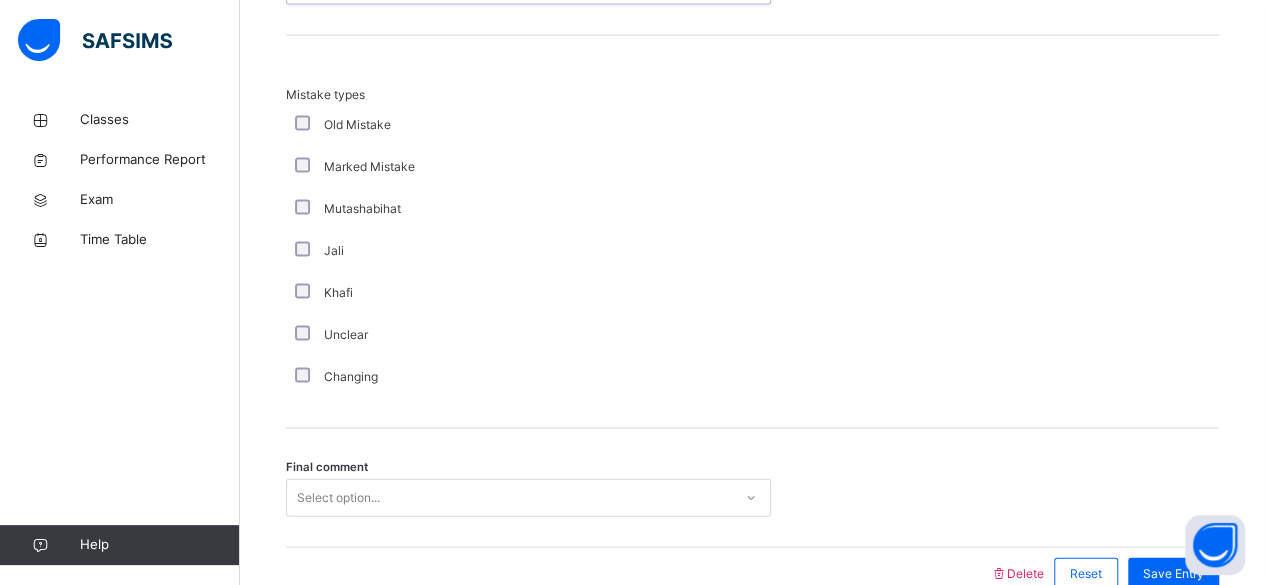 scroll, scrollTop: 2068, scrollLeft: 0, axis: vertical 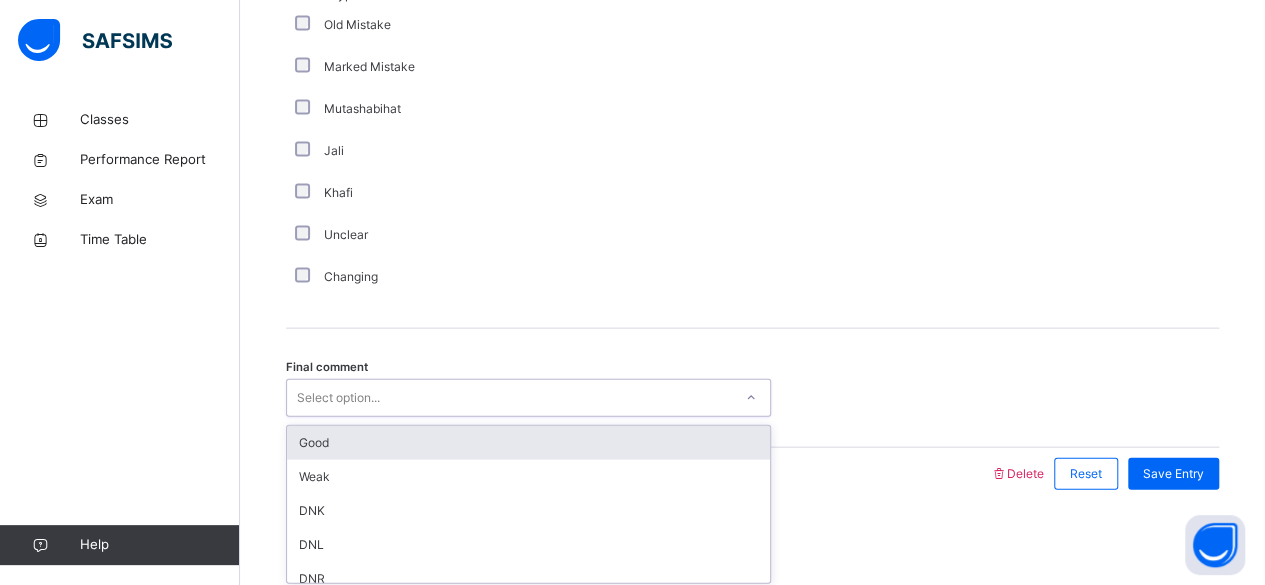 click on "Back  / FT Boys Class 3 FT Boys Class 3 Full Time Boys Third Term 2024-2025 Class Members Subjects Projection Monthly Report Academic Profile Exam Readiness Attendance Timetable Form Teacher Projection More Options   13  Students in class Download Pdf Report Excel Report View subject profile Darul Quran Institute Date: [DAY] [MONTH] [YEAR], [HOUR]:[MINUTE]:[SECOND] [AM/PM] Class Members Class:  FT Boys Class 3 Total no. of Students:  13 Term:  Third Term Session:  2024-2025 S/NO Admission No. Last Name First Name Other Name 1 D254 [LAST] [FIRST] [LAST] 2 D285 [LAST] [FIRST] 3 D522 [LAST] [FIRST] 4 D796 [LAST] [FIRST] 5 D631 [LAST] [FIRST] 6 D237 [LAST] [FIRST] 7 D502 [LAST] [FIRST] 8 D700 [LAST] [FIRST] 9 D764 [LAST] [FIRST] 10 D809 [LAST] [FIRST] 11 D281 [LAST] [FIRST] [LAST] 12 D763 [LAST] [FIRST]  13 D725 [LAST] [FIRST] [LAST] Students Actions [FIRST] [LAST]  [LAST] D254 [LAST] [FIRST] D285 [LAST] [FIRST] [LAST] D522 [LAST] [FIRST] [LAST] [FIRST] [LAST] D796 [LAST] [FIRST] [LAST] [FIRST] [LAST] D631 [LAST] [FIRST] [LAST] [FIRST] [LAST] D237 [LAST] [FIRST] [LAST] [FIRST] [LAST] D502 [LAST] [FIRST] [LAST] [FIRST] [LAST] D700 [LAST] [FIRST] [LAST] [FIRST] [LAST] D764 [LAST] [FIRST] [LAST] [FIRST] [LAST] D809 [LAST] [FIRST] [LAST] D281 [LAST] [FIRST] [LAST] ×" at bounding box center (752, -689) 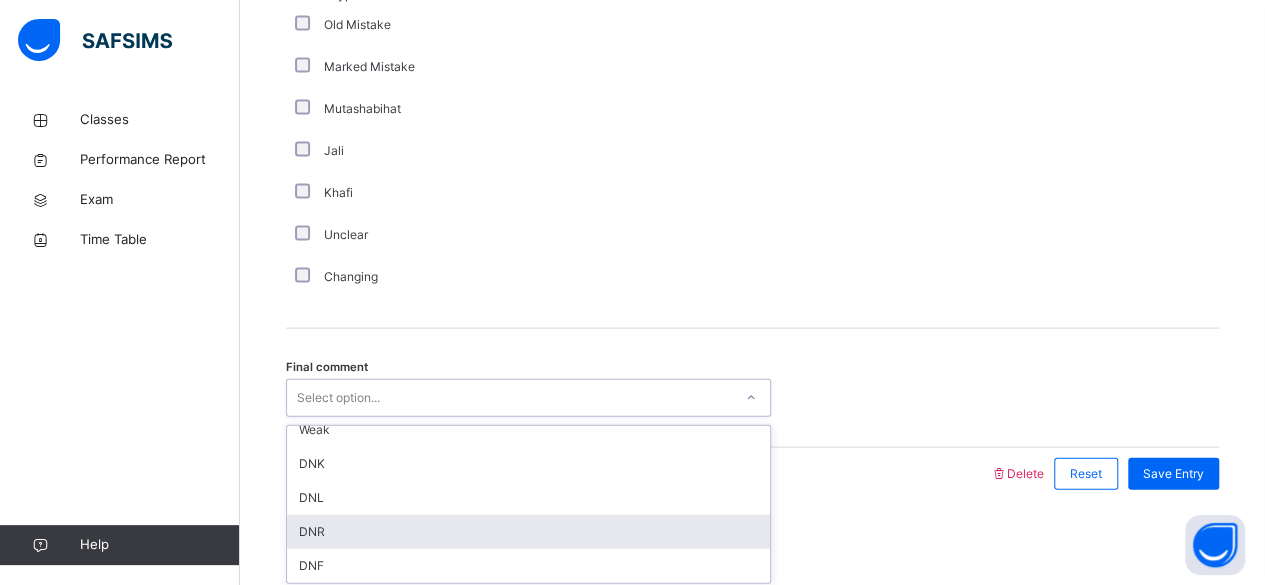 click on "DNR" at bounding box center [528, 532] 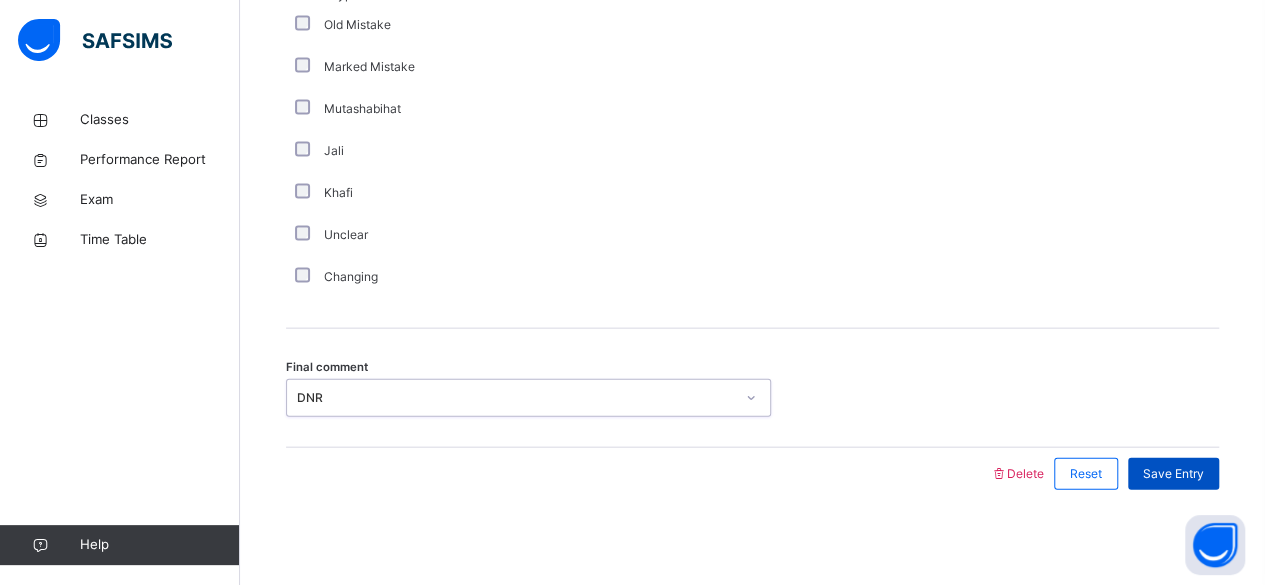 click on "Save Entry" at bounding box center (1173, 474) 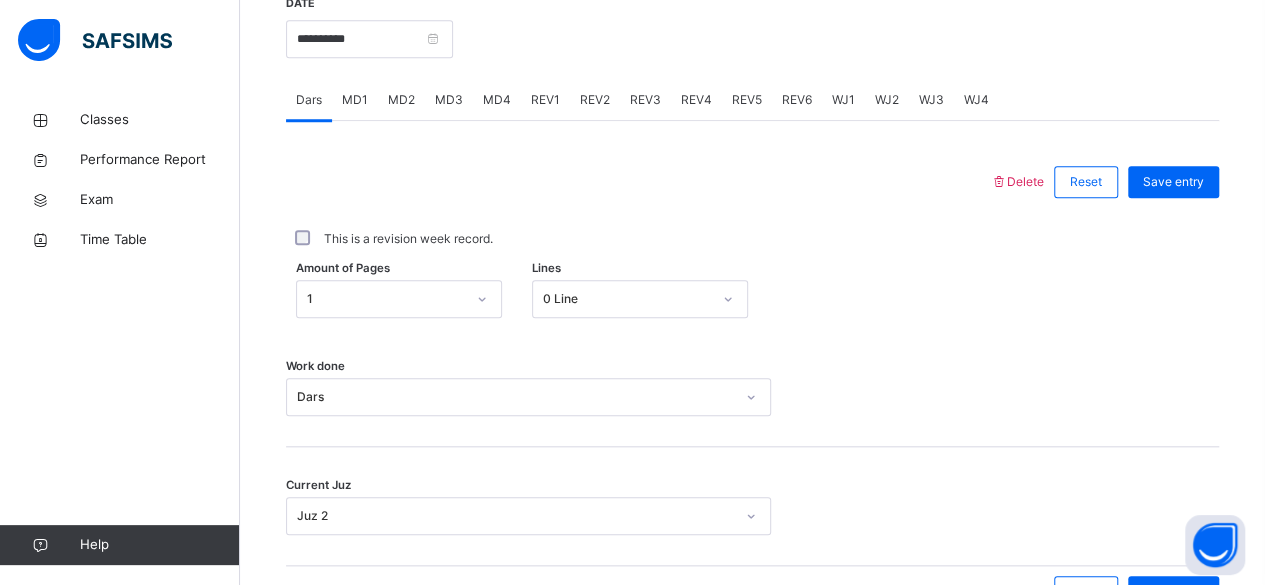 scroll, scrollTop: 733, scrollLeft: 0, axis: vertical 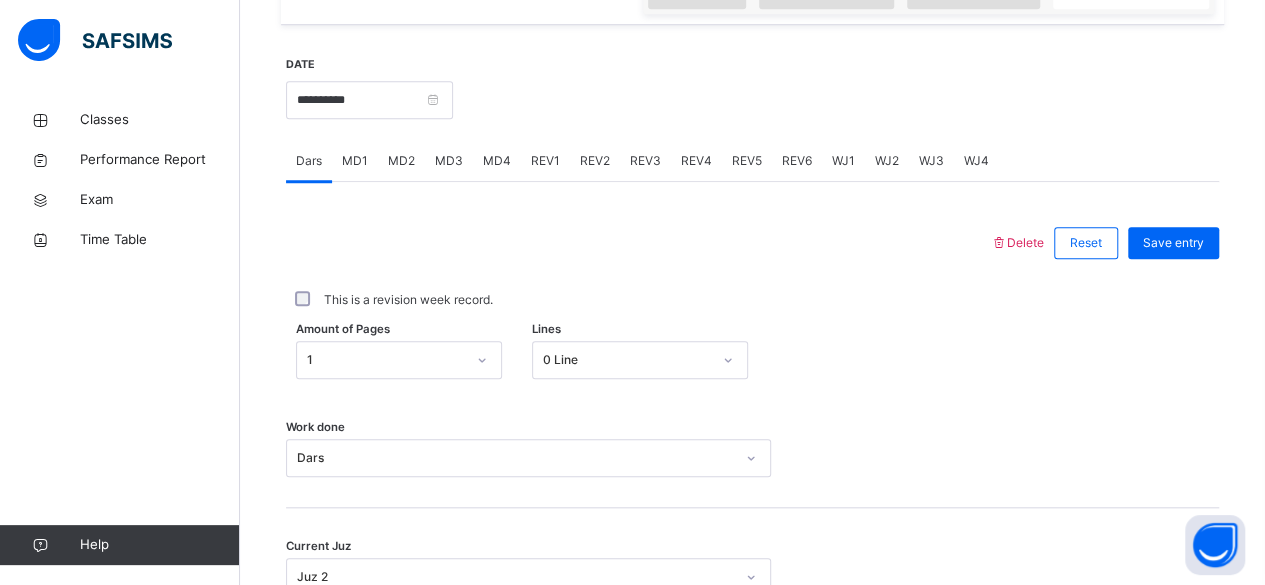 click on "MD1" at bounding box center [355, 161] 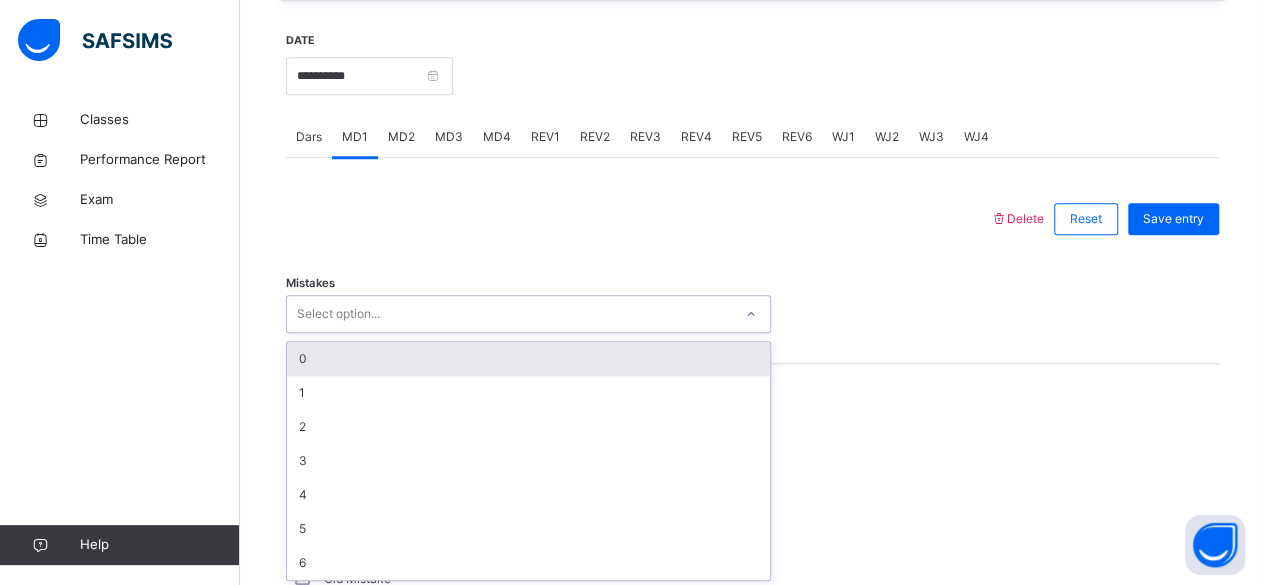 scroll, scrollTop: 758, scrollLeft: 0, axis: vertical 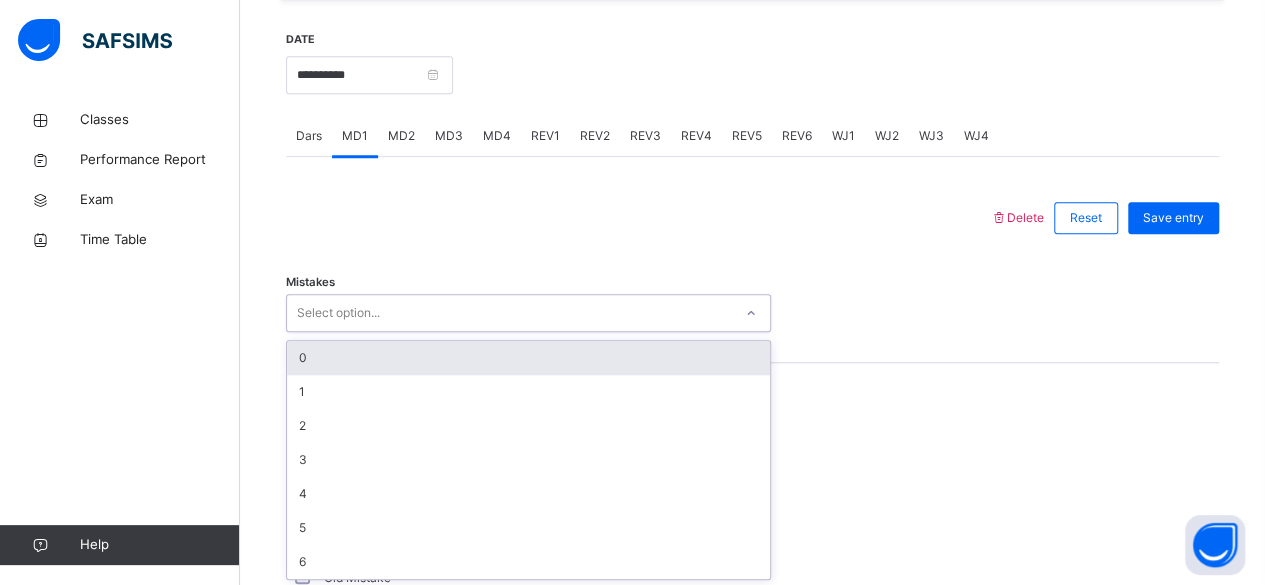 click on "0" at bounding box center (528, 358) 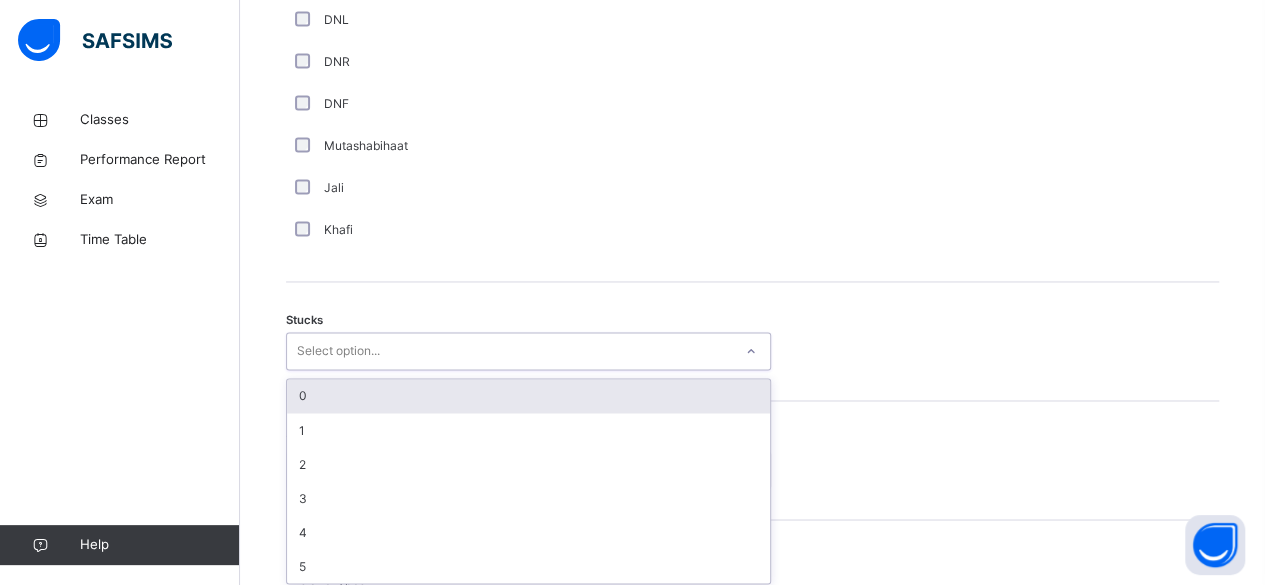 scroll, scrollTop: 1488, scrollLeft: 0, axis: vertical 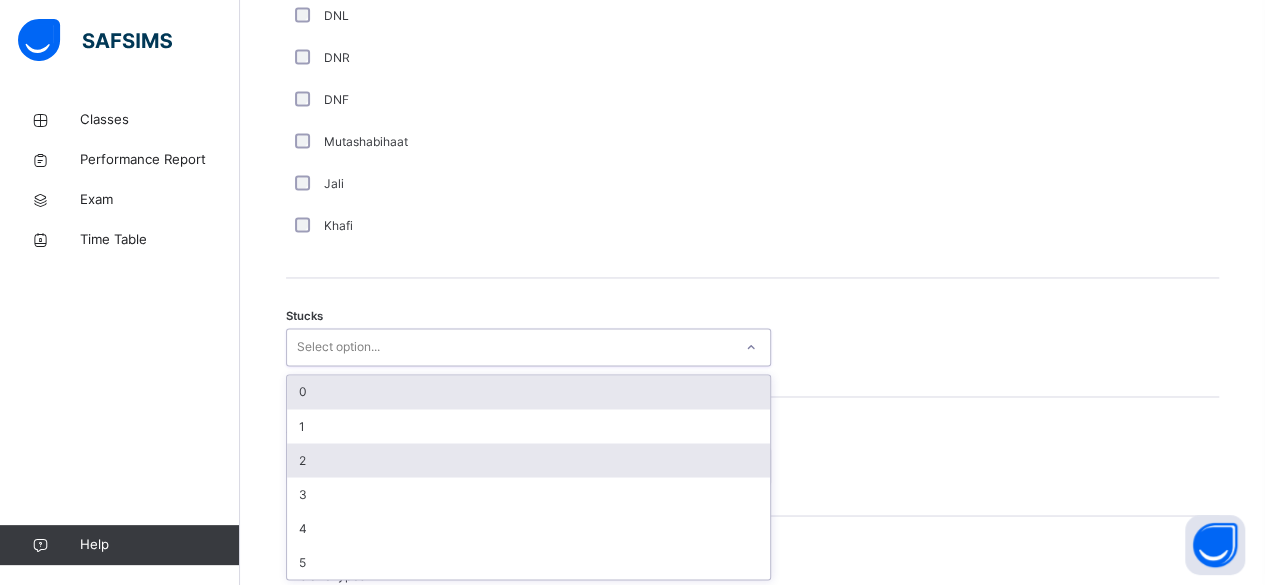 click on "2" at bounding box center [528, 460] 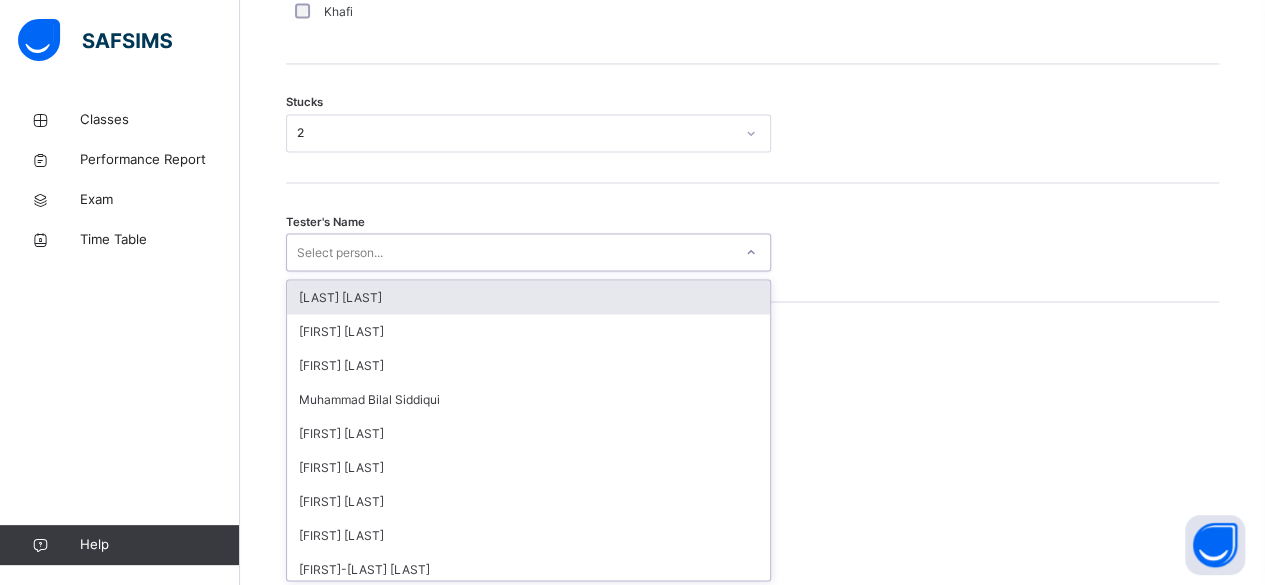 scroll, scrollTop: 1702, scrollLeft: 0, axis: vertical 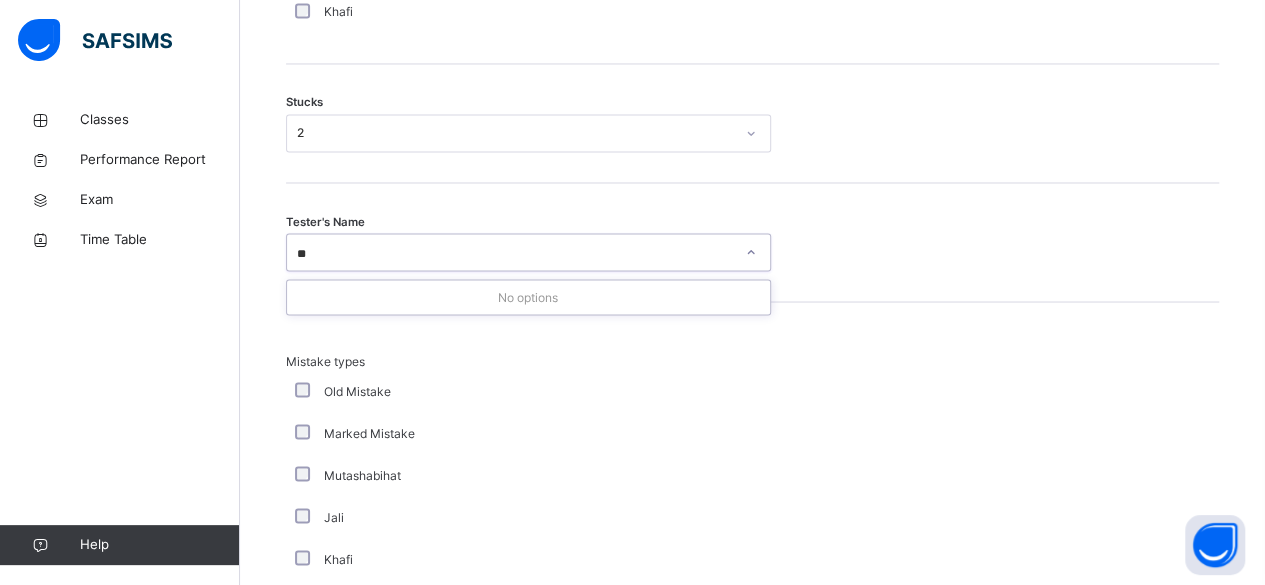 type on "*" 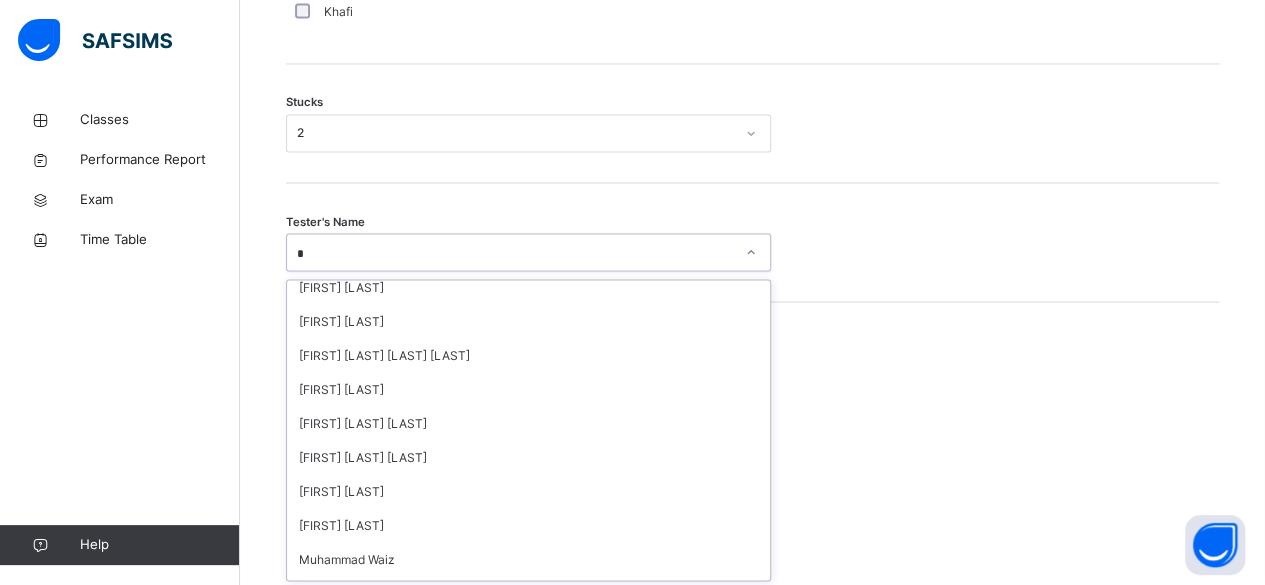 scroll, scrollTop: 436, scrollLeft: 0, axis: vertical 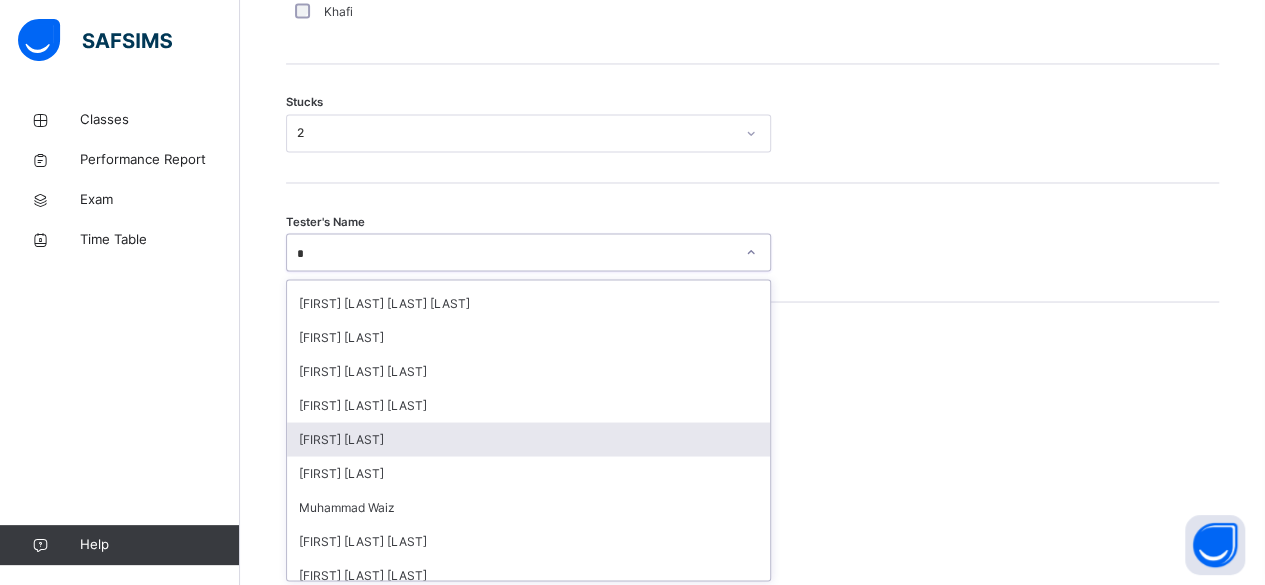 click on "[FIRST]  [LAST]" at bounding box center [528, 439] 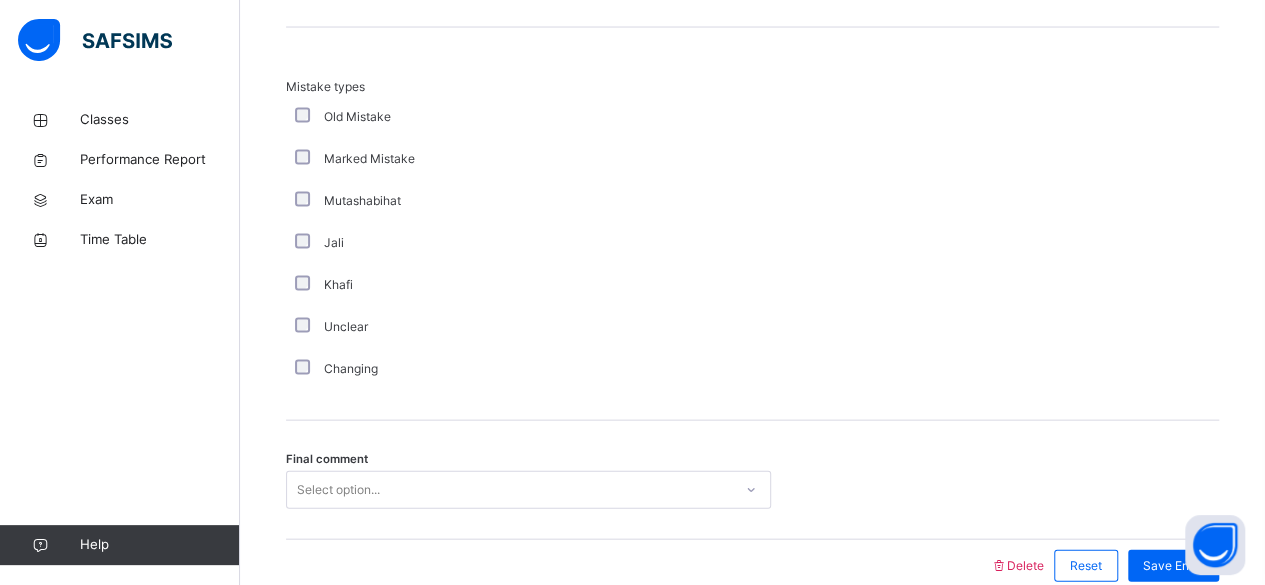 click on "Final comment Select option..." at bounding box center [752, 480] 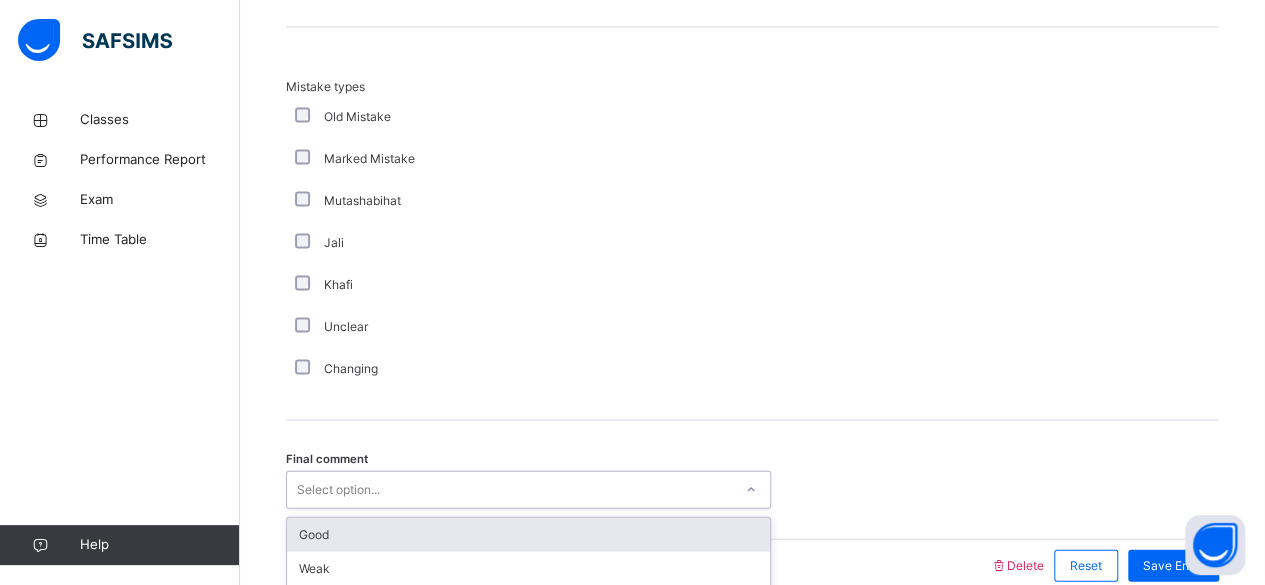 scroll, scrollTop: 2068, scrollLeft: 0, axis: vertical 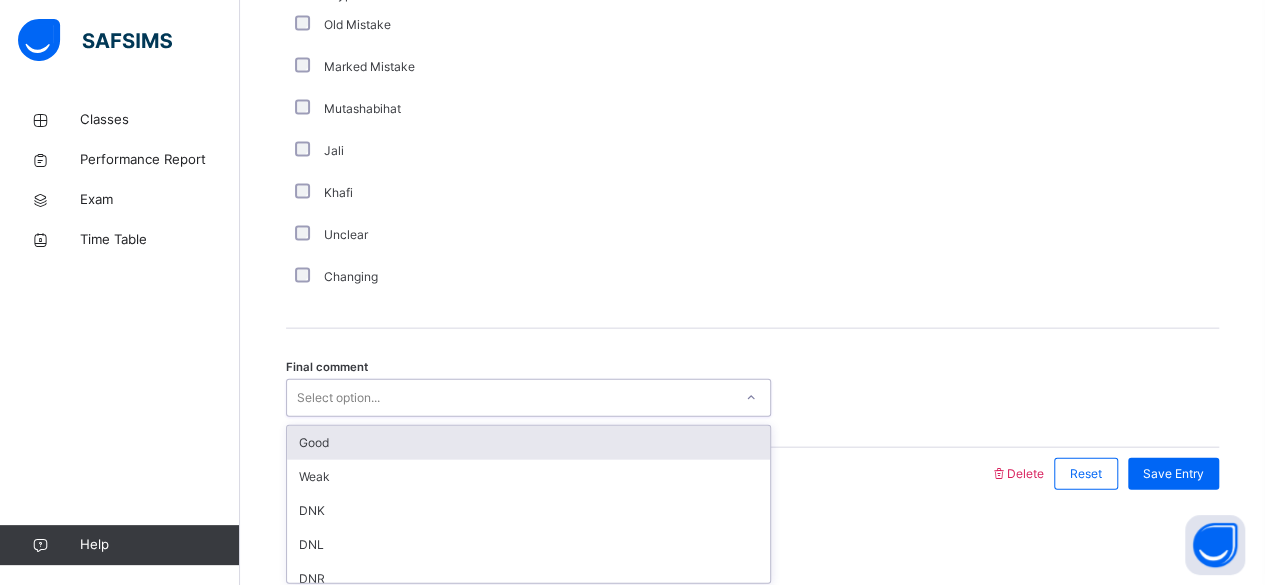 click on "Good" at bounding box center [528, 443] 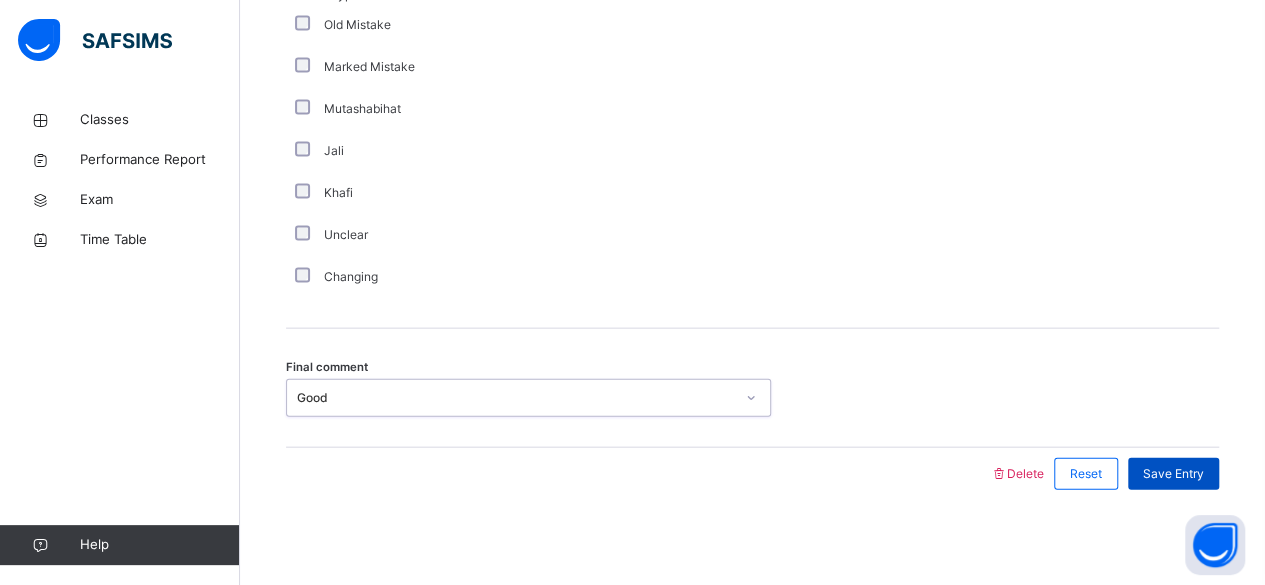 click on "Save Entry" at bounding box center (1173, 474) 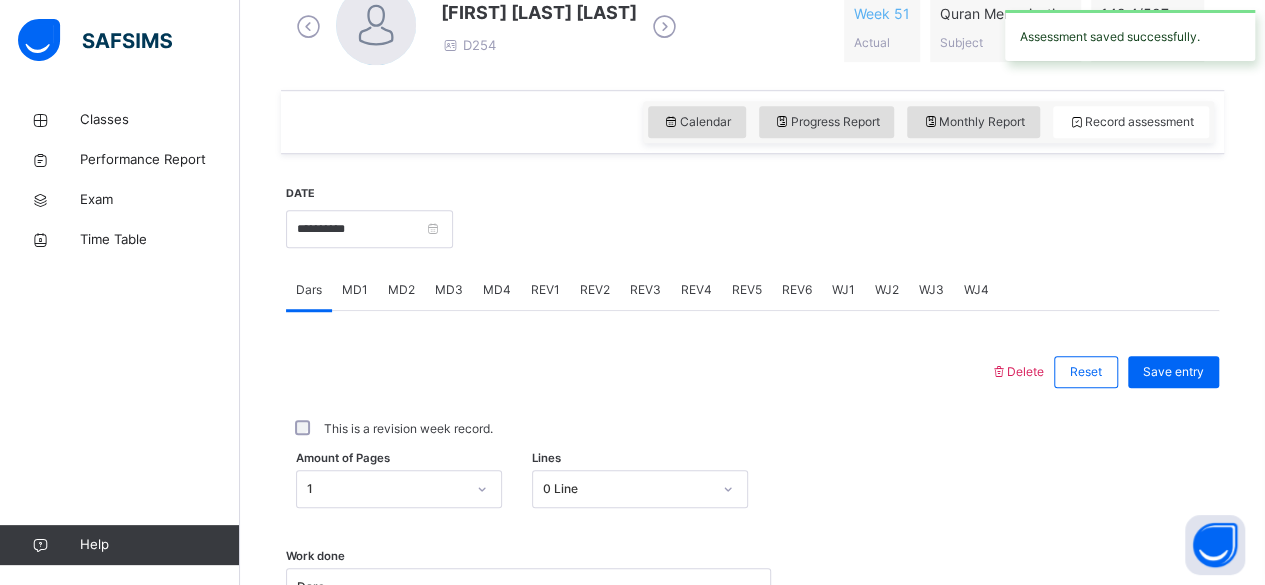 scroll, scrollTop: 592, scrollLeft: 0, axis: vertical 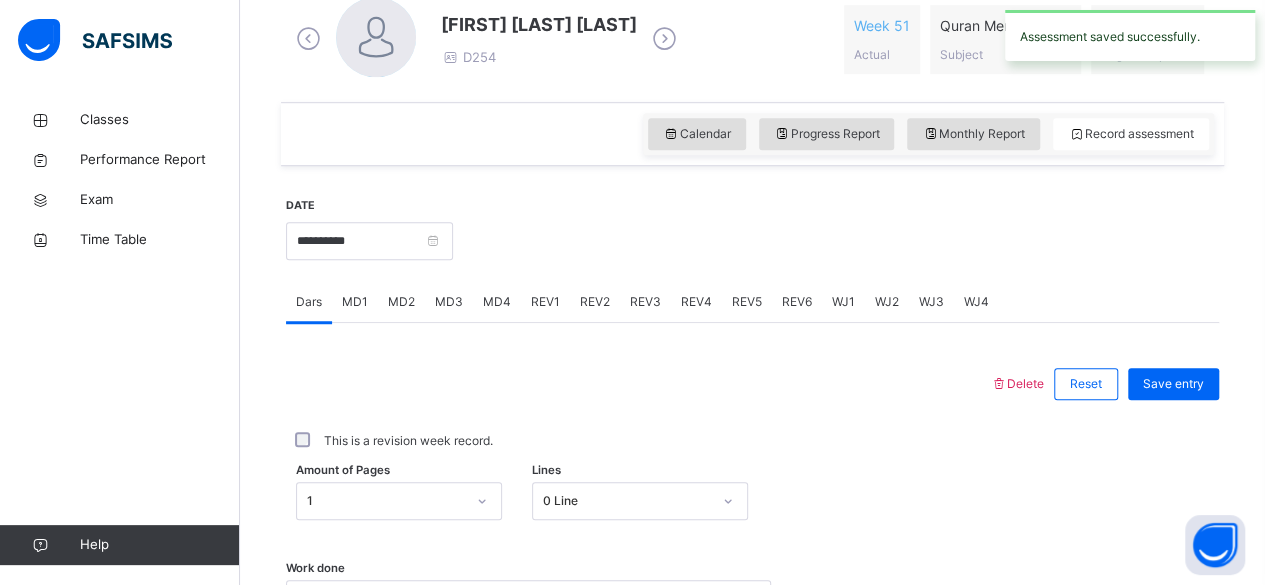click on "REV1" at bounding box center [545, 302] 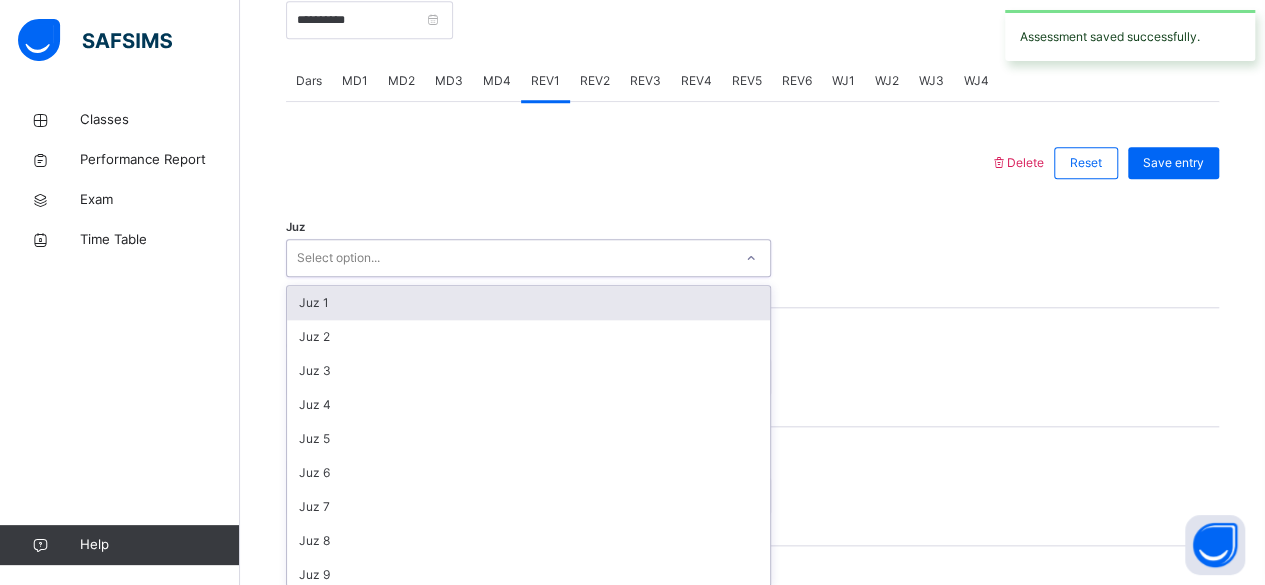 scroll, scrollTop: 820, scrollLeft: 0, axis: vertical 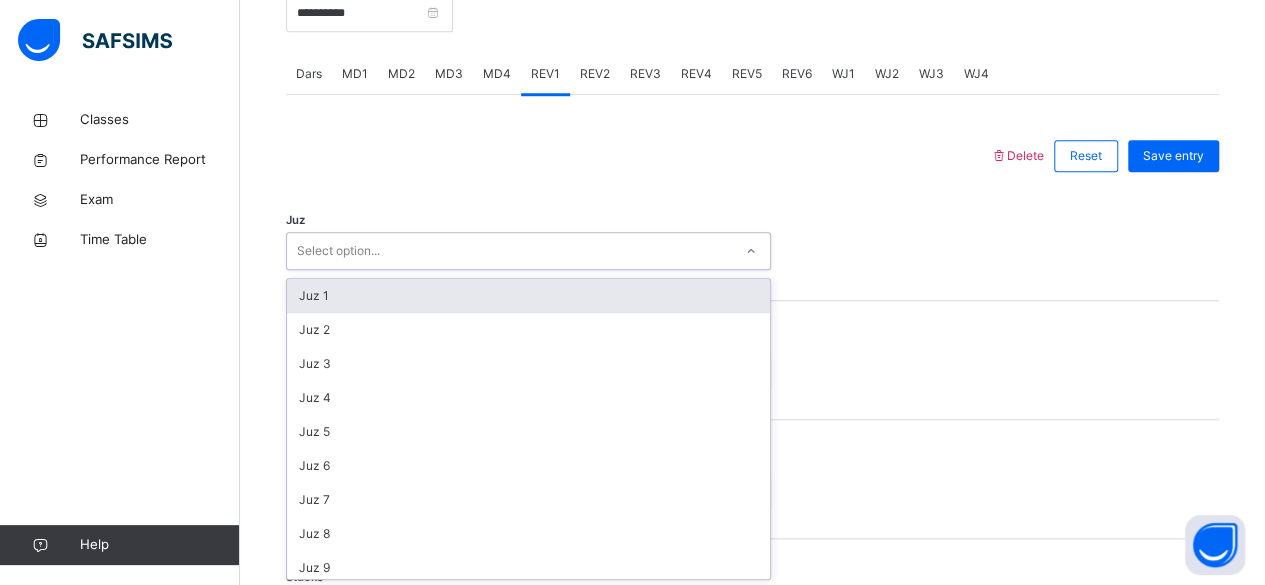 click on "Juz 1" at bounding box center (528, 296) 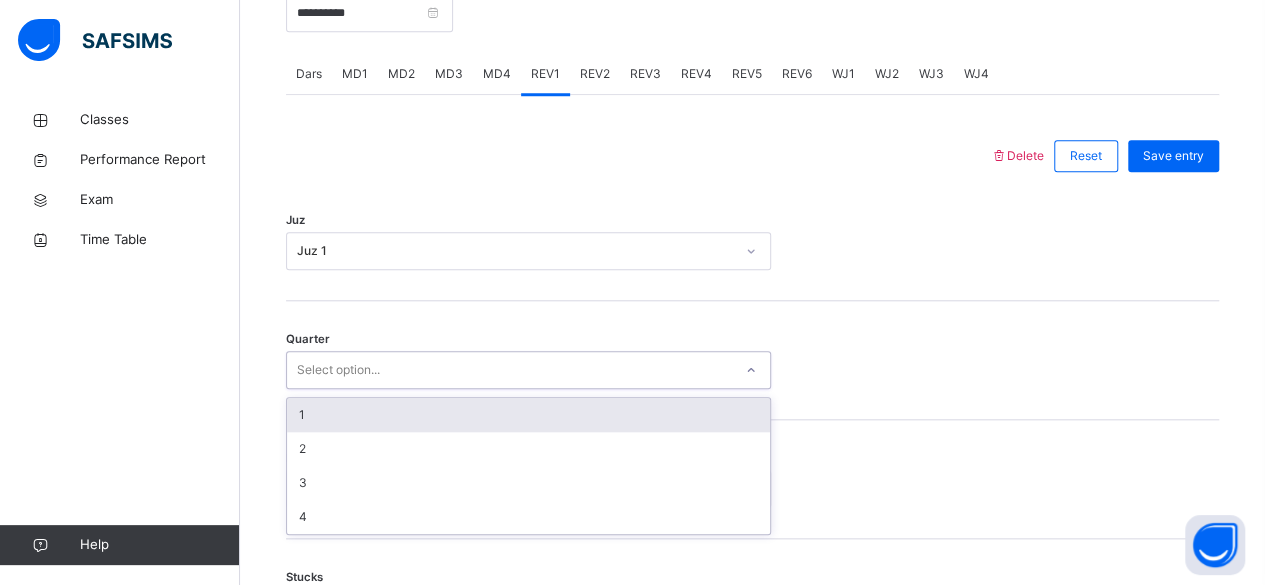 click on "1" at bounding box center [528, 415] 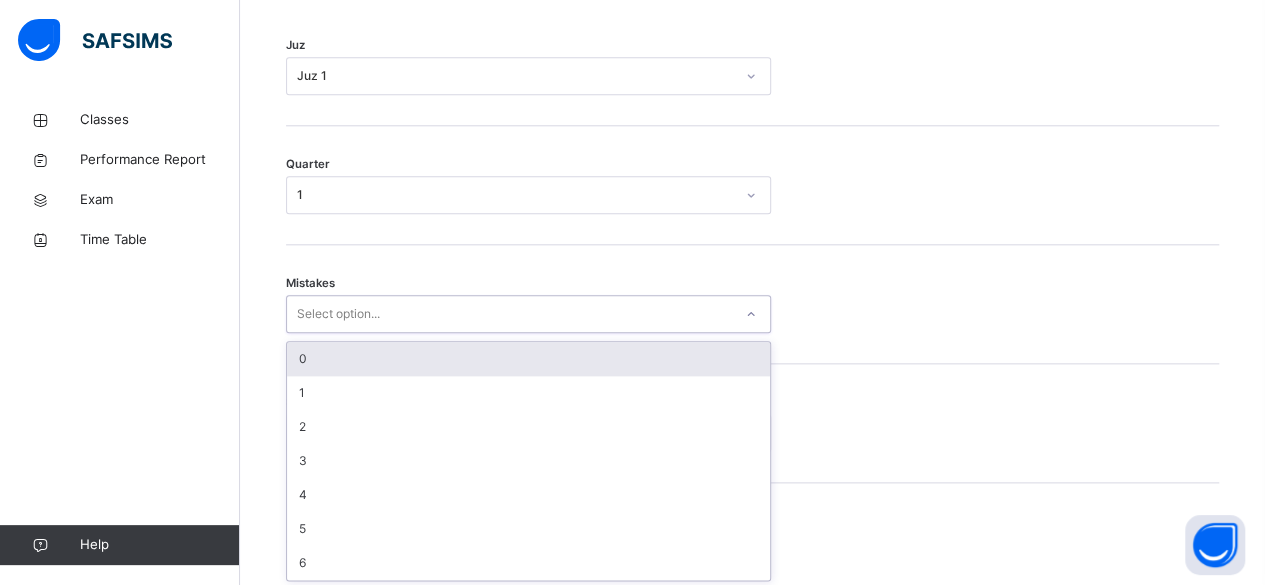 scroll, scrollTop: 996, scrollLeft: 0, axis: vertical 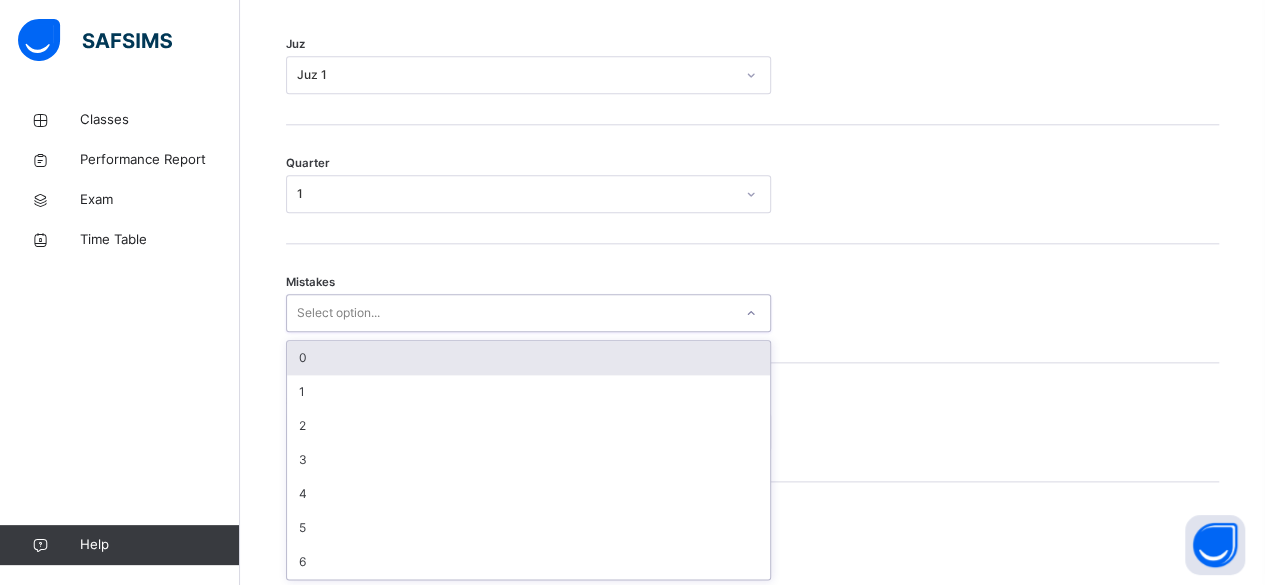 click on "0" at bounding box center (528, 358) 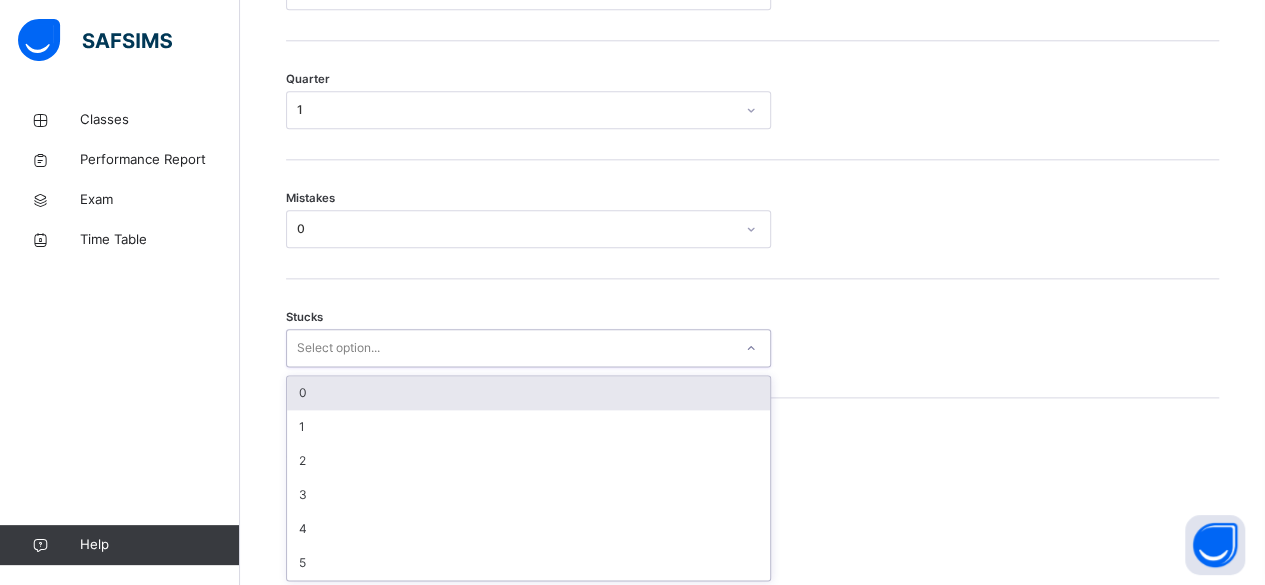 click on "0" at bounding box center [528, 393] 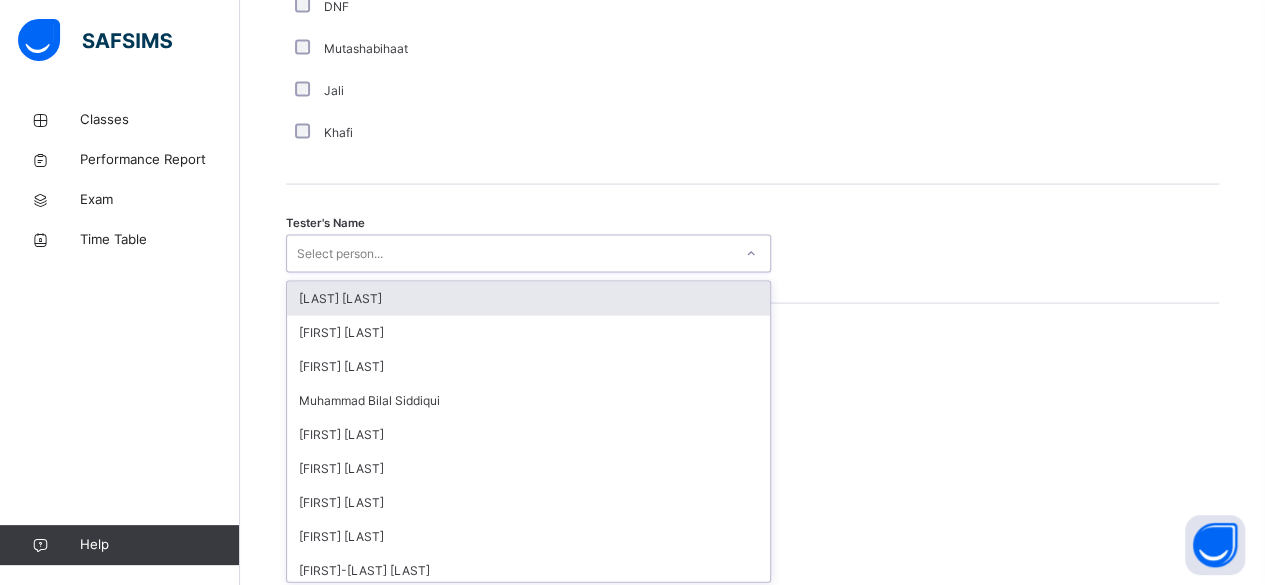 scroll, scrollTop: 1940, scrollLeft: 0, axis: vertical 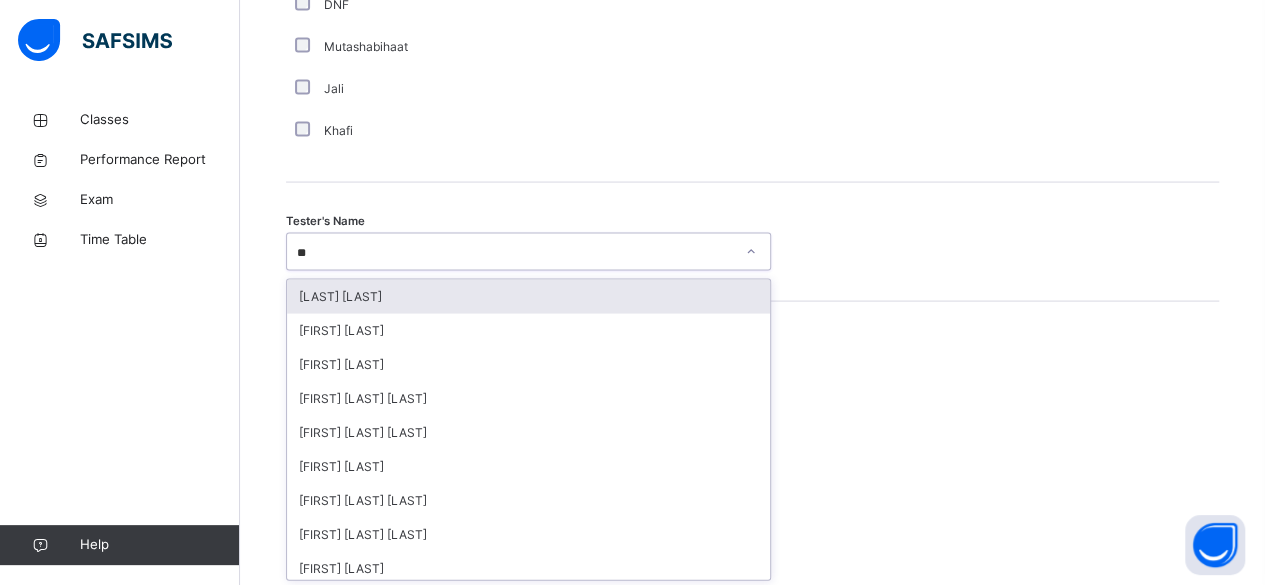 type on "***" 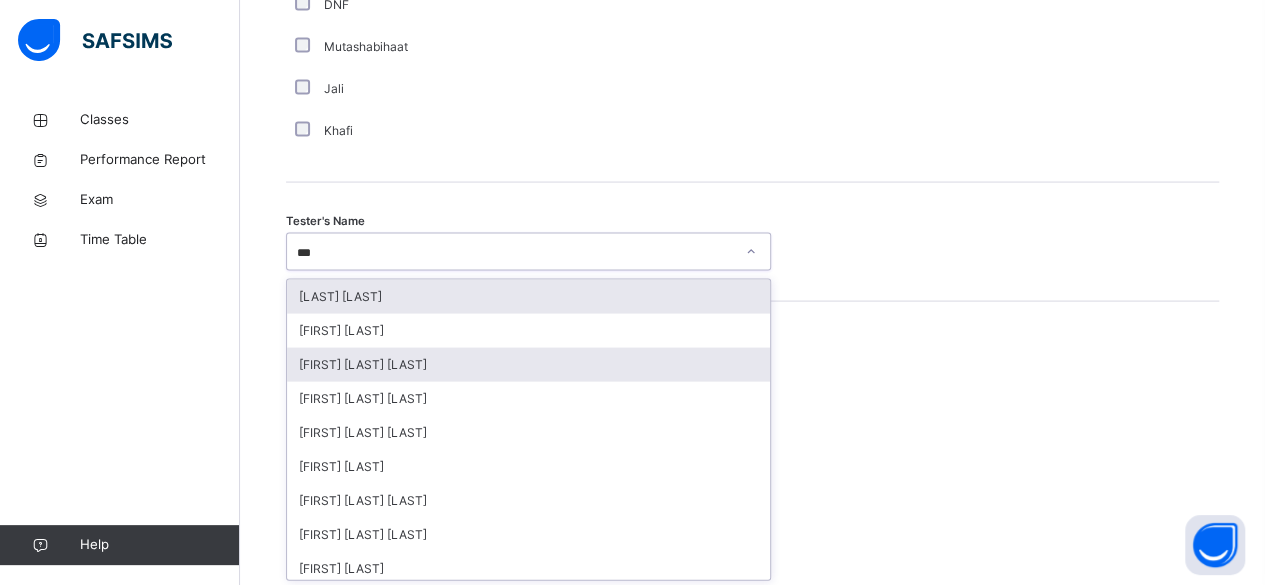 click on "[FIRST] [LAST]  [LAST]" at bounding box center [528, 365] 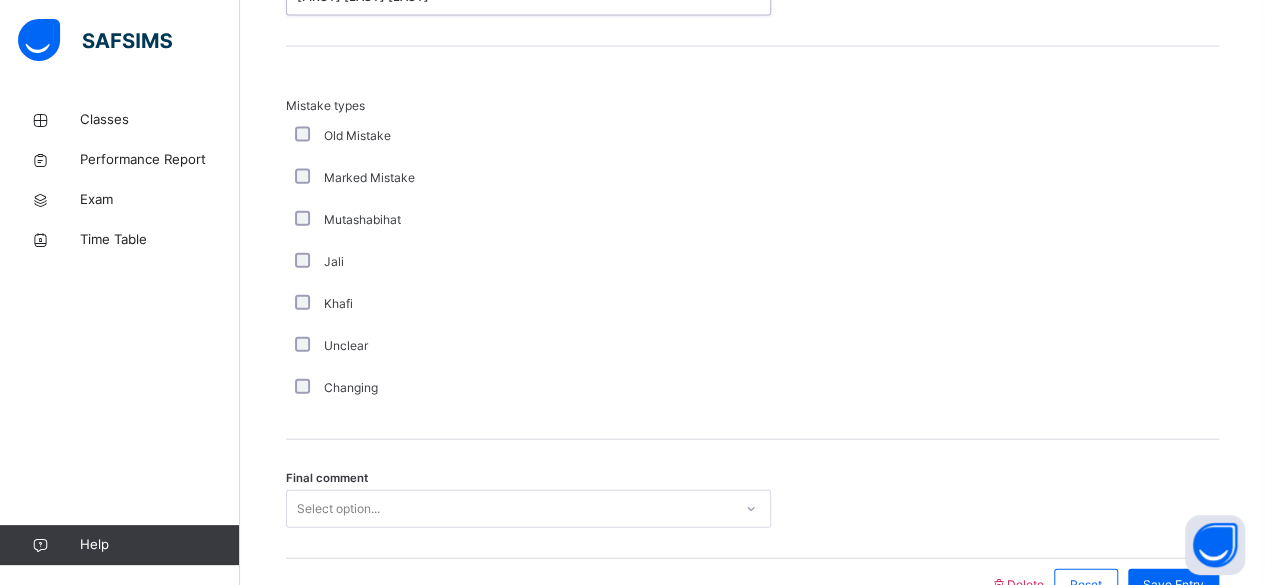 scroll, scrollTop: 2306, scrollLeft: 0, axis: vertical 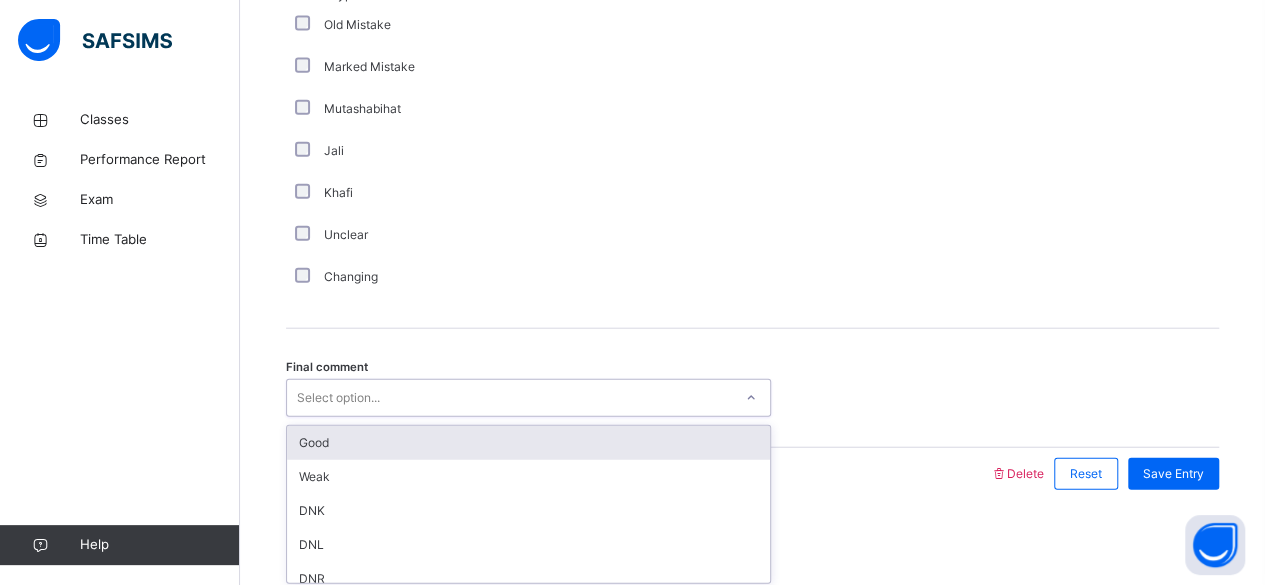 click on "Back  / FT Boys Class 3 FT Boys Class 3 Full Time Boys Third Term 2024-2025 Class Members Subjects Projection Monthly Report Academic Profile Exam Readiness Attendance Timetable Form Teacher Projection More Options   13  Students in class Download Pdf Report Excel Report View subject profile Darul Quran Institute Date: [DAY] [MONTH] [YEAR], [HOUR]:[MINUTE]:[SECOND] [AM/PM] Class Members Class:  FT Boys Class 3 Total no. of Students:  13 Term:  Third Term Session:  2024-2025 S/NO Admission No. Last Name First Name Other Name 1 D254 [LAST] [FIRST] [LAST] 2 D285 [LAST] [FIRST] 3 D522 [LAST] [FIRST] 4 D796 [LAST] [FIRST] 5 D631 [LAST] [FIRST] 6 D237 [LAST] [FIRST] 7 D502 [LAST] [FIRST] 8 D700 [LAST] [FIRST] 9 D764 [LAST] [FIRST] 10 D809 [LAST] [FIRST] 11 D281 [LAST] [FIRST] [LAST] 12 D763 [LAST] [FIRST]  13 D725 [LAST] [FIRST] [LAST] Students Actions [FIRST] [LAST]  [LAST] D254 [LAST] [FIRST] D285 [LAST] [FIRST] [LAST] D522 [LAST] [FIRST] [LAST] [FIRST] [LAST] D796 [LAST] [FIRST] [LAST] [FIRST] [LAST] D631 [LAST] [FIRST] [LAST] [FIRST] [LAST] D237 [LAST] [FIRST] [LAST] [FIRST] [LAST] D502 [LAST] [FIRST] [LAST] [FIRST] [LAST] D700 [LAST] [FIRST] [LAST] [FIRST] [LAST] D764 [LAST] [FIRST] [LAST] [FIRST] [LAST] D809 [LAST] [FIRST] [LAST] D281 [LAST] [FIRST] [LAST] ×" at bounding box center [752, -808] 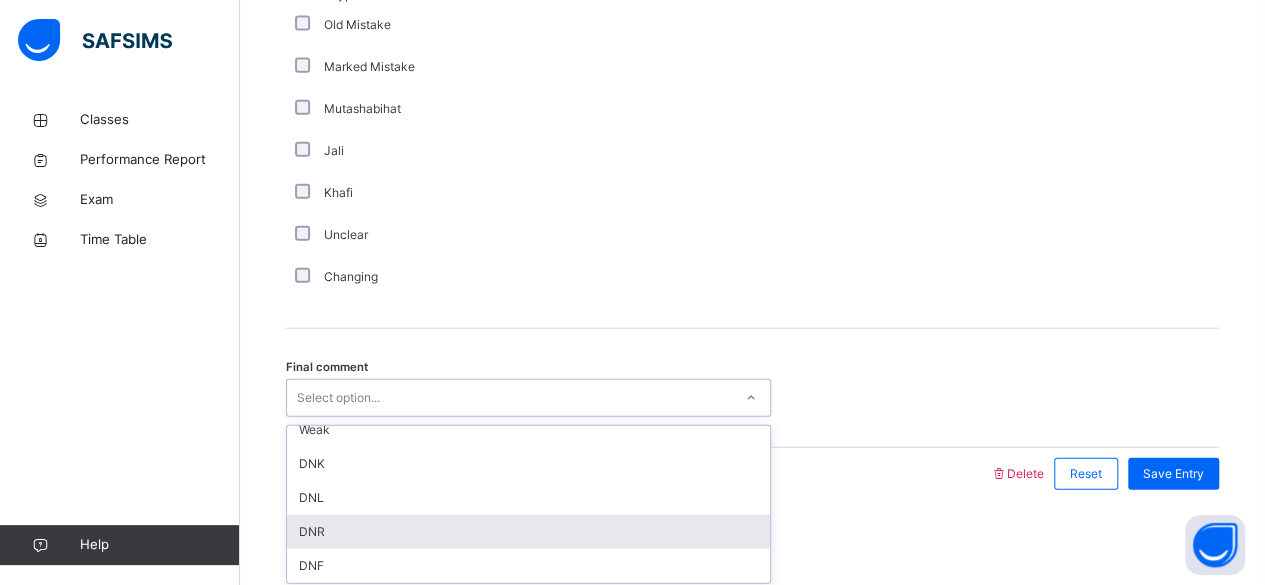 click on "DNR" at bounding box center (528, 532) 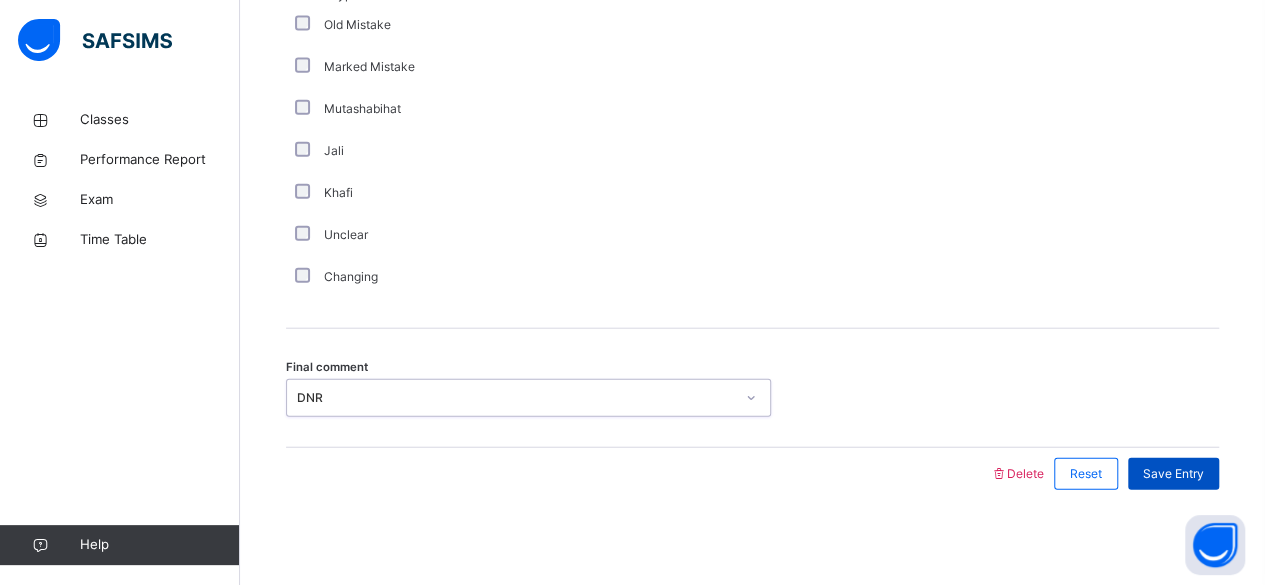 click on "Save Entry" at bounding box center [1173, 474] 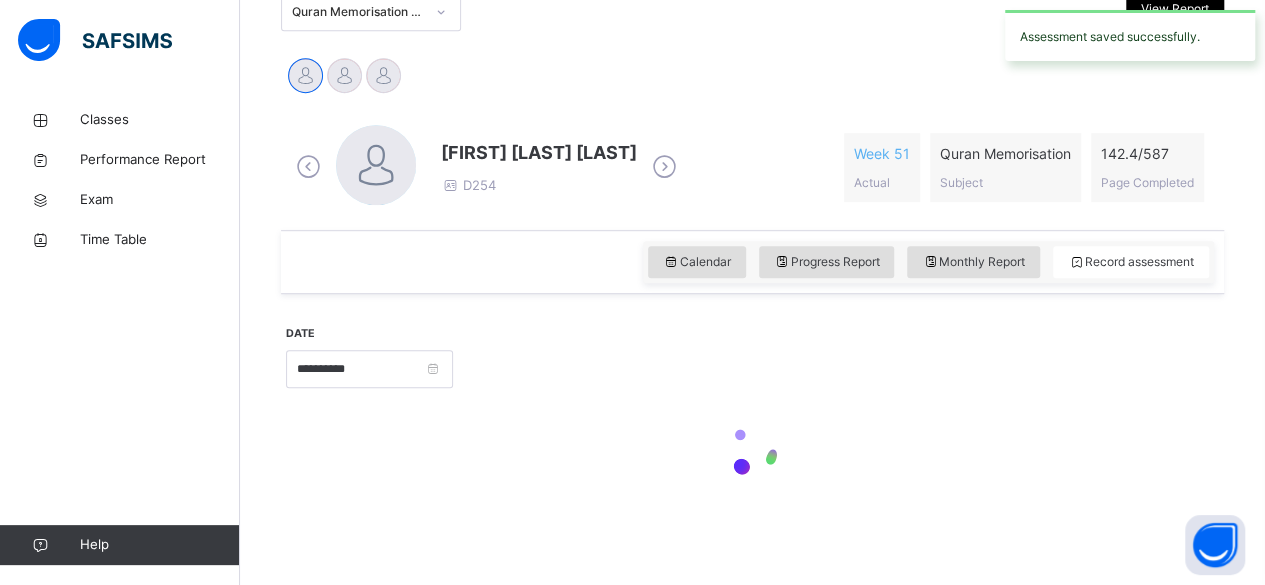 scroll, scrollTop: 462, scrollLeft: 0, axis: vertical 